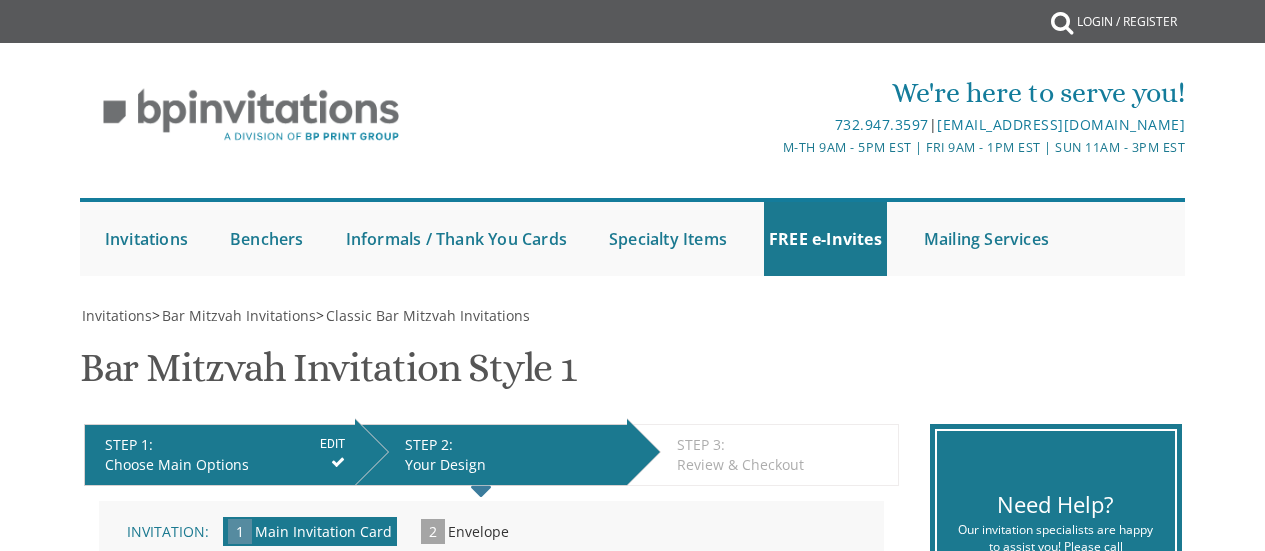 scroll, scrollTop: 0, scrollLeft: 0, axis: both 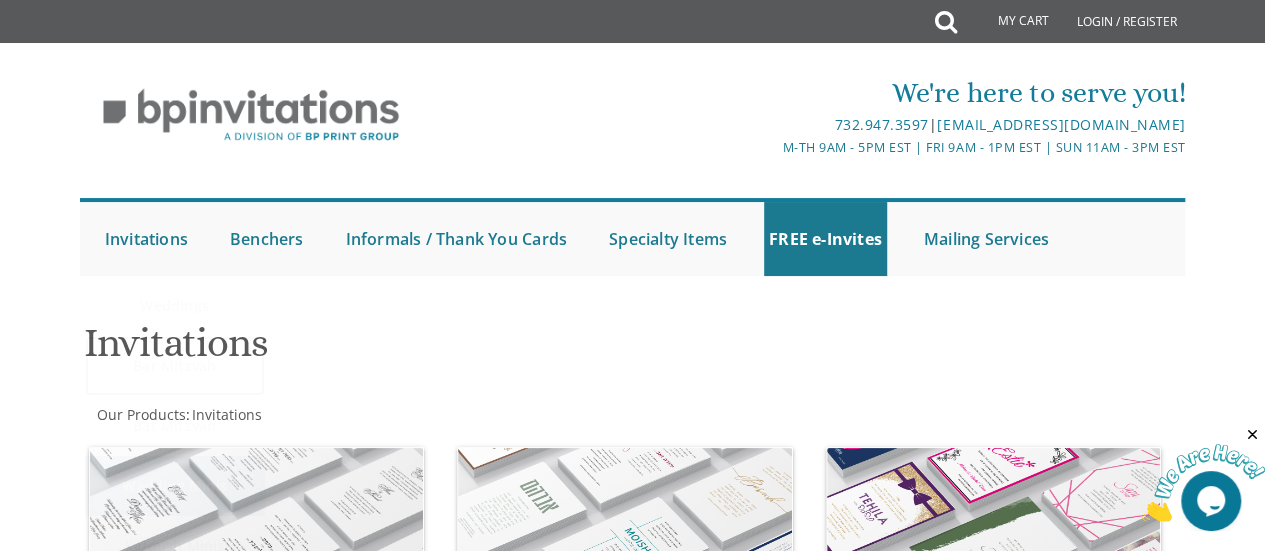 click on "Bar Mitzvah" at bounding box center (175, 366) 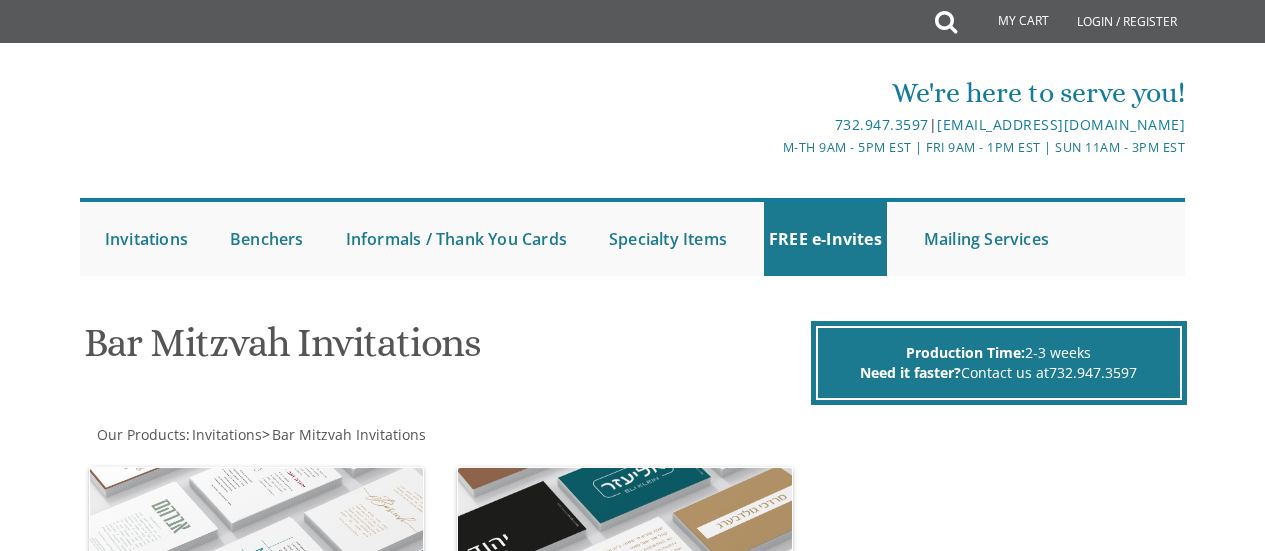scroll, scrollTop: 0, scrollLeft: 0, axis: both 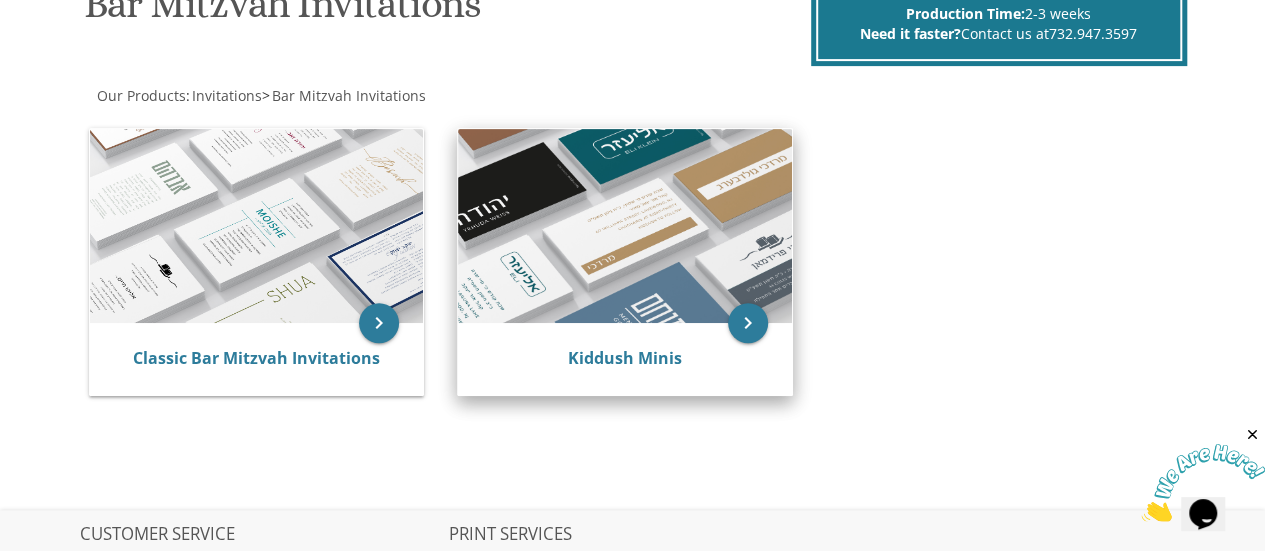 click at bounding box center (625, 226) 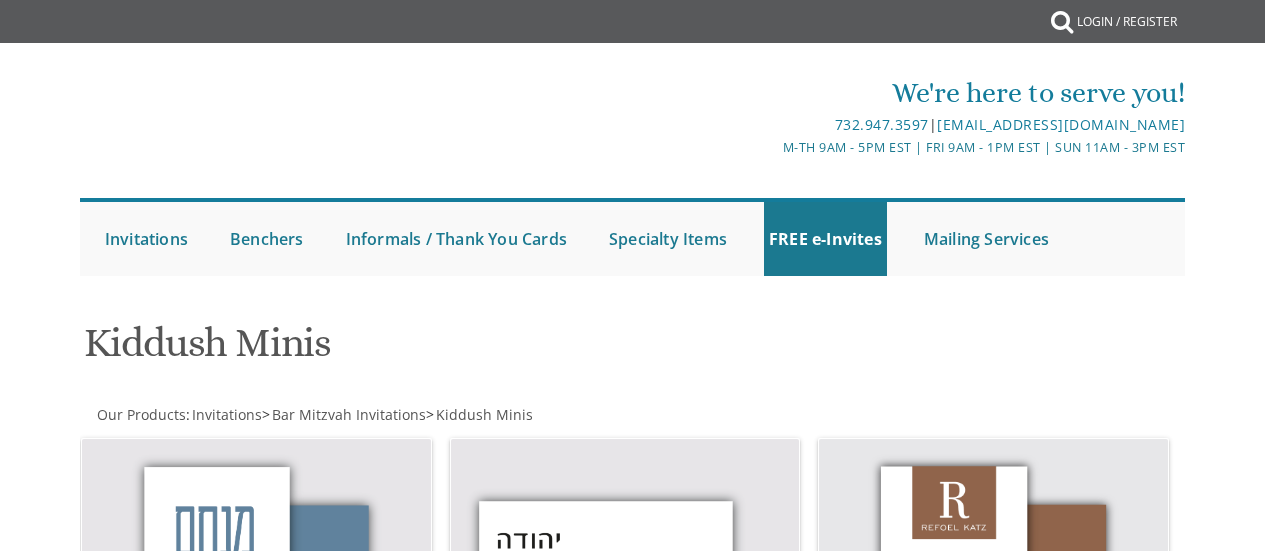 scroll, scrollTop: 0, scrollLeft: 0, axis: both 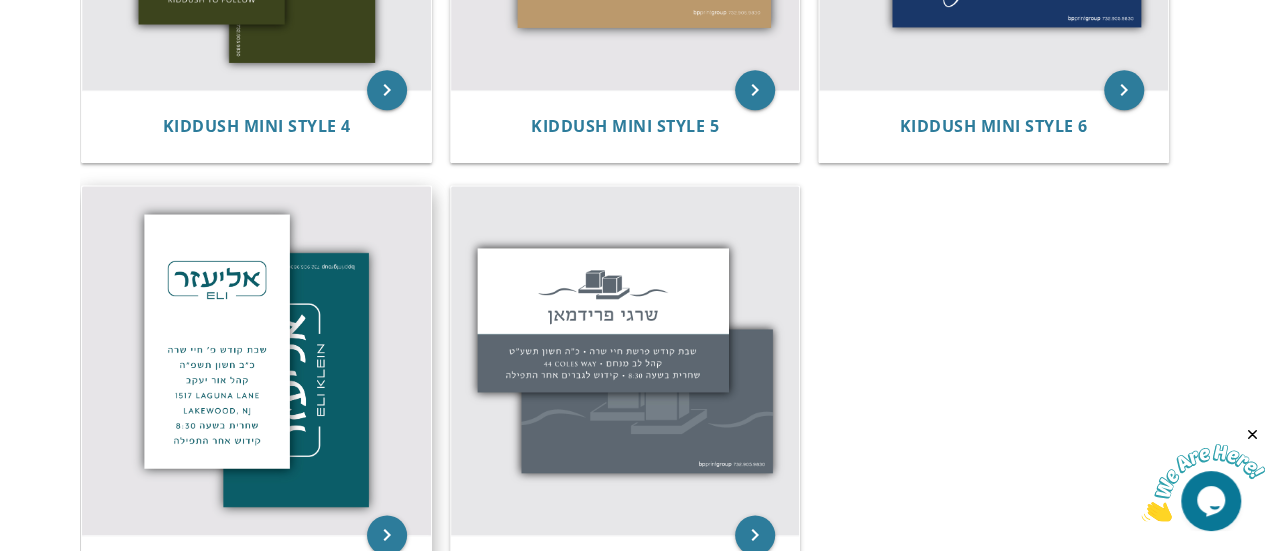 click at bounding box center [256, 360] 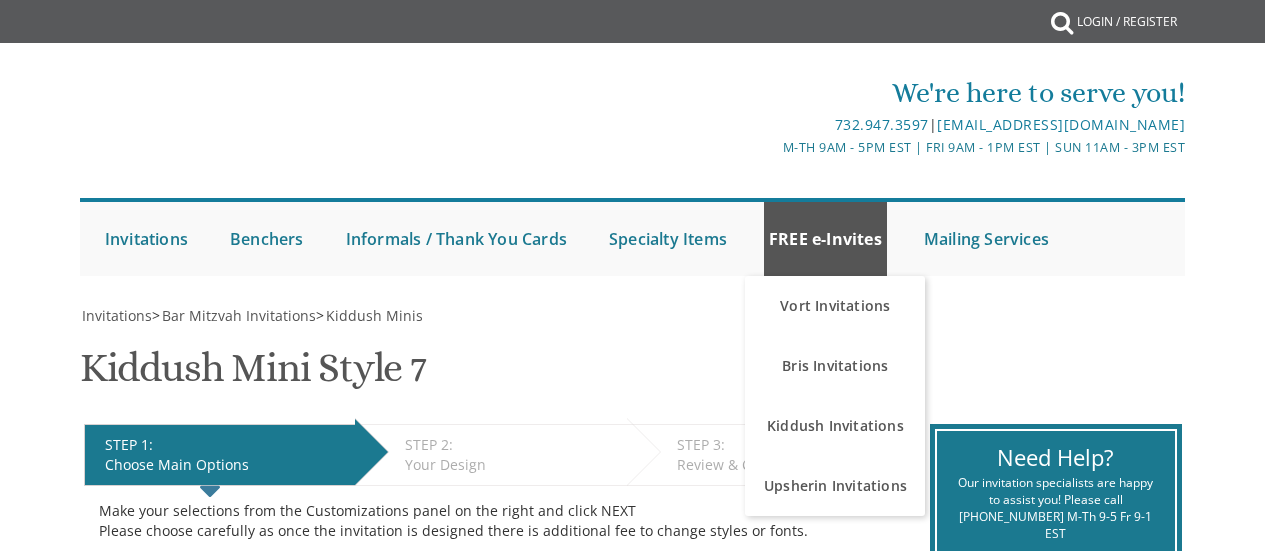 scroll, scrollTop: 0, scrollLeft: 0, axis: both 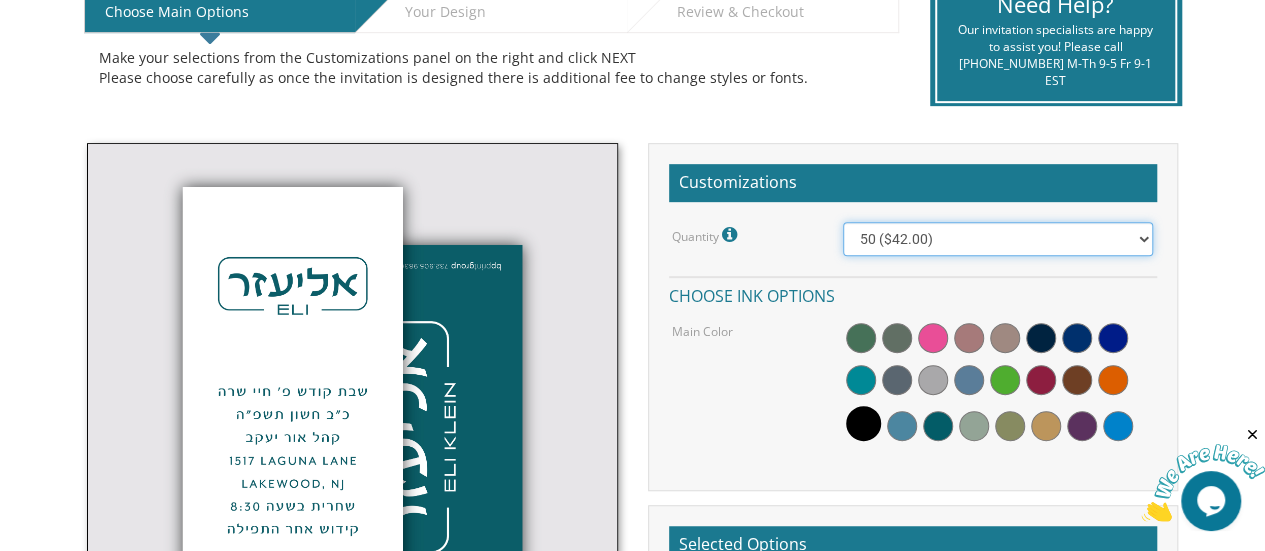 click on "50 ($42.00) 100 ($48.00) 150 ($54.00) 200 ($60.00) 250 ($66.00) 300 ($72.00)" at bounding box center [998, 239] 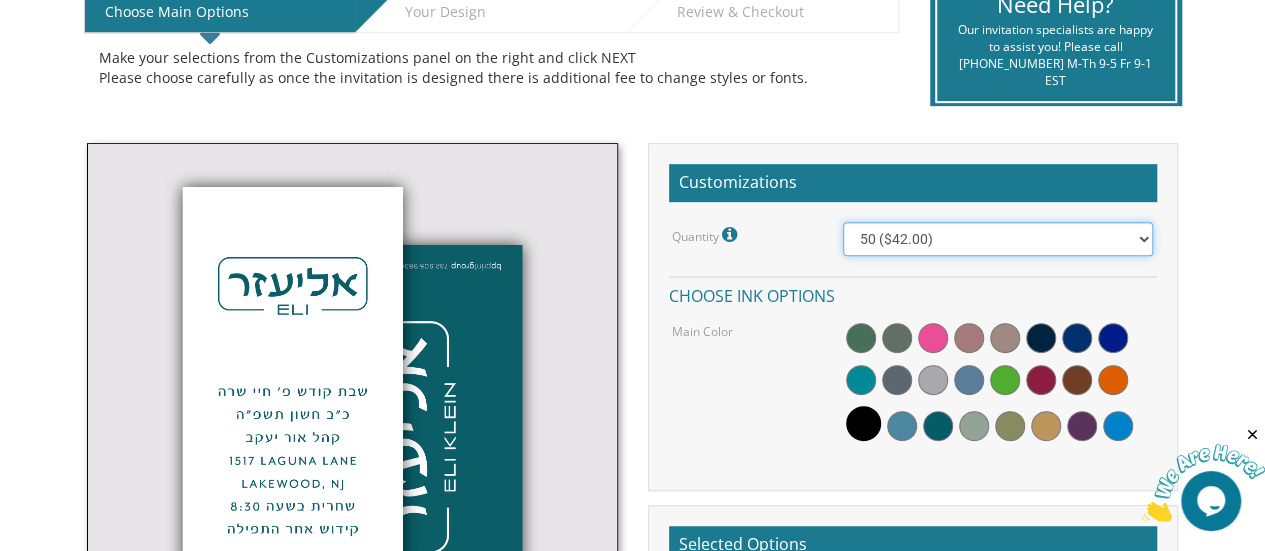 select on "300" 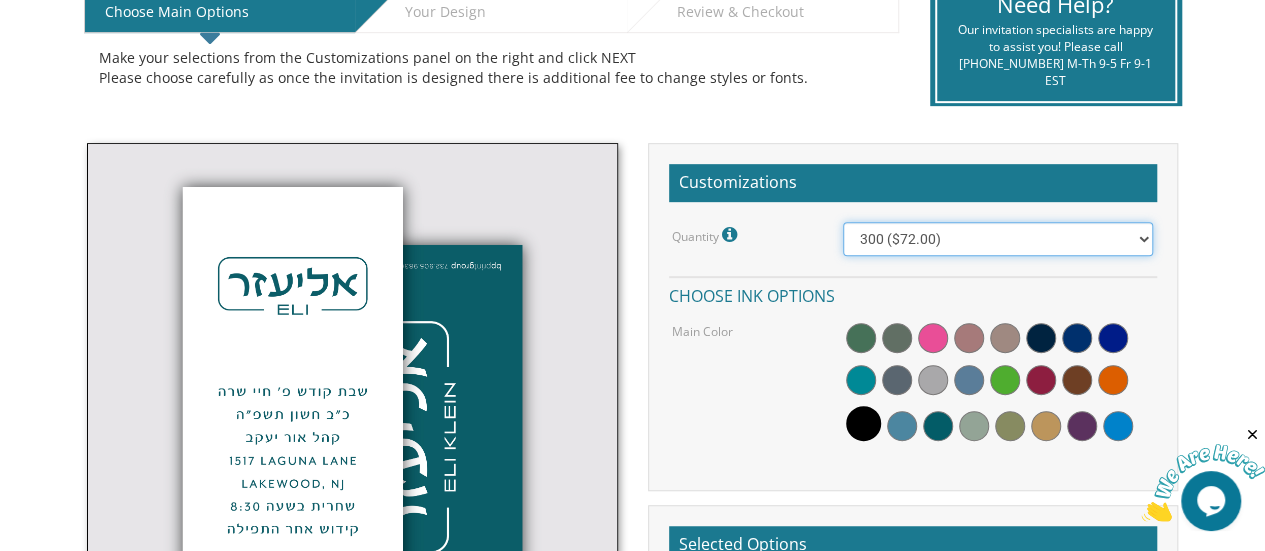 click on "50 ($42.00) 100 ($48.00) 150 ($54.00) 200 ($60.00) 250 ($66.00) 300 ($72.00)" at bounding box center (998, 239) 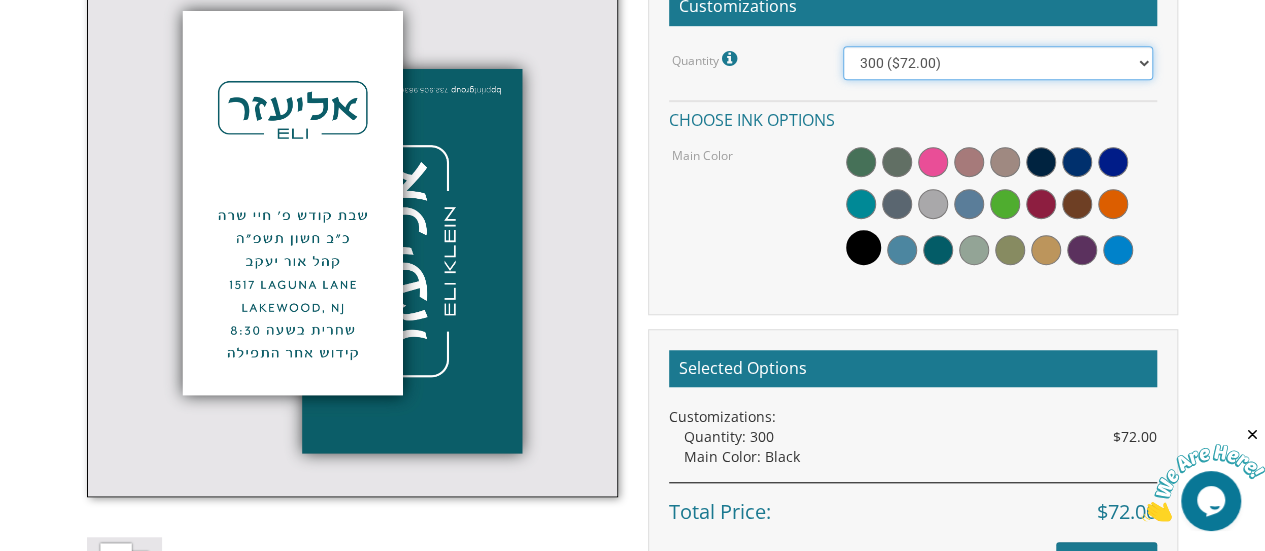 scroll, scrollTop: 626, scrollLeft: 0, axis: vertical 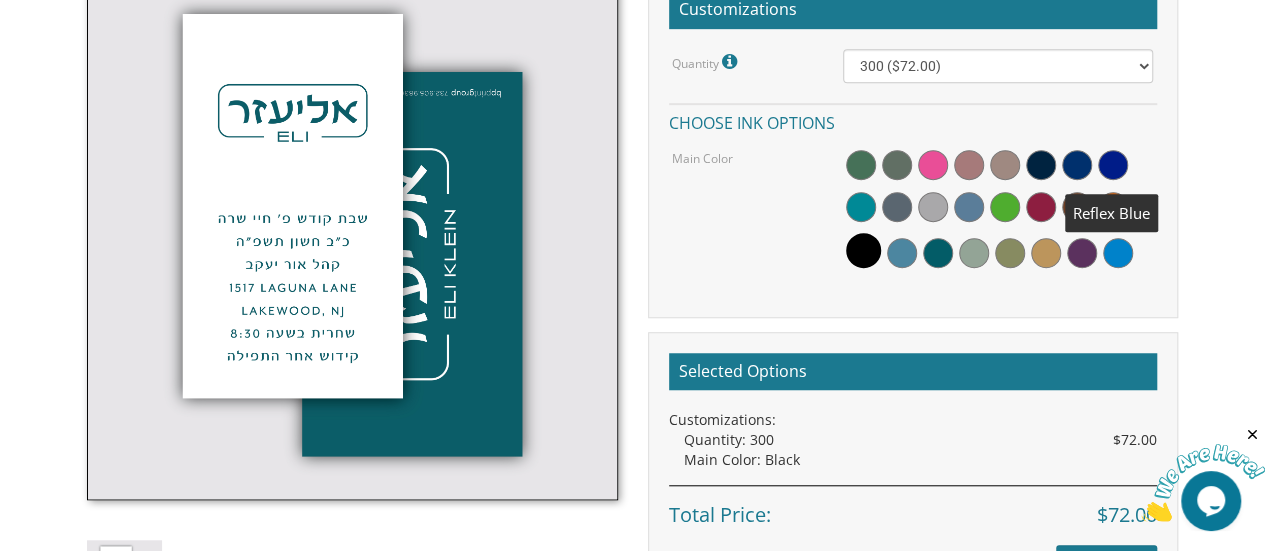 click at bounding box center (1113, 165) 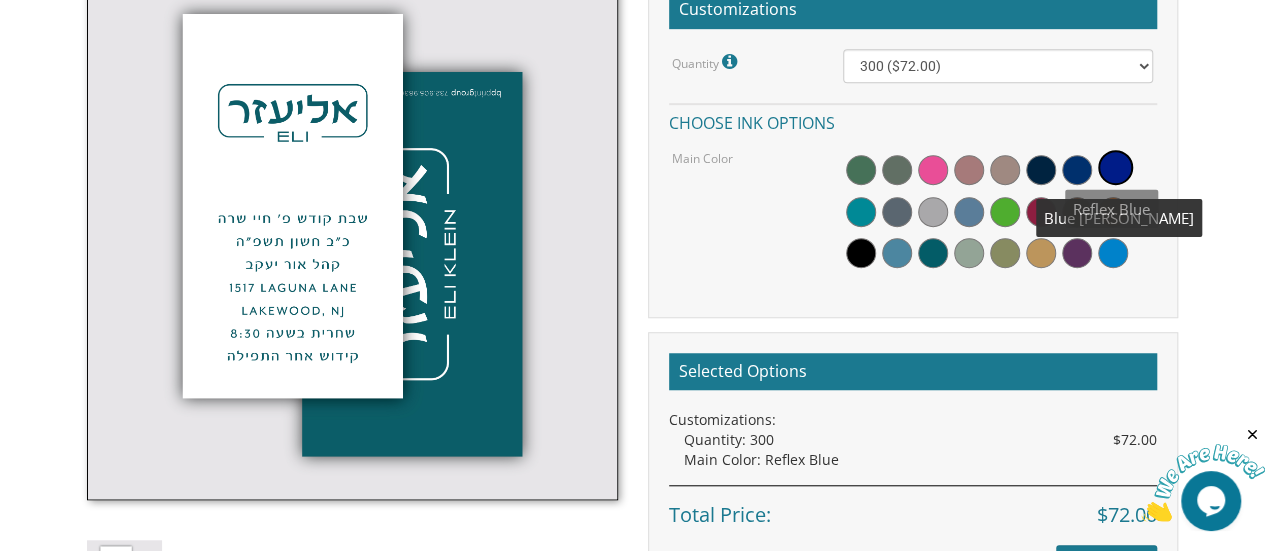 click at bounding box center [1077, 170] 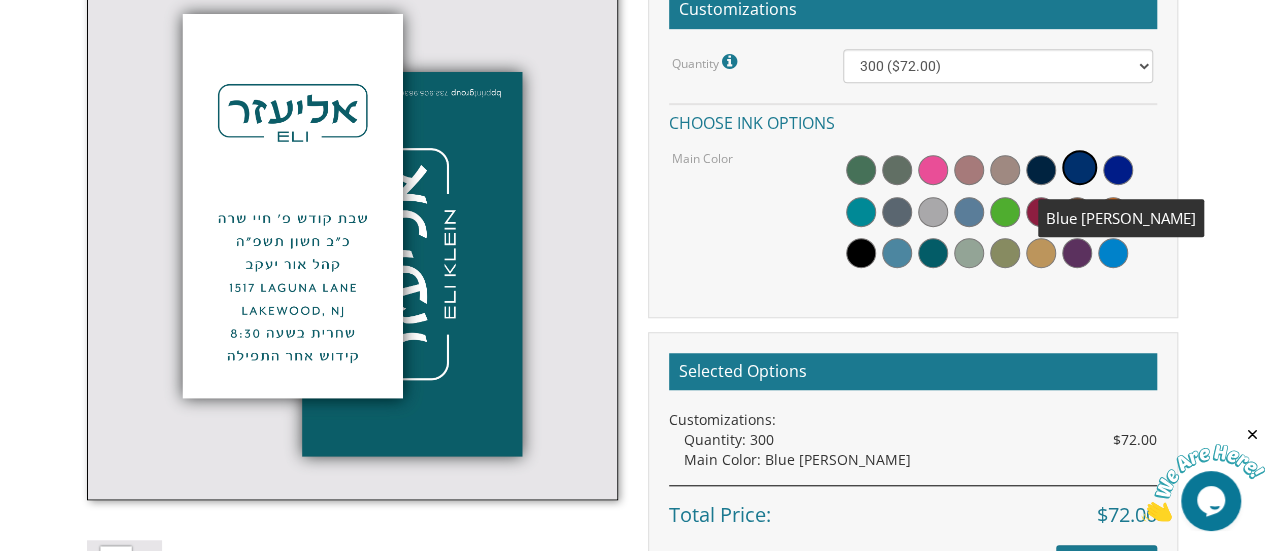 click at bounding box center [1079, 167] 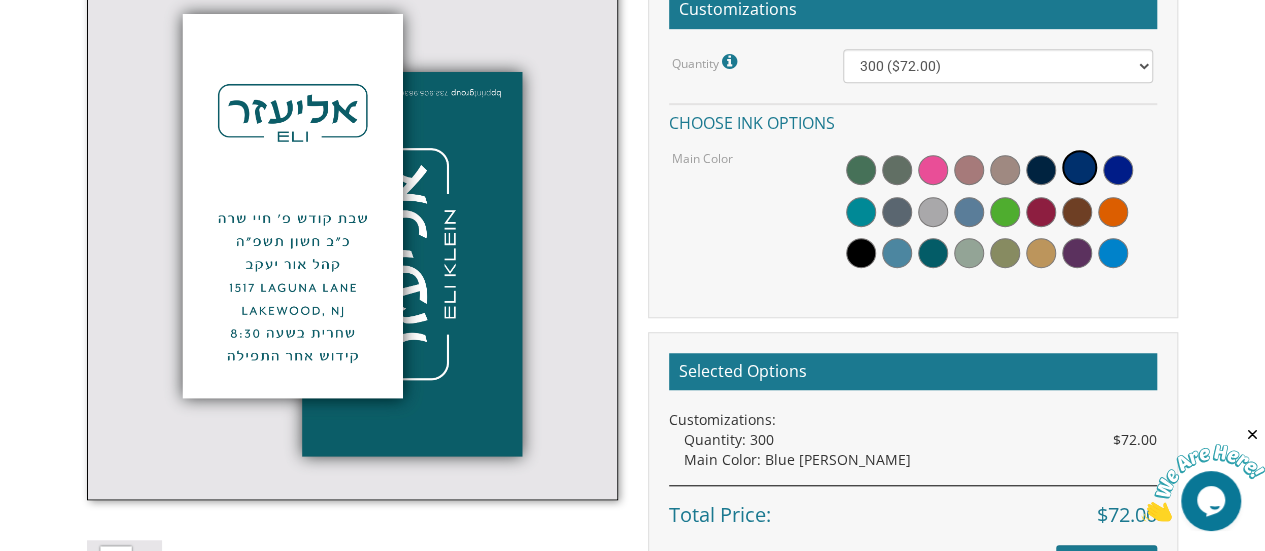 click on "Invitations  >  Bar Mitzvah Invitations  >  Kiddush Minis
Kiddush Mini Style 7  SKU: kmstyle7
STEP 1: EDIT
Choose Main Options
STEP 2: EDIT
Your Design
STEP 3: EDIT
Review & Checkout" at bounding box center (632, 284) 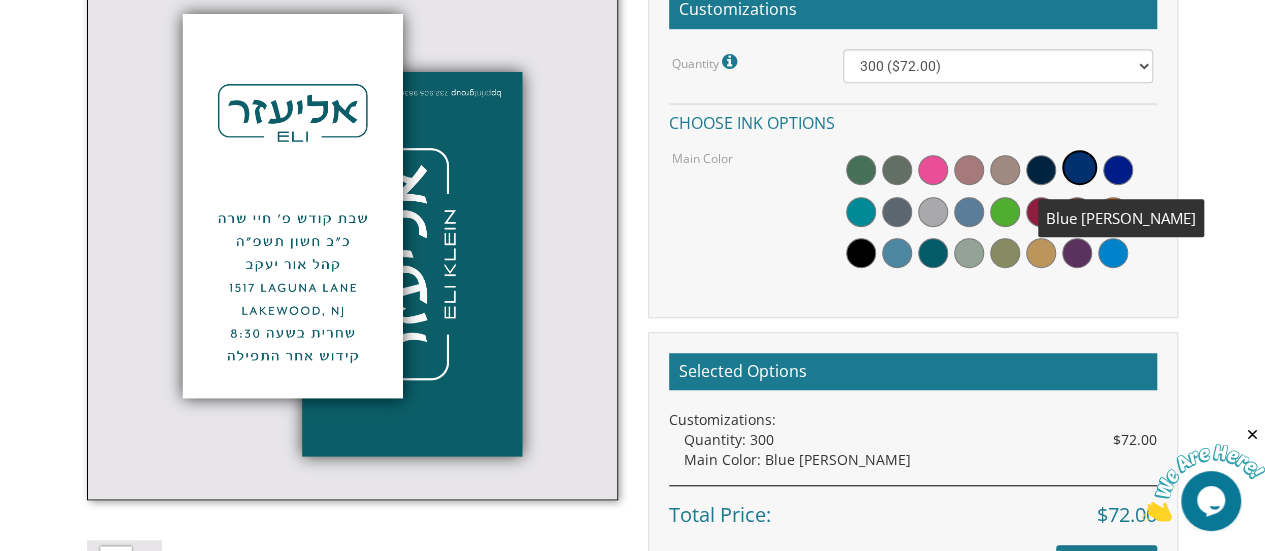 click at bounding box center [1079, 167] 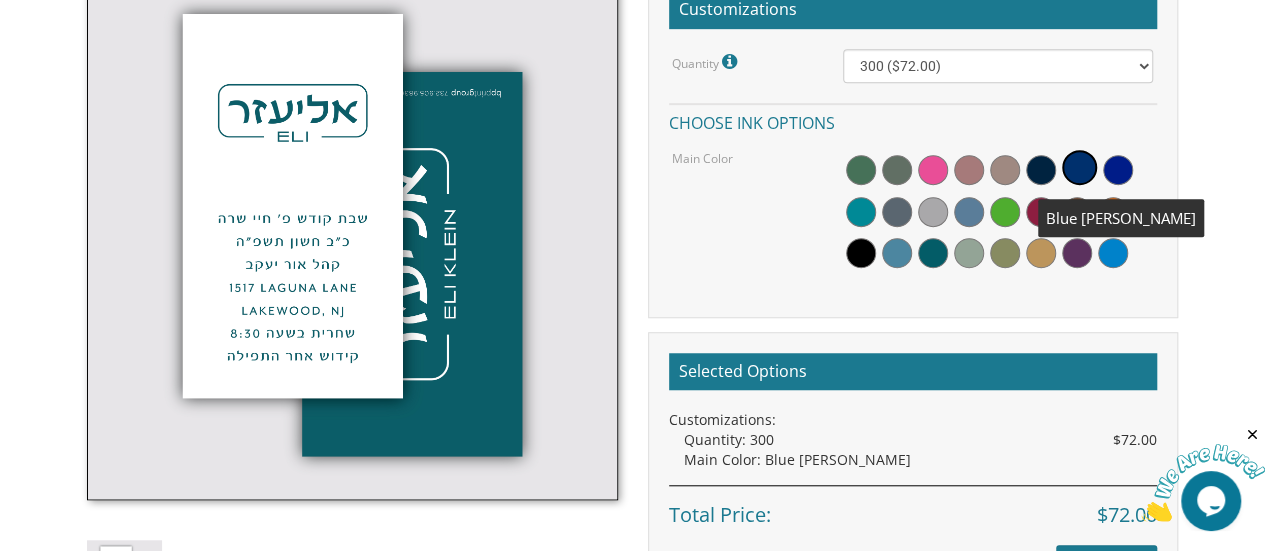 click at bounding box center (1079, 167) 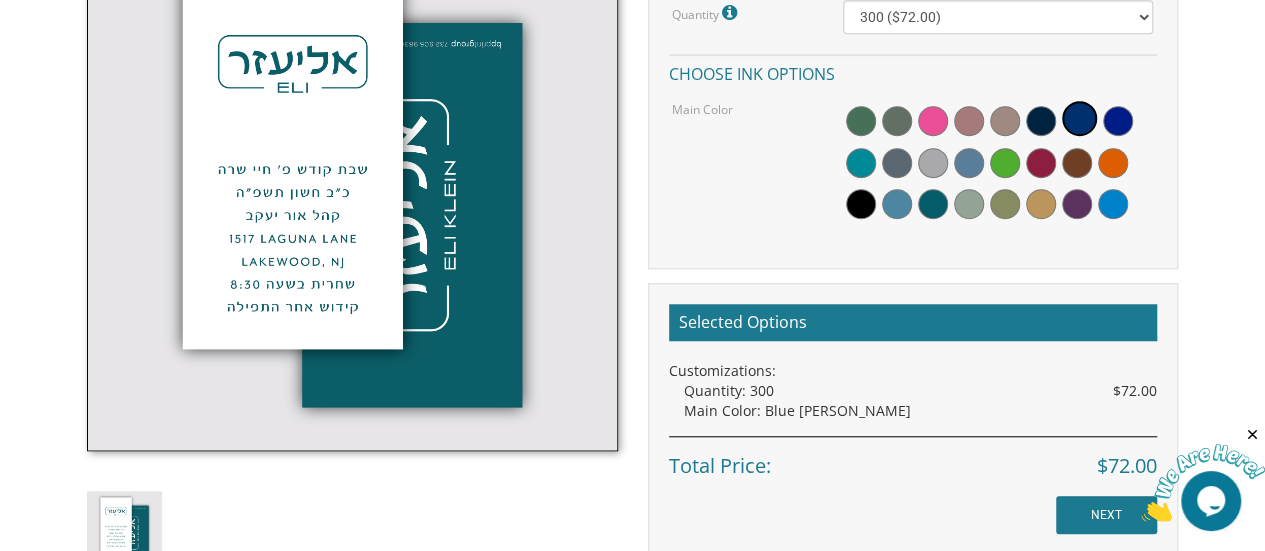 scroll, scrollTop: 646, scrollLeft: 0, axis: vertical 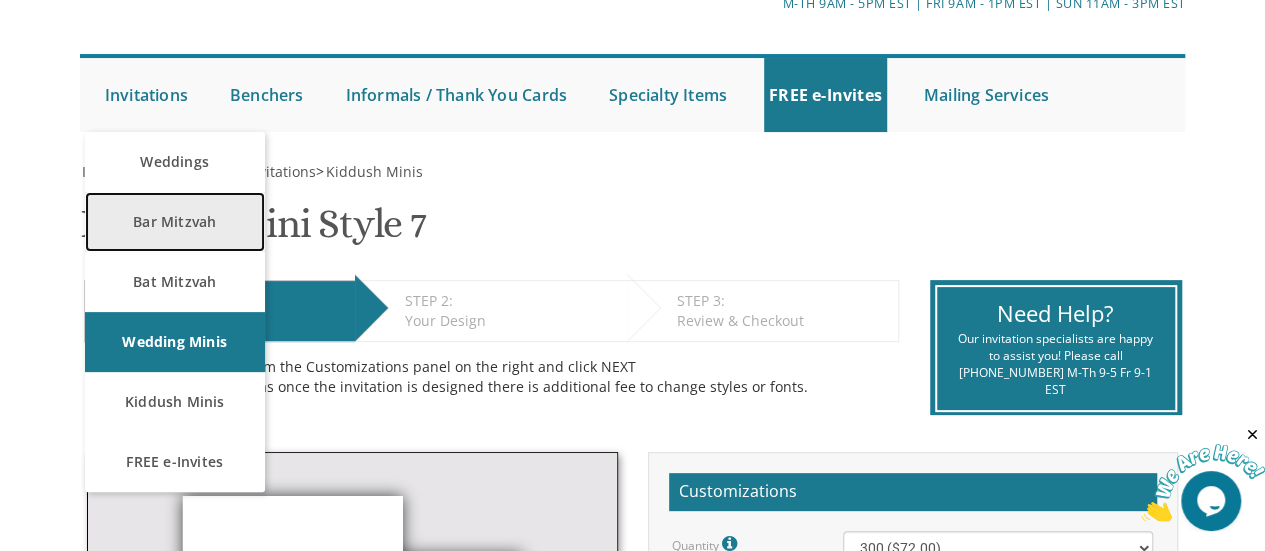 click on "Bar Mitzvah" at bounding box center [175, 222] 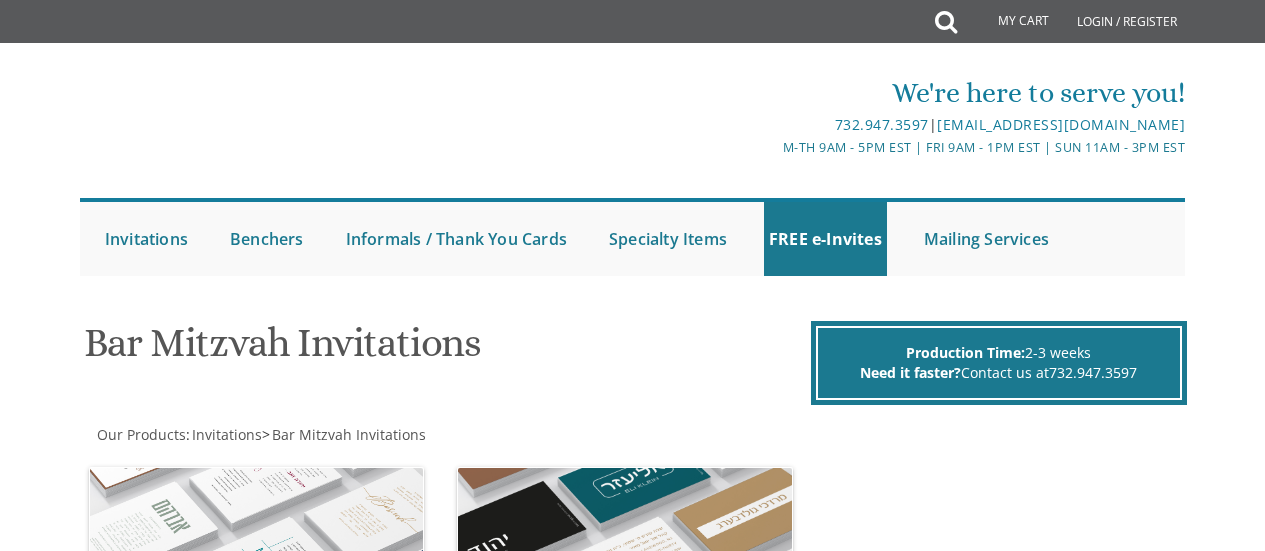 scroll, scrollTop: 0, scrollLeft: 0, axis: both 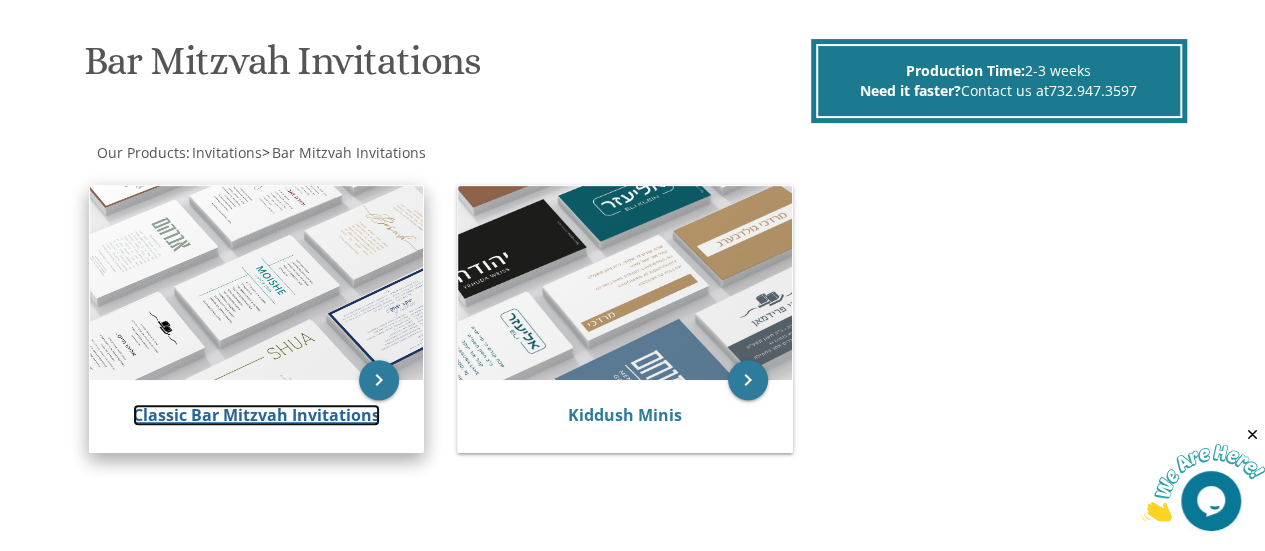 click on "Classic Bar Mitzvah Invitations" at bounding box center (256, 415) 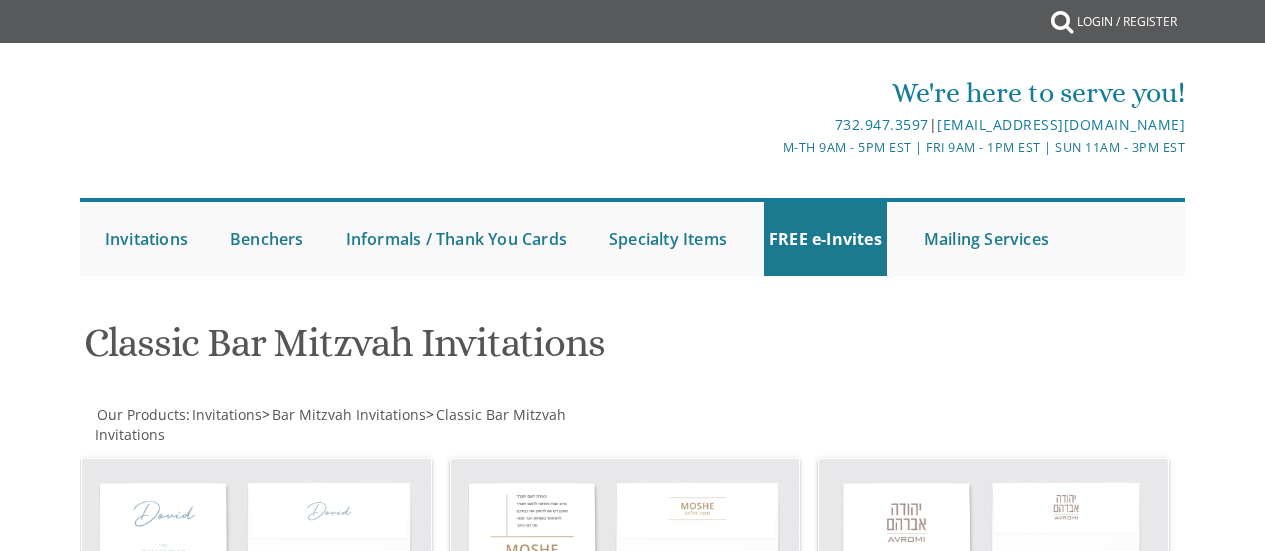 scroll, scrollTop: 0, scrollLeft: 0, axis: both 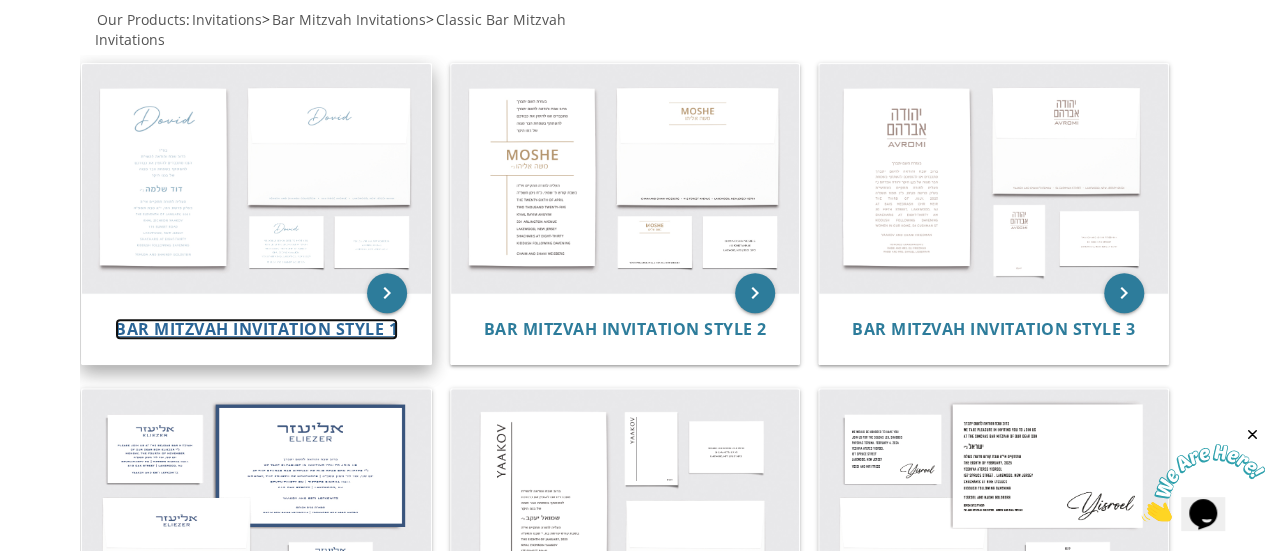 click on "Bar Mitzvah Invitation Style 1" at bounding box center [256, 329] 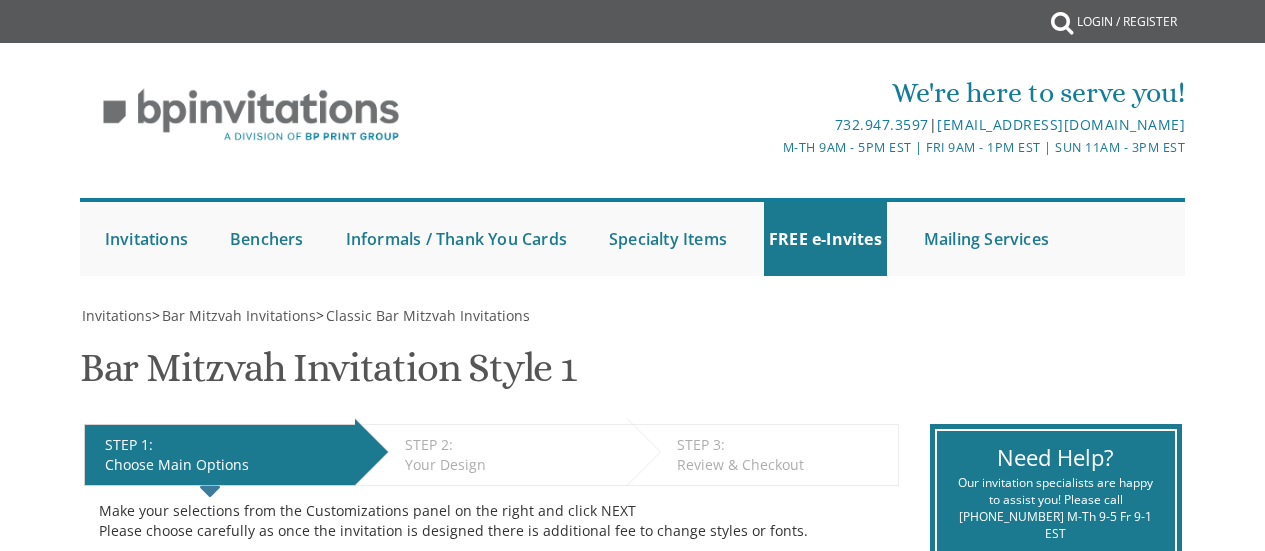 scroll, scrollTop: 0, scrollLeft: 0, axis: both 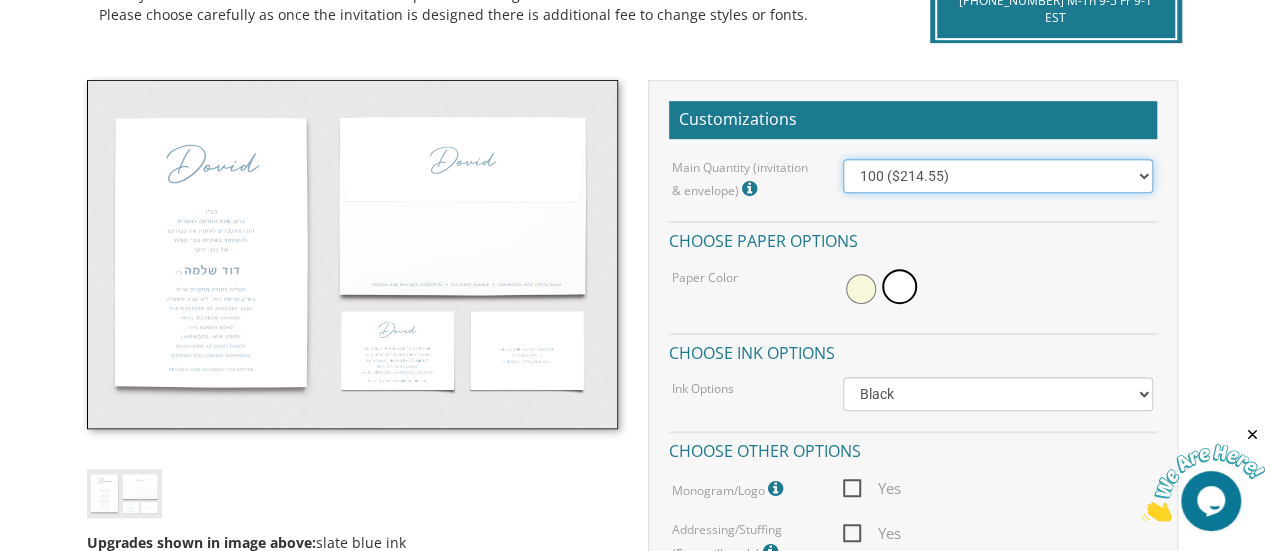 click on "100 ($214.55) 200 ($254.60) 300 ($294.25) 400 ($333.55) 500 ($373.90) 600 ($413.25) 700 ($452.35) 800 ($491.40) 900 ($528.00) 1000 ($568.05)" at bounding box center (998, 176) 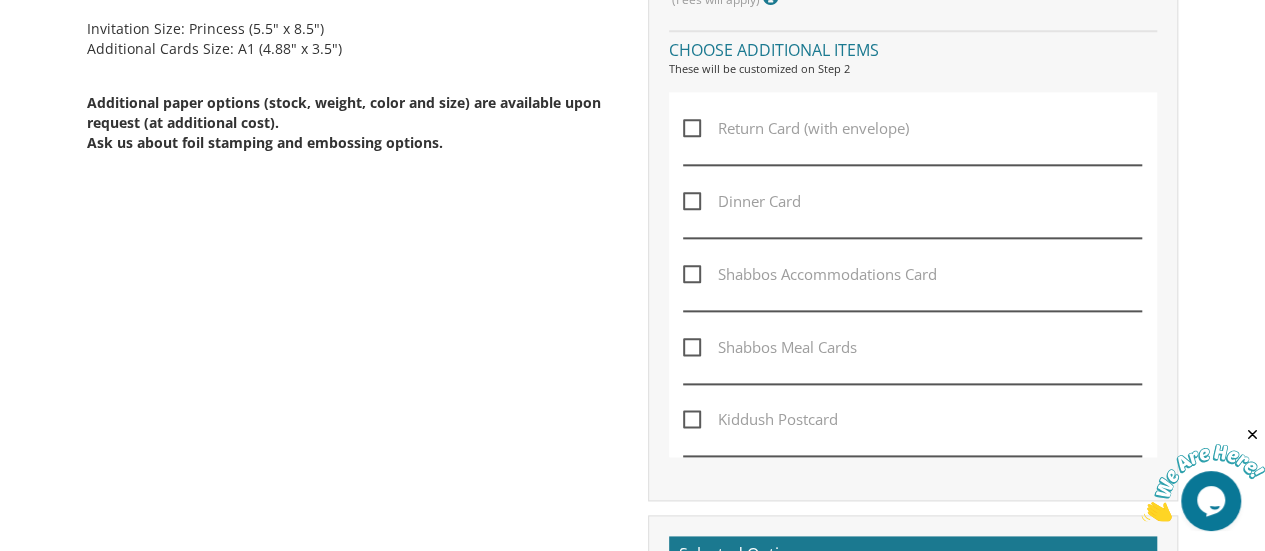 scroll, scrollTop: 1073, scrollLeft: 0, axis: vertical 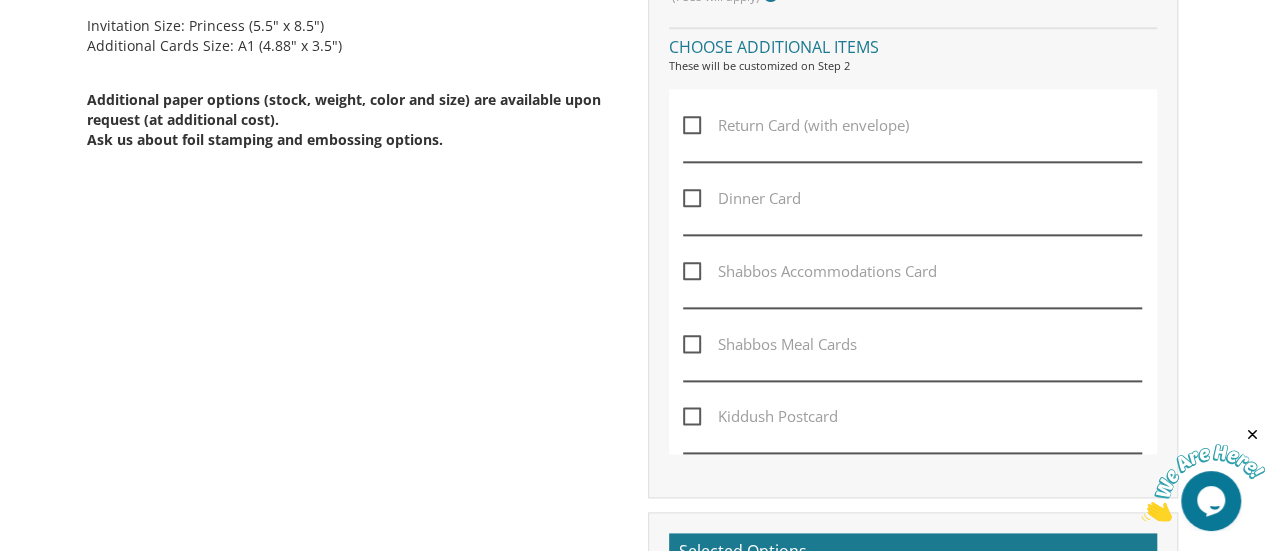click on "Shabbos Accommodations Card" at bounding box center (810, 271) 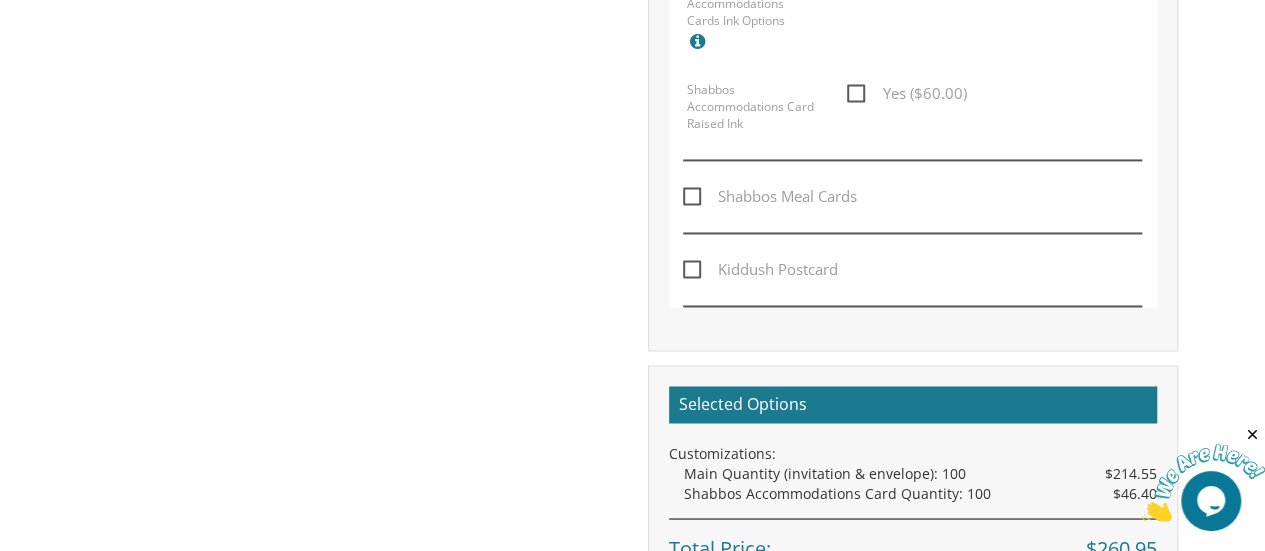 scroll, scrollTop: 1491, scrollLeft: 0, axis: vertical 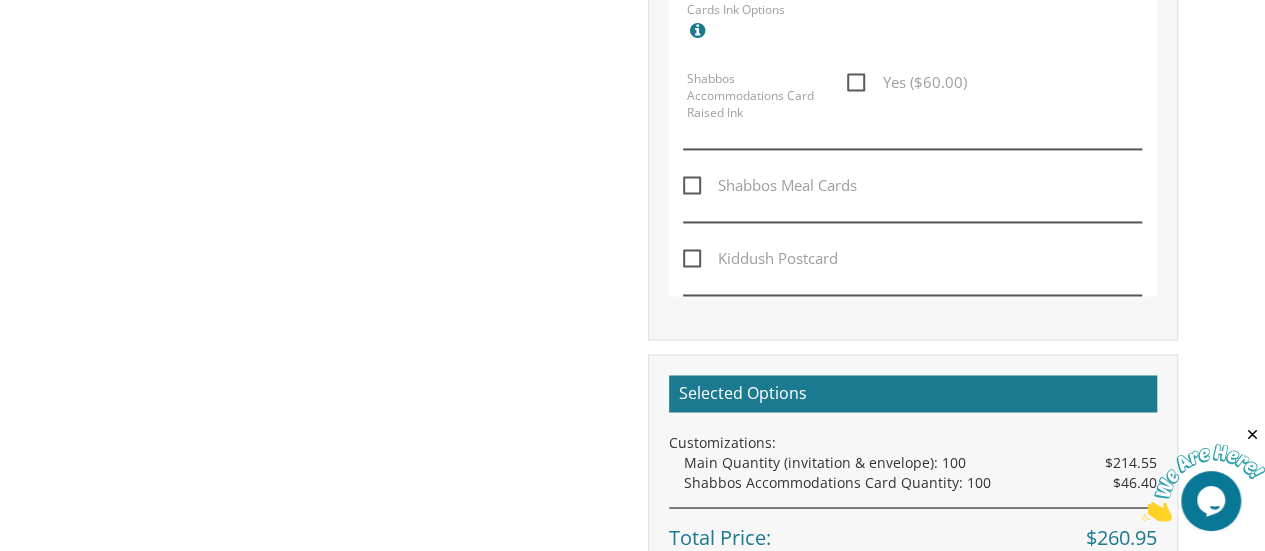 click on "Kiddush Postcard" at bounding box center [760, 258] 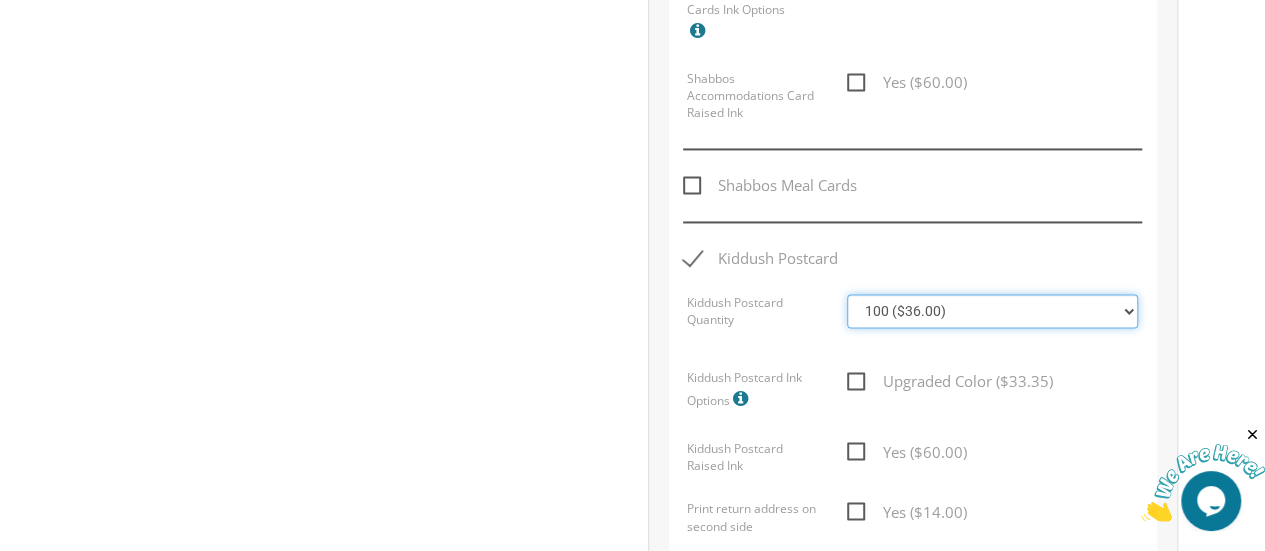 click on "100 ($36.00) 200 ($42.00) 300 ($48.00) 400 ($54.00) 500 ($60.00) 600 ($66.00) 700 ($72.00) 800 ($78.00) 900 ($84.00) 1000 ($90.00)" at bounding box center (992, 311) 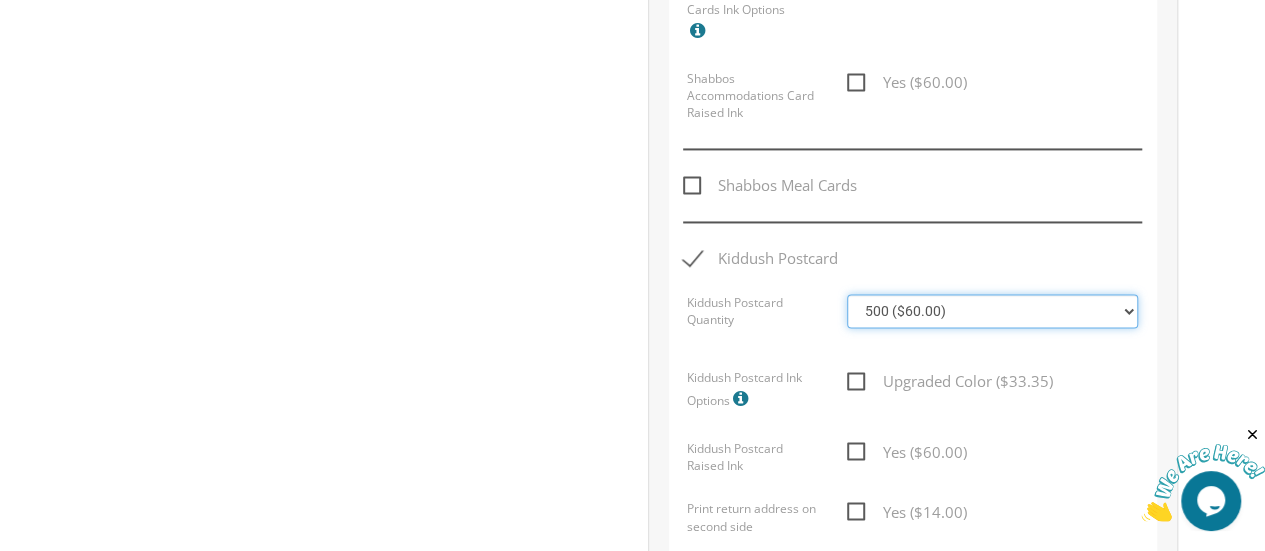 click on "100 ($36.00) 200 ($42.00) 300 ($48.00) 400 ($54.00) 500 ($60.00) 600 ($66.00) 700 ($72.00) 800 ($78.00) 900 ($84.00) 1000 ($90.00)" at bounding box center (992, 311) 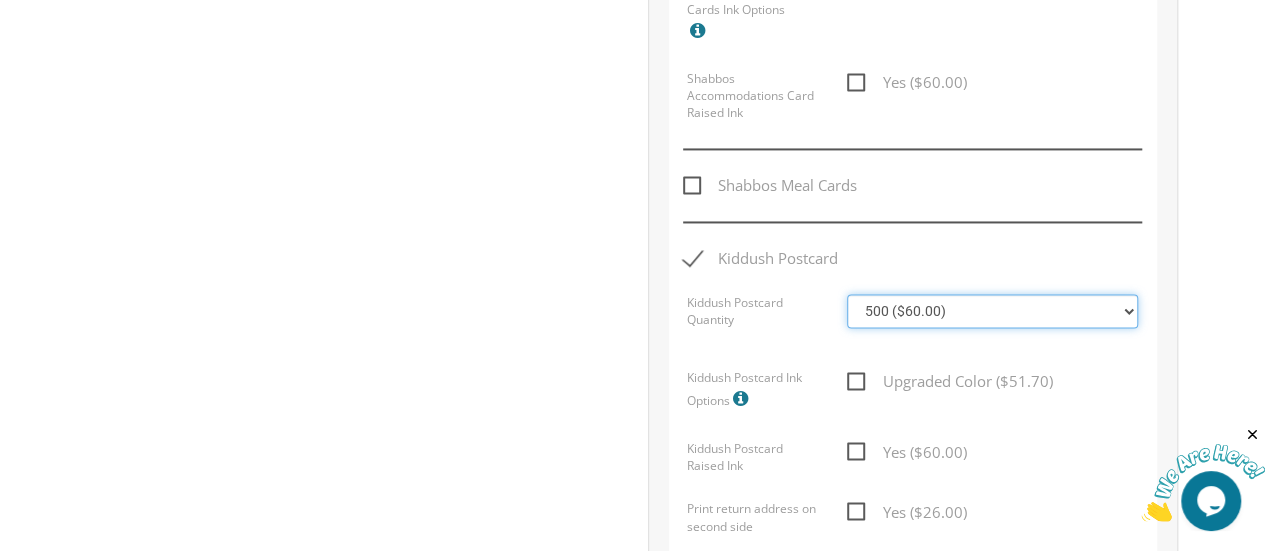 scroll, scrollTop: 1539, scrollLeft: 0, axis: vertical 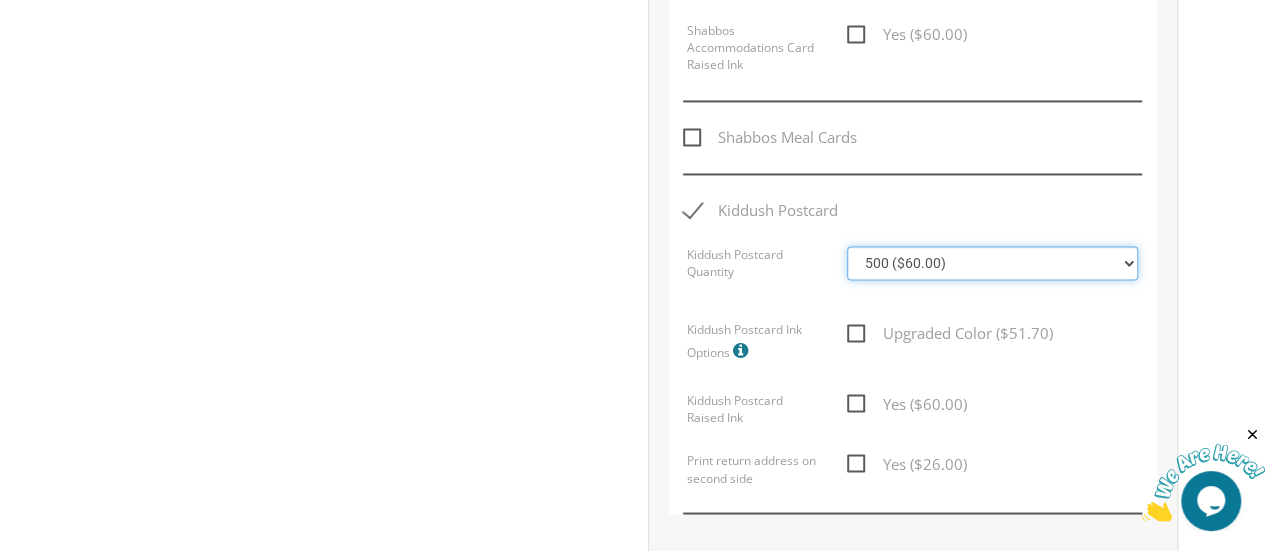 click on "100 ($36.00) 200 ($42.00) 300 ($48.00) 400 ($54.00) 500 ($60.00) 600 ($66.00) 700 ($72.00) 800 ($78.00) 900 ($84.00) 1000 ($90.00)" at bounding box center [992, 263] 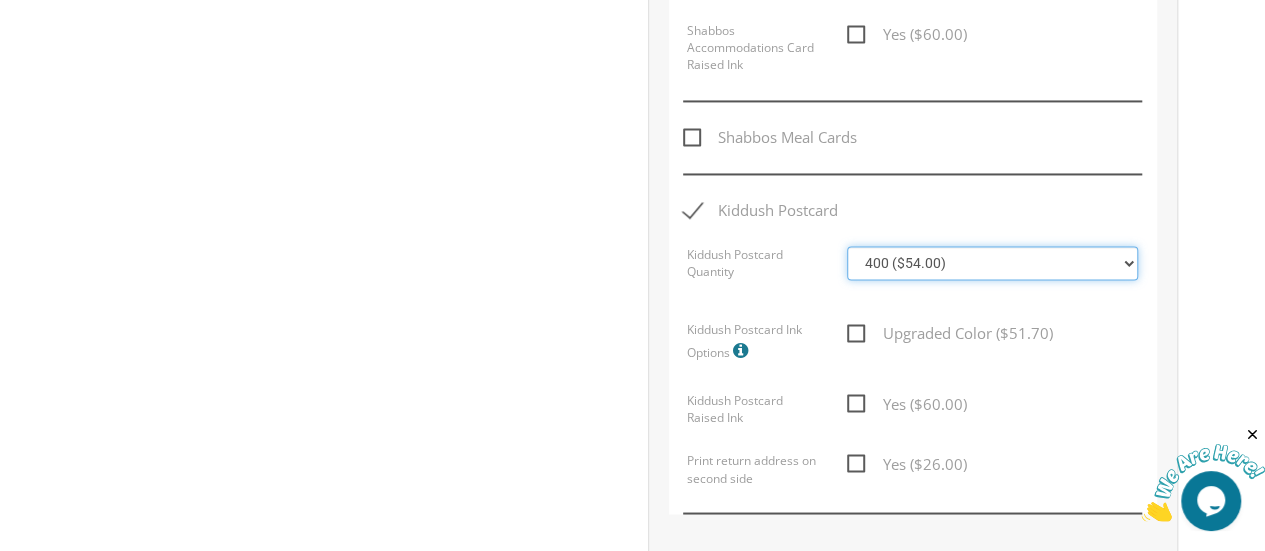 click on "100 ($36.00) 200 ($42.00) 300 ($48.00) 400 ($54.00) 500 ($60.00) 600 ($66.00) 700 ($72.00) 800 ($78.00) 900 ($84.00) 1000 ($90.00)" at bounding box center [992, 263] 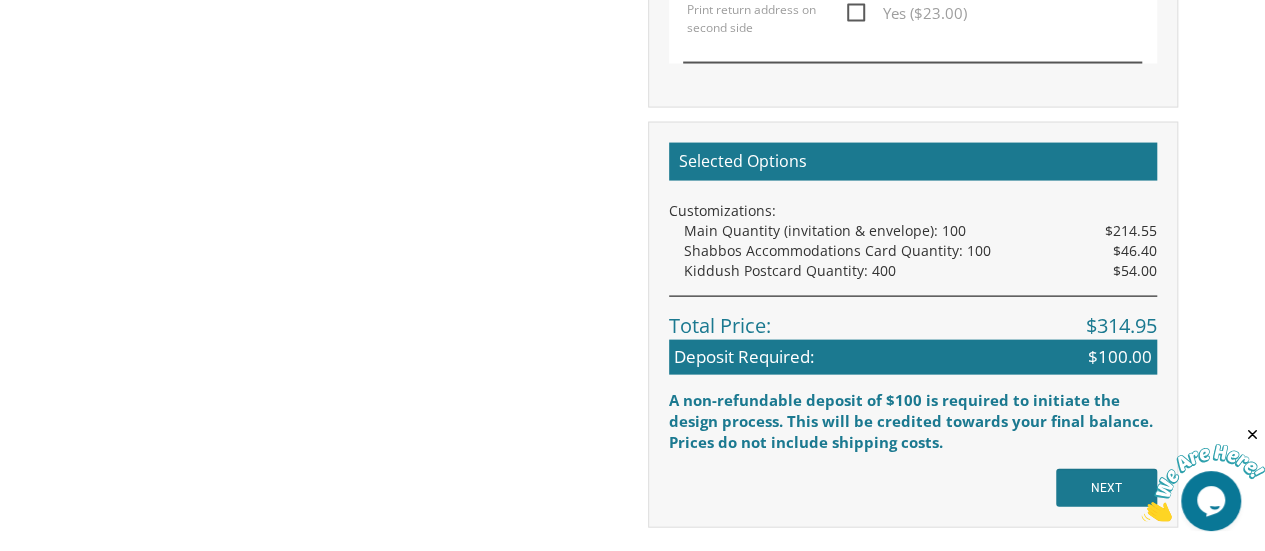 scroll, scrollTop: 1993, scrollLeft: 0, axis: vertical 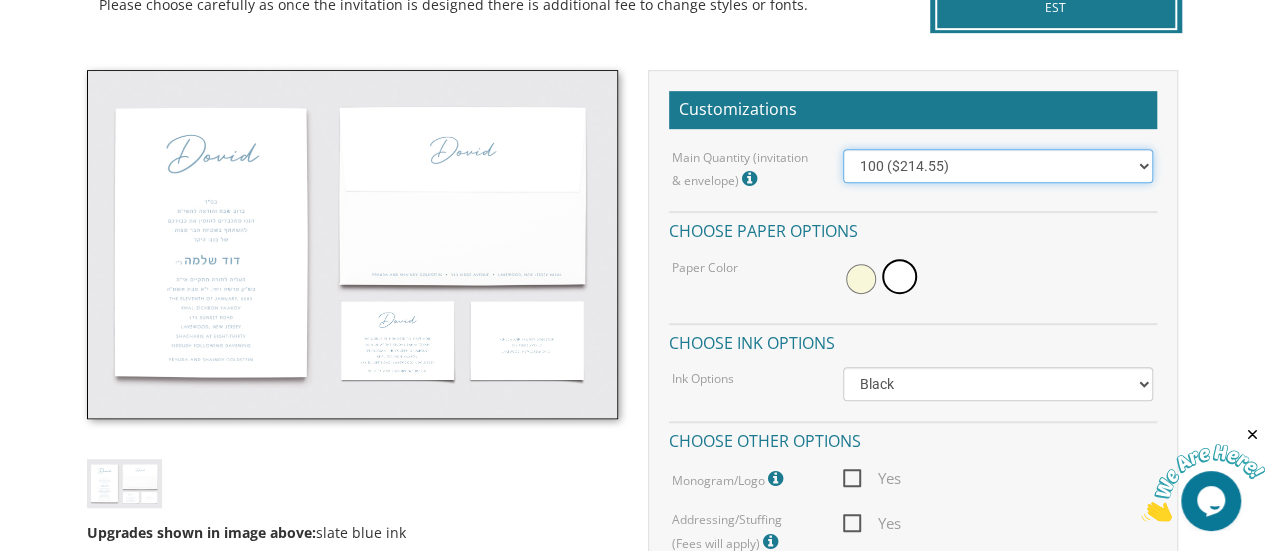 click on "100 ($214.55) 200 ($254.60) 300 ($294.25) 400 ($333.55) 500 ($373.90) 600 ($413.25) 700 ($452.35) 800 ($491.40) 900 ($528.00) 1000 ($568.05)" at bounding box center (998, 166) 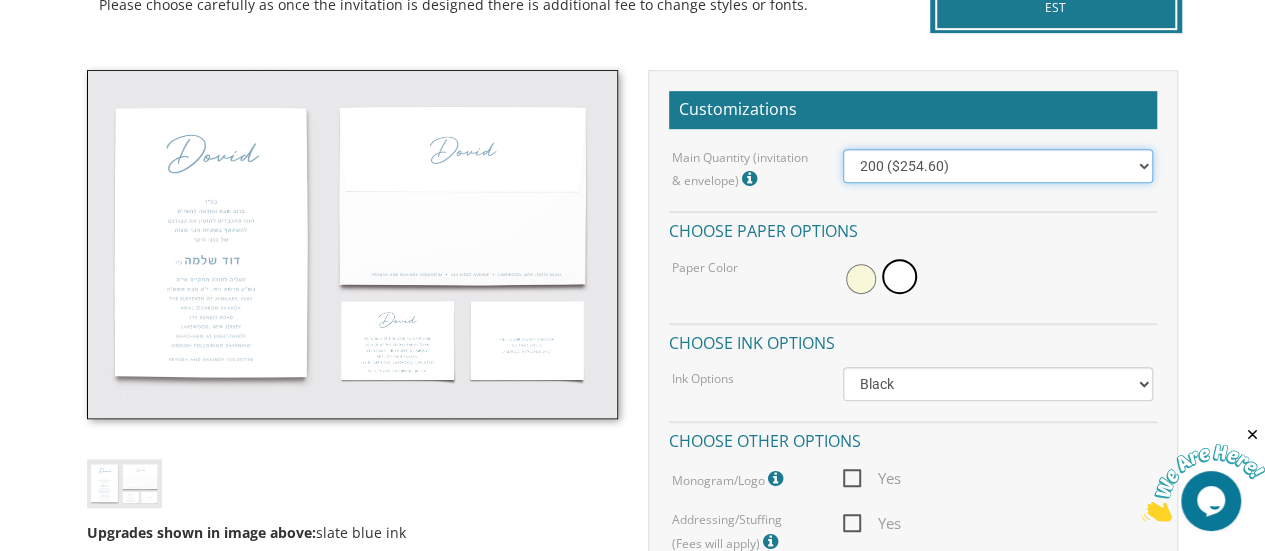 click on "100 ($214.55) 200 ($254.60) 300 ($294.25) 400 ($333.55) 500 ($373.90) 600 ($413.25) 700 ($452.35) 800 ($491.40) 900 ($528.00) 1000 ($568.05)" at bounding box center (998, 166) 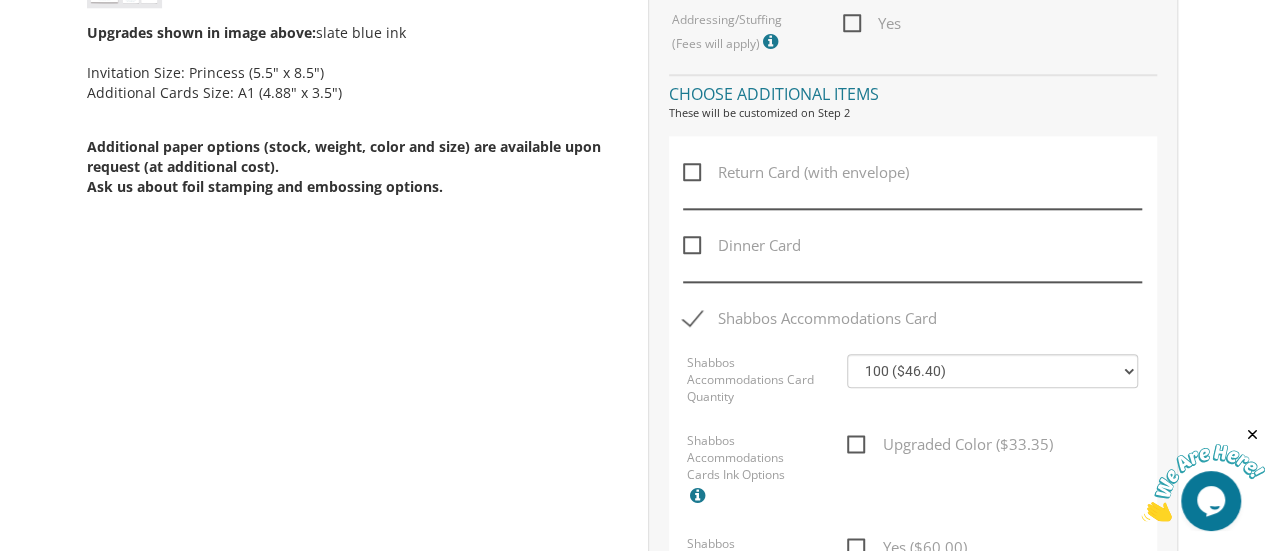 scroll, scrollTop: 1077, scrollLeft: 0, axis: vertical 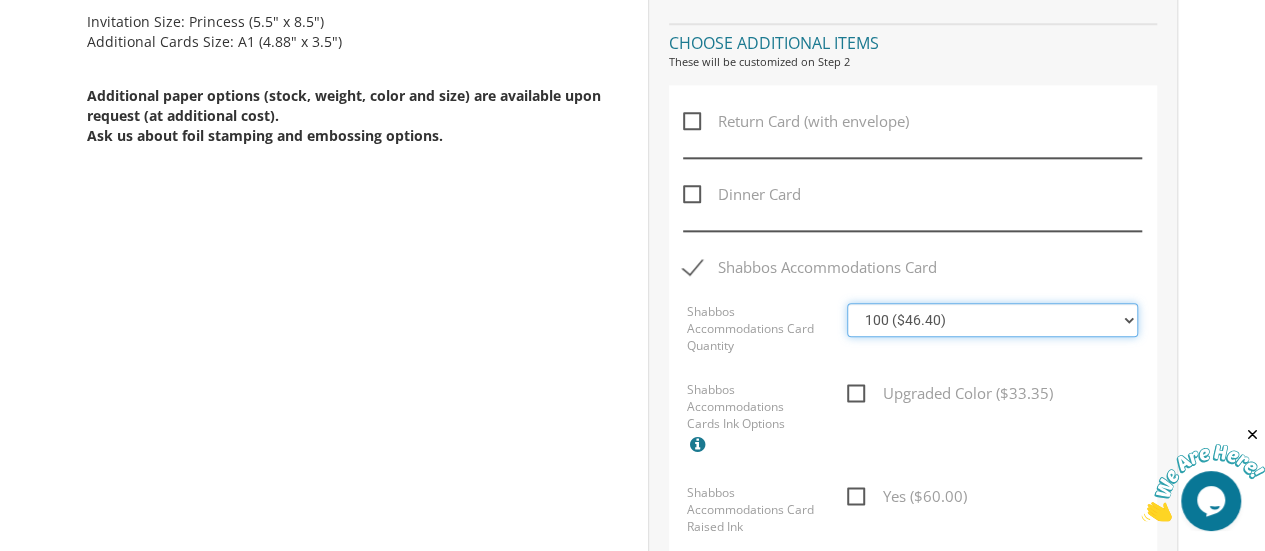 click on "100 ($46.40) 200 ($55.20) 300 ($61.85) 400 ($70.60) 500 ($77.20) 600 ($85.95) 700 ($92.55) 800 ($99.10) 900 ($107.85) 1000 ($114.40)" at bounding box center [992, 320] 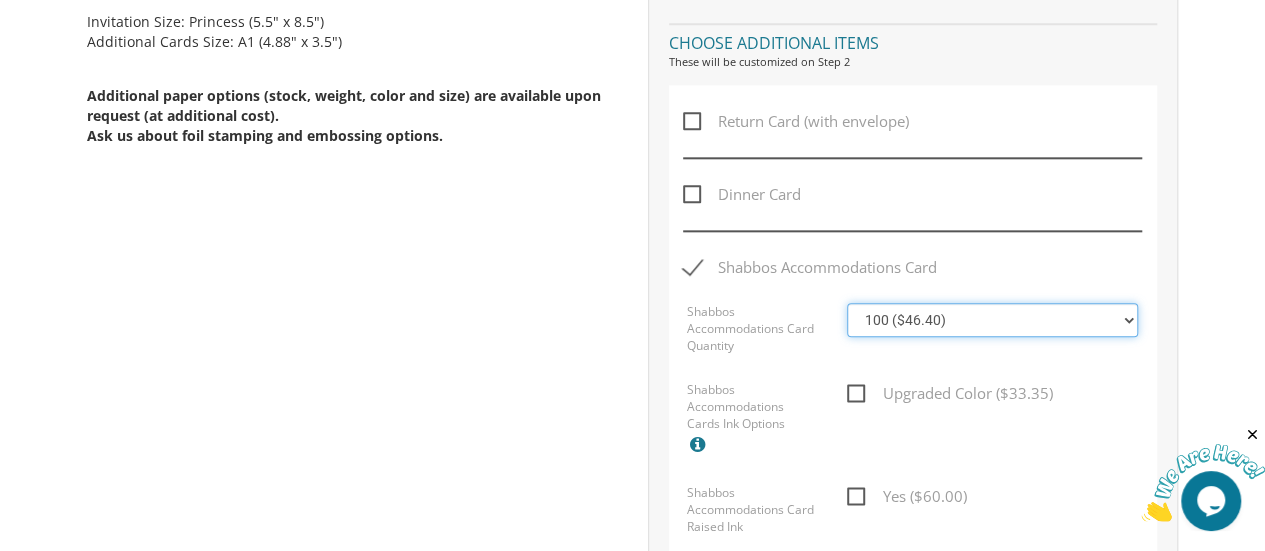 click on "100 ($46.40) 200 ($55.20) 300 ($61.85) 400 ($70.60) 500 ($77.20) 600 ($85.95) 700 ($92.55) 800 ($99.10) 900 ($107.85) 1000 ($114.40)" at bounding box center [992, 320] 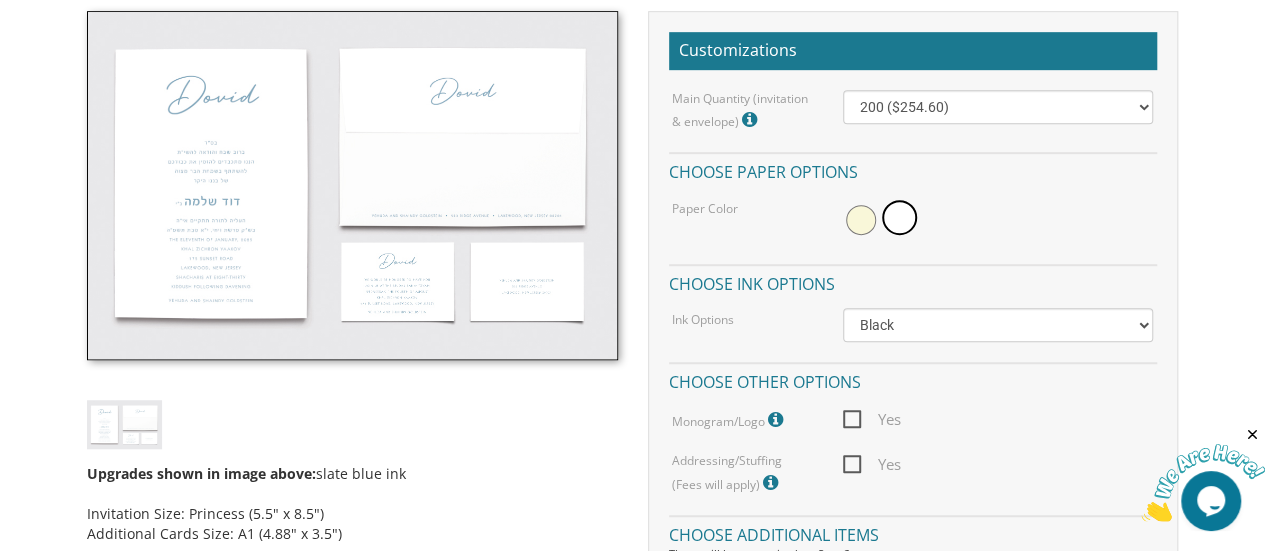 scroll, scrollTop: 572, scrollLeft: 0, axis: vertical 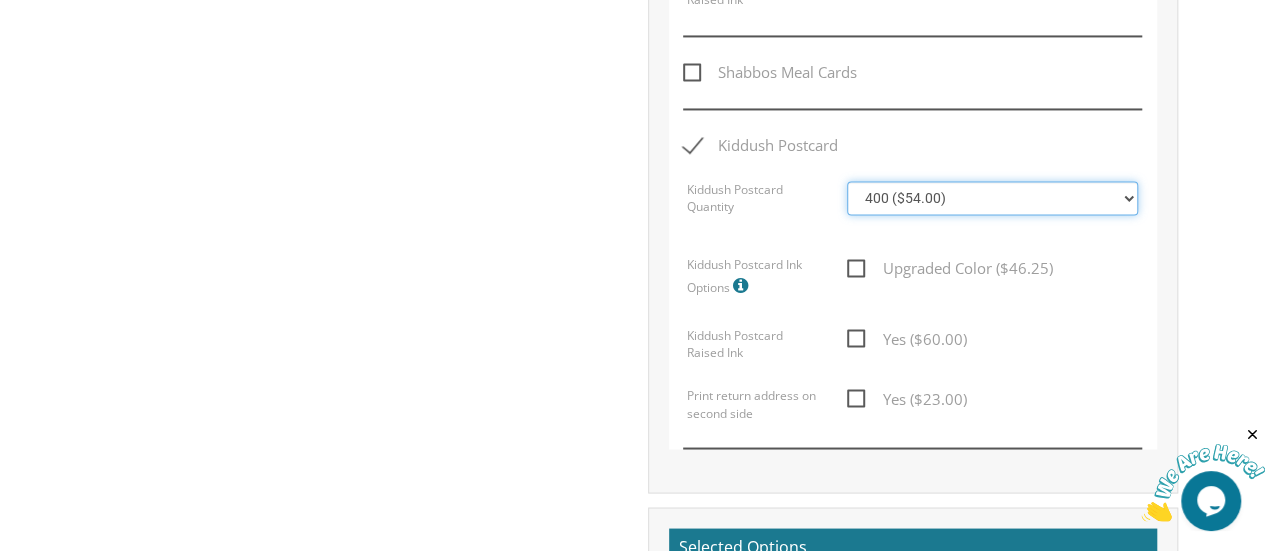click on "100 ($36.00) 200 ($42.00) 300 ($48.00) 400 ($54.00) 500 ($60.00) 600 ($66.00) 700 ($72.00) 800 ($78.00) 900 ($84.00) 1000 ($90.00)" at bounding box center [992, 198] 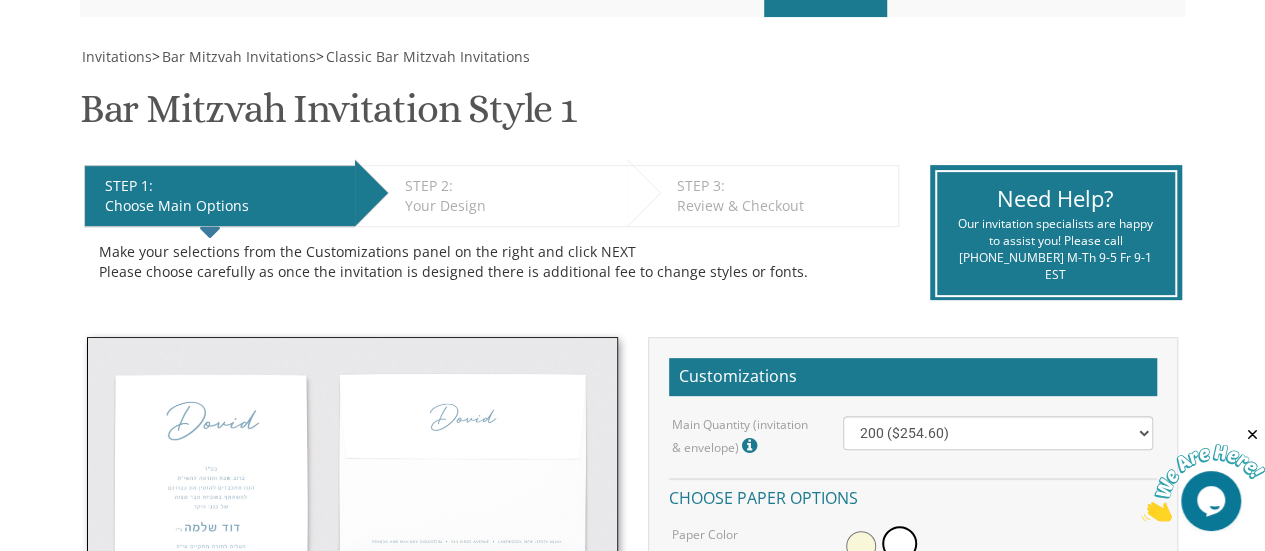 scroll, scrollTop: 246, scrollLeft: 0, axis: vertical 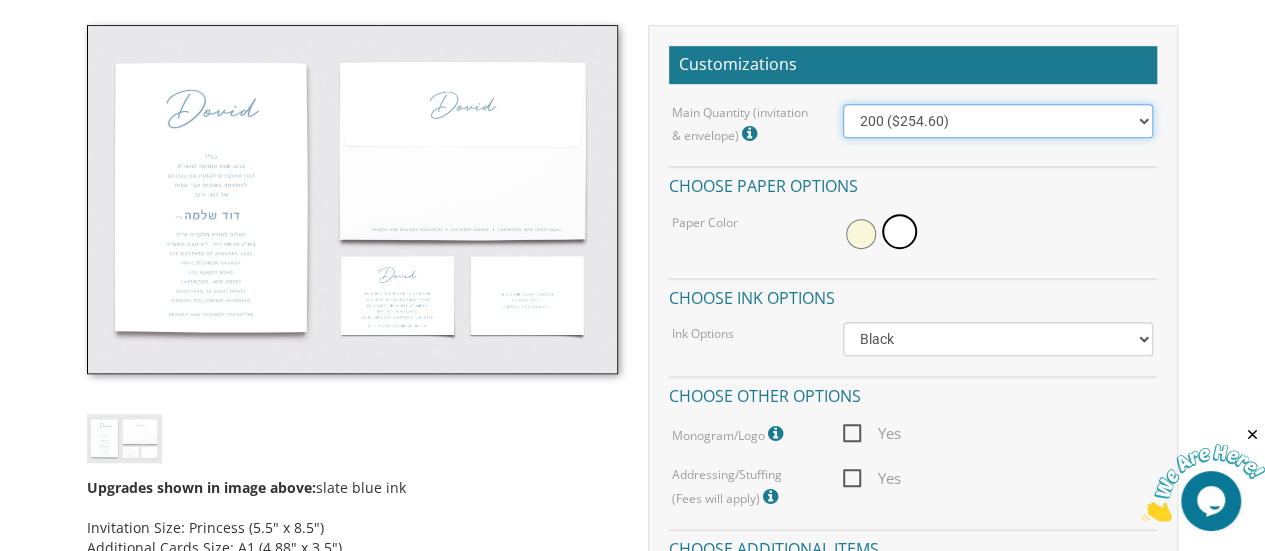 click on "100 ($214.55) 200 ($254.60) 300 ($294.25) 400 ($333.55) 500 ($373.90) 600 ($413.25) 700 ($452.35) 800 ($491.40) 900 ($528.00) 1000 ($568.05)" at bounding box center [998, 121] 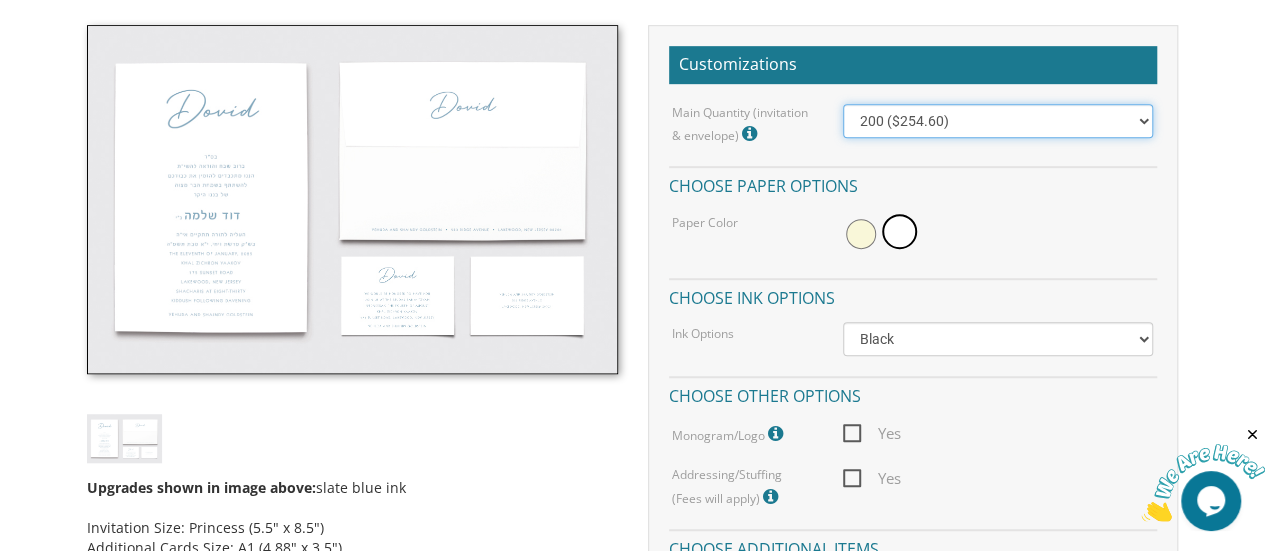 select on "400" 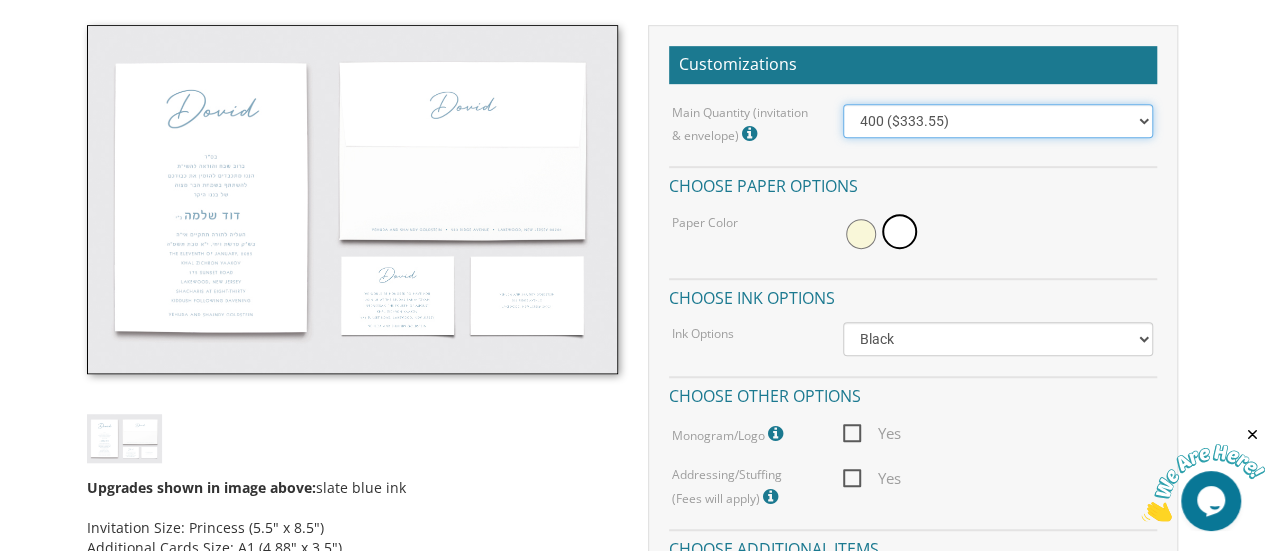 click on "100 ($214.55) 200 ($254.60) 300 ($294.25) 400 ($333.55) 500 ($373.90) 600 ($413.25) 700 ($452.35) 800 ($491.40) 900 ($528.00) 1000 ($568.05)" at bounding box center (998, 121) 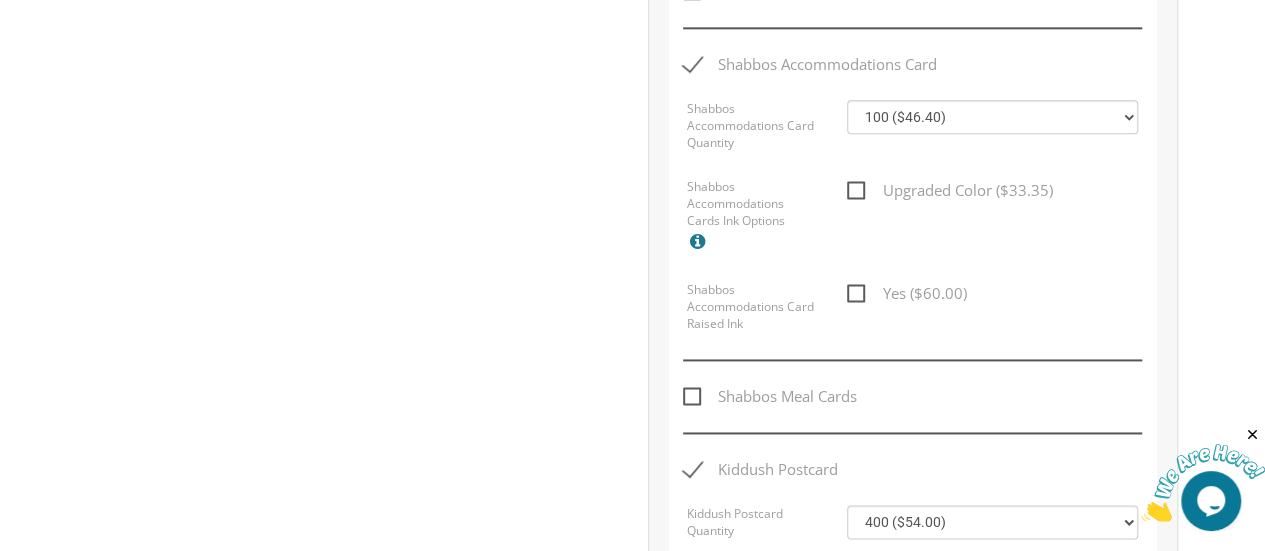 scroll, scrollTop: 1284, scrollLeft: 0, axis: vertical 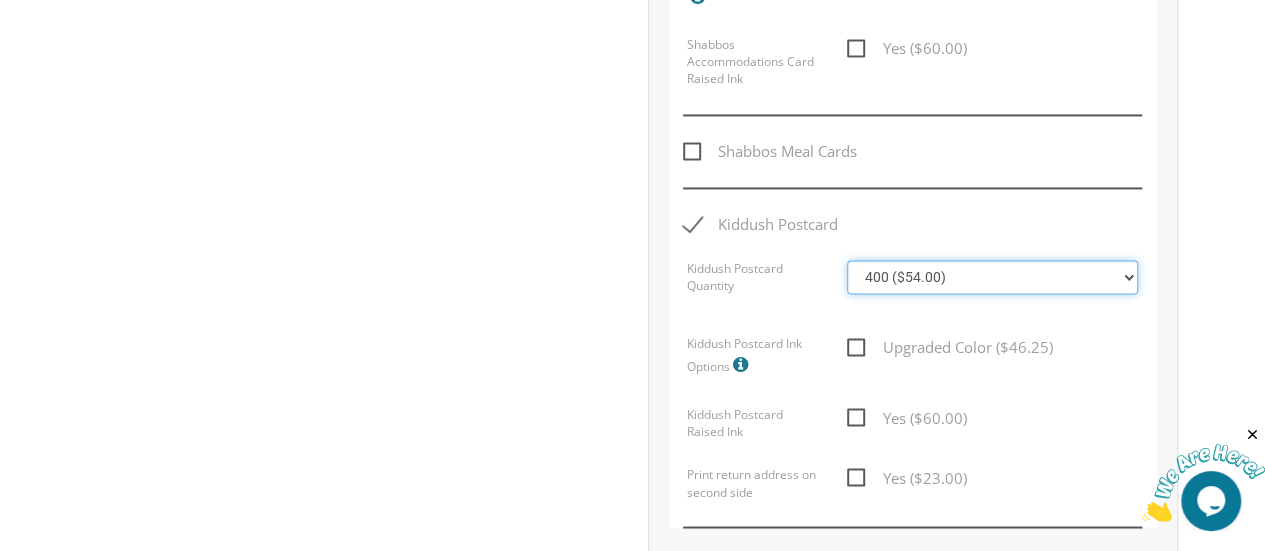 click on "100 ($36.00) 200 ($42.00) 300 ($48.00) 400 ($54.00) 500 ($60.00) 600 ($66.00) 700 ($72.00) 800 ($78.00) 900 ($84.00) 1000 ($90.00)" at bounding box center (992, 277) 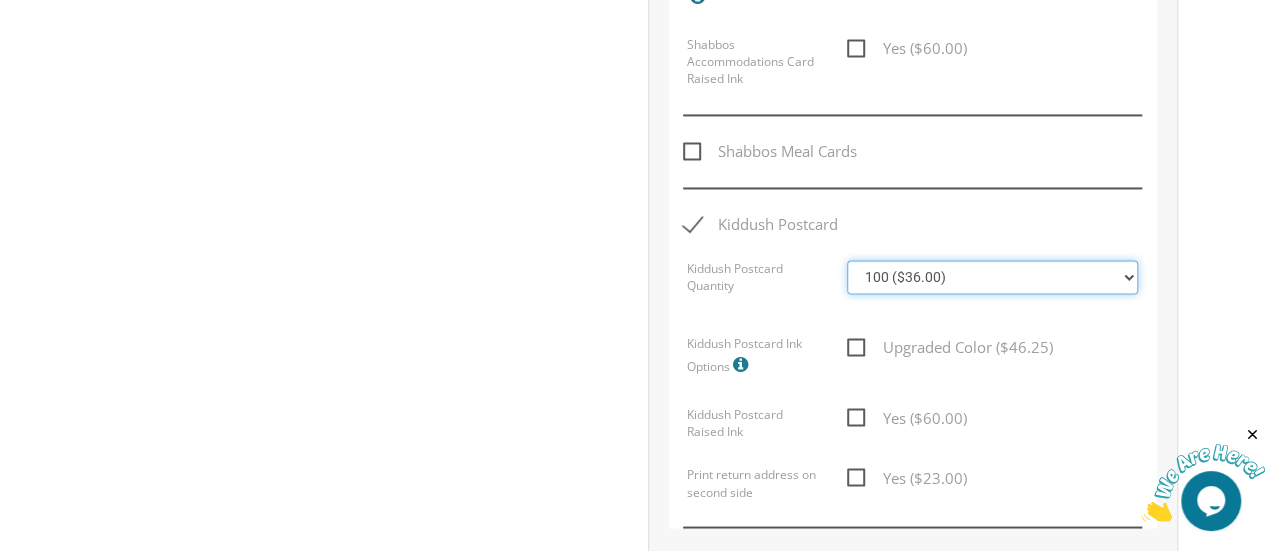 click on "100 ($36.00) 200 ($42.00) 300 ($48.00) 400 ($54.00) 500 ($60.00) 600 ($66.00) 700 ($72.00) 800 ($78.00) 900 ($84.00) 1000 ($90.00)" at bounding box center [992, 277] 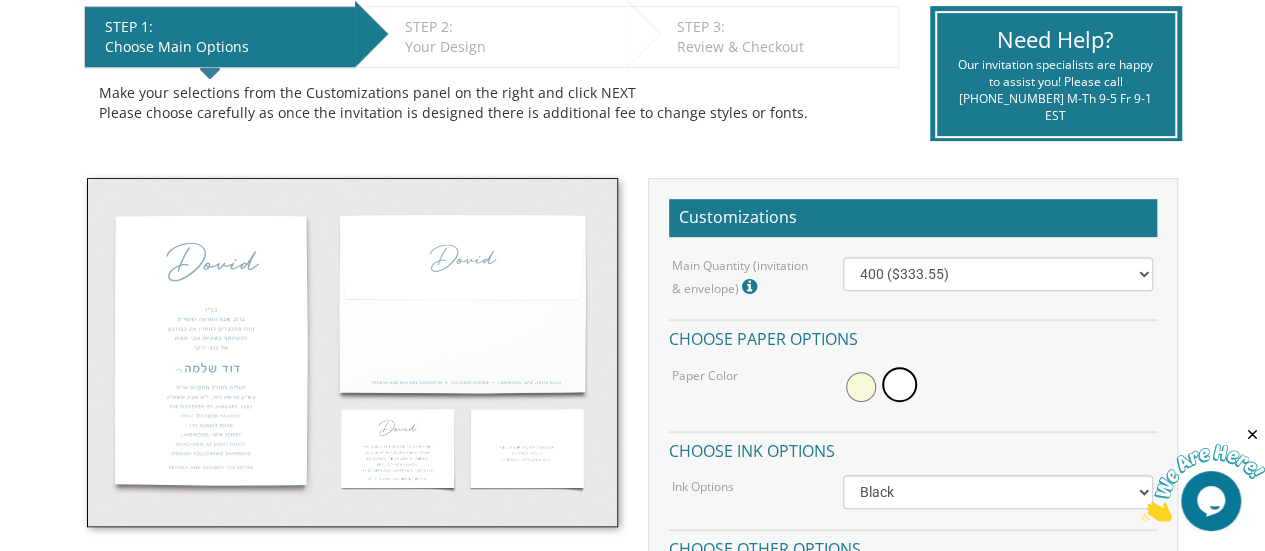 scroll, scrollTop: 426, scrollLeft: 0, axis: vertical 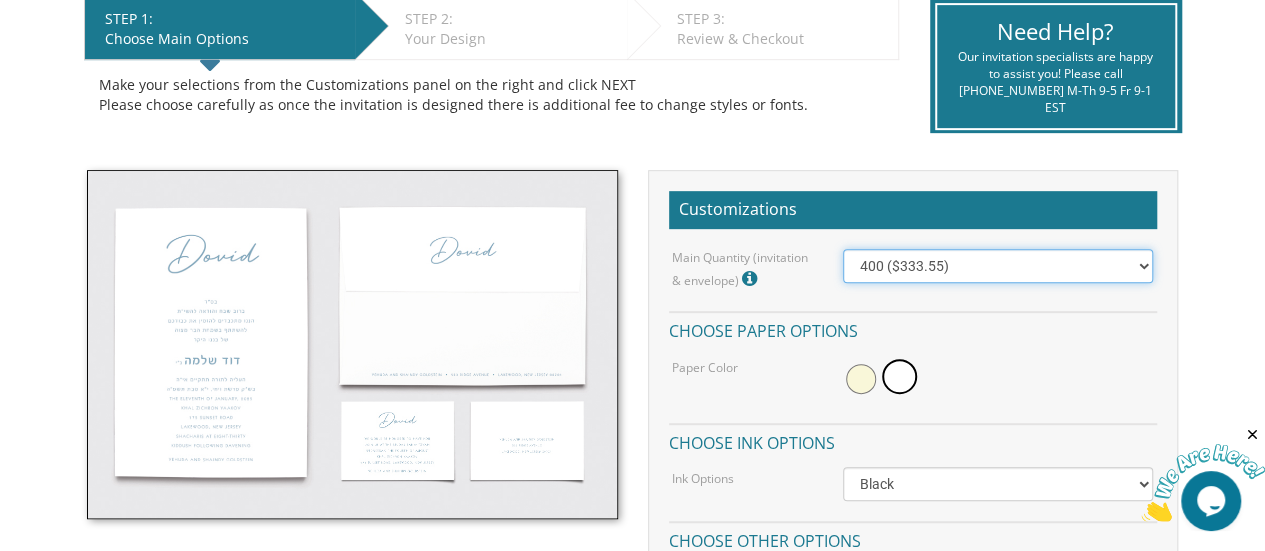 click on "100 ($214.55) 200 ($254.60) 300 ($294.25) 400 ($333.55) 500 ($373.90) 600 ($413.25) 700 ($452.35) 800 ($491.40) 900 ($528.00) 1000 ($568.05)" at bounding box center (998, 266) 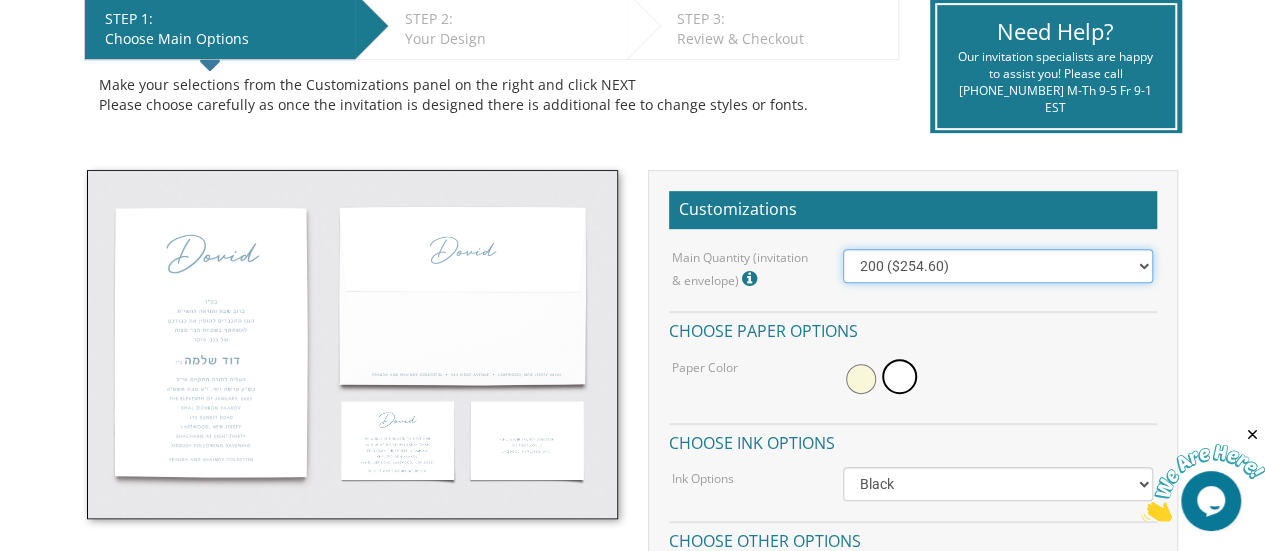click on "100 ($214.55) 200 ($254.60) 300 ($294.25) 400 ($333.55) 500 ($373.90) 600 ($413.25) 700 ($452.35) 800 ($491.40) 900 ($528.00) 1000 ($568.05)" at bounding box center [998, 266] 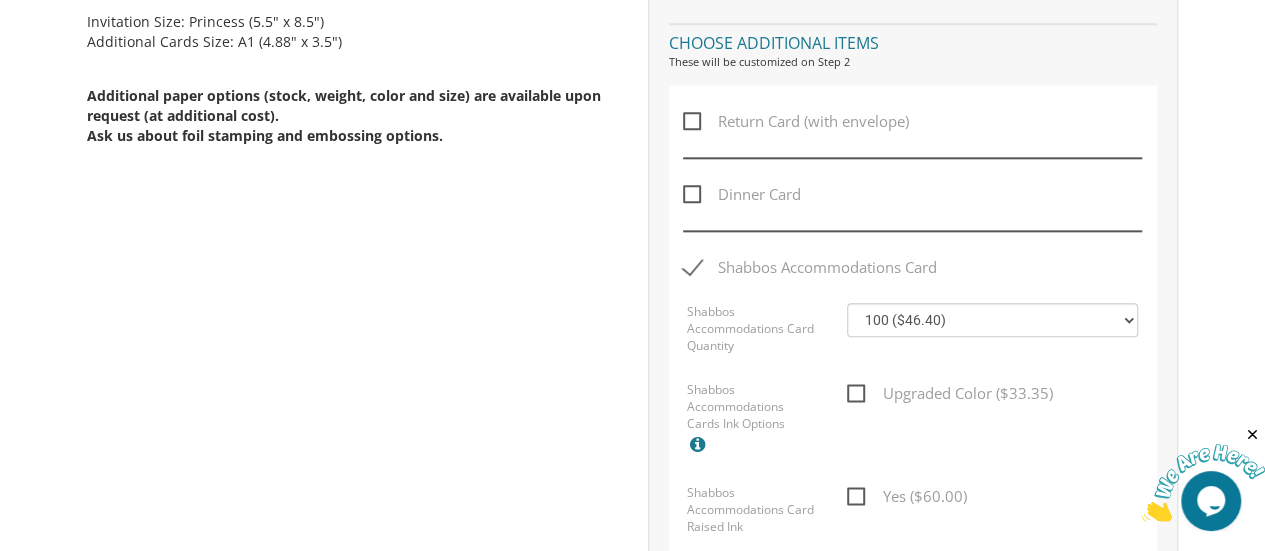 scroll, scrollTop: 1086, scrollLeft: 0, axis: vertical 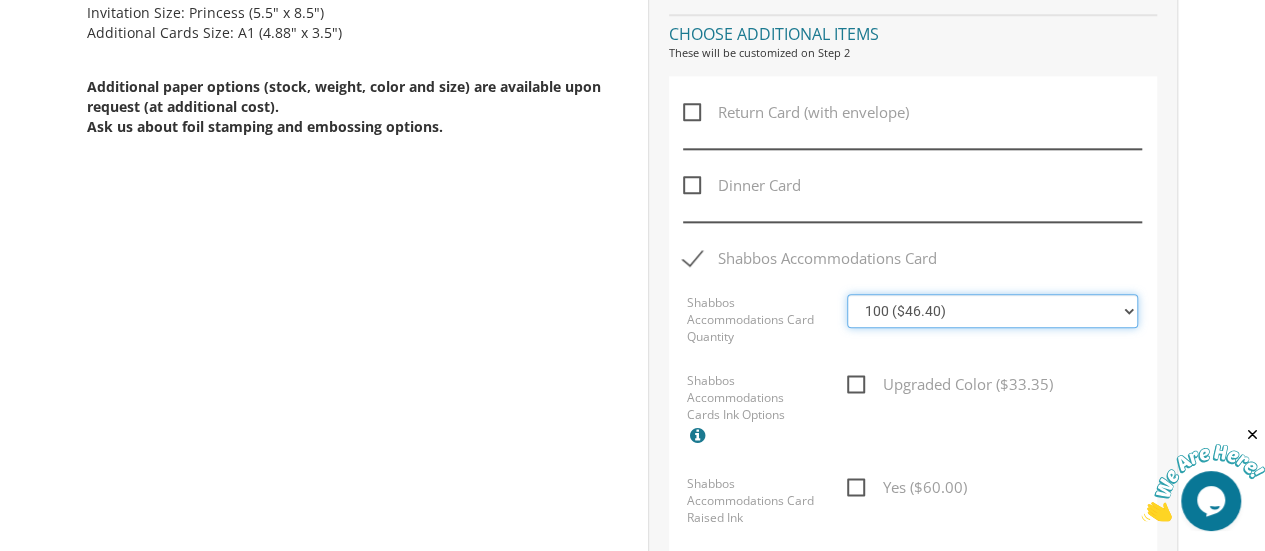 click on "100 ($46.40) 200 ($55.20) 300 ($61.85) 400 ($70.60) 500 ($77.20) 600 ($85.95) 700 ($92.55) 800 ($99.10) 900 ($107.85) 1000 ($114.40)" at bounding box center (992, 311) 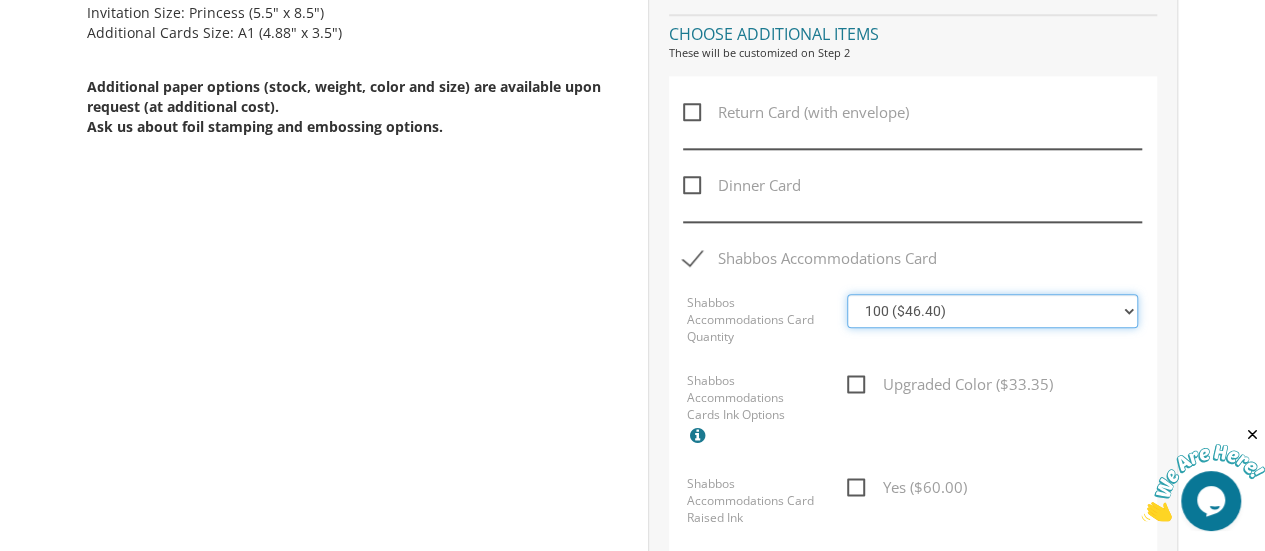 click on "100 ($46.40) 200 ($55.20) 300 ($61.85) 400 ($70.60) 500 ($77.20) 600 ($85.95) 700 ($92.55) 800 ($99.10) 900 ($107.85) 1000 ($114.40)" at bounding box center (992, 311) 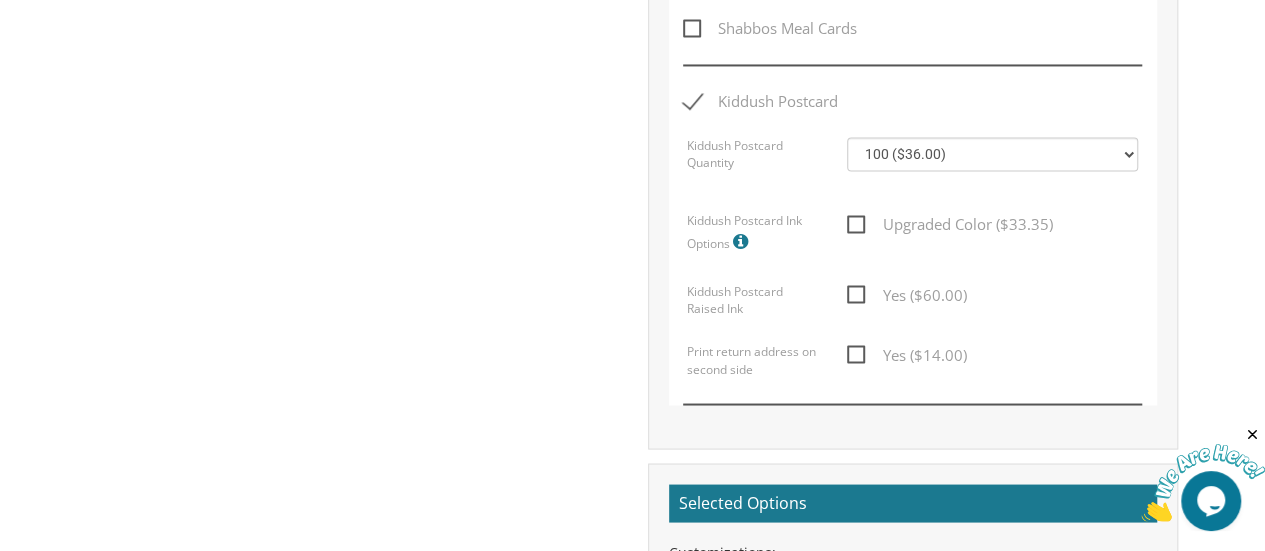 scroll, scrollTop: 1661, scrollLeft: 0, axis: vertical 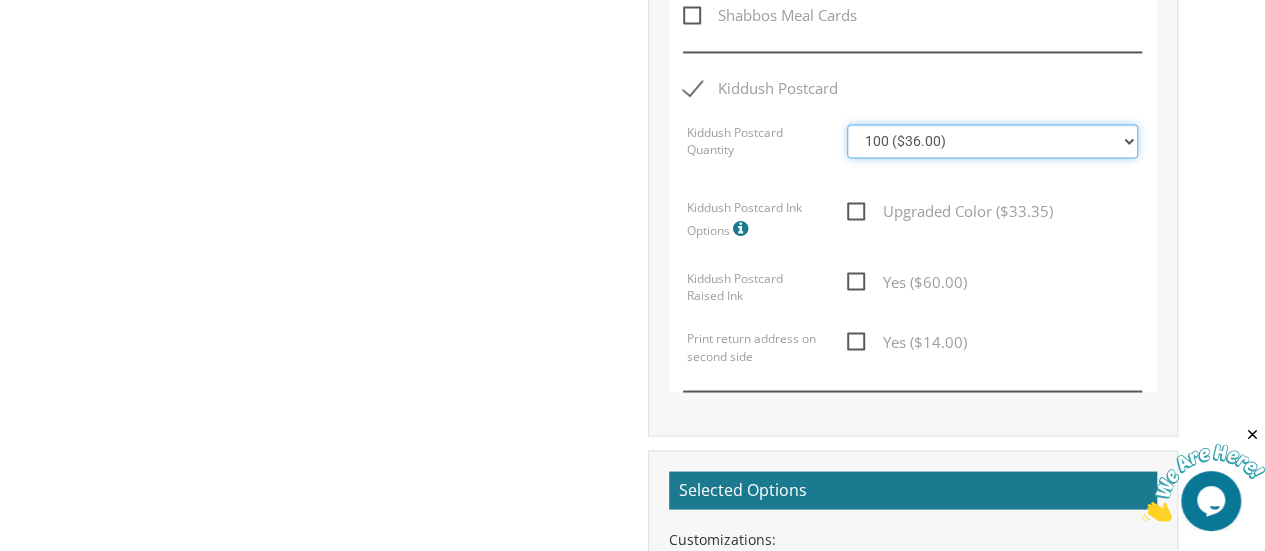 click on "100 ($36.00) 200 ($42.00) 300 ($48.00) 400 ($54.00) 500 ($60.00) 600 ($66.00) 700 ($72.00) 800 ($78.00) 900 ($84.00) 1000 ($90.00)" at bounding box center (992, 141) 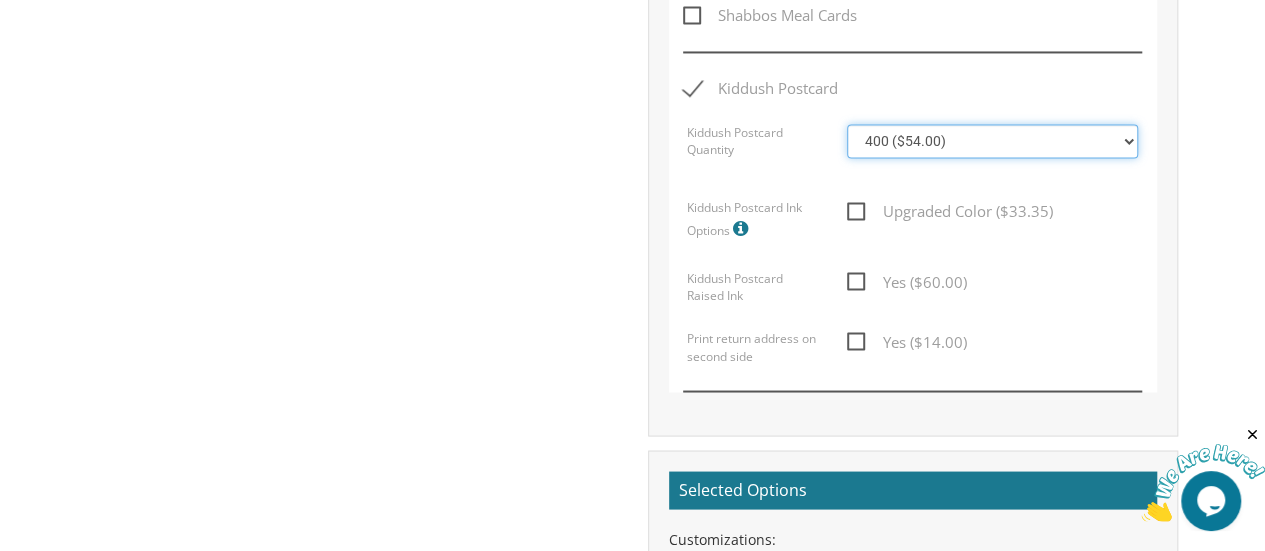 click on "100 ($36.00) 200 ($42.00) 300 ($48.00) 400 ($54.00) 500 ($60.00) 600 ($66.00) 700 ($72.00) 800 ($78.00) 900 ($84.00) 1000 ($90.00)" at bounding box center (992, 141) 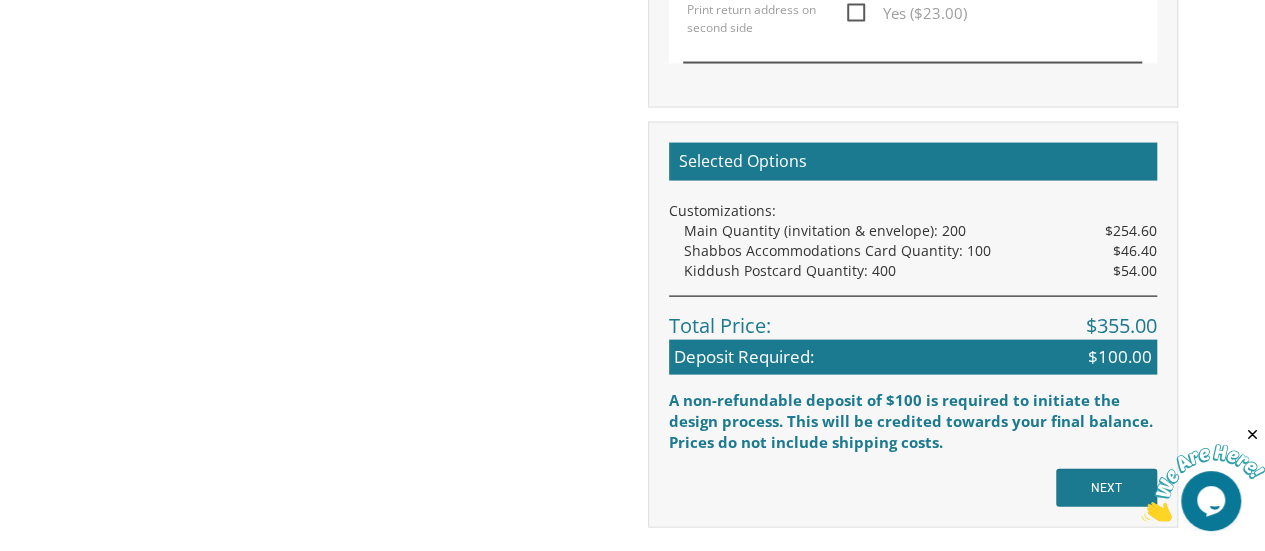 scroll, scrollTop: 1998, scrollLeft: 0, axis: vertical 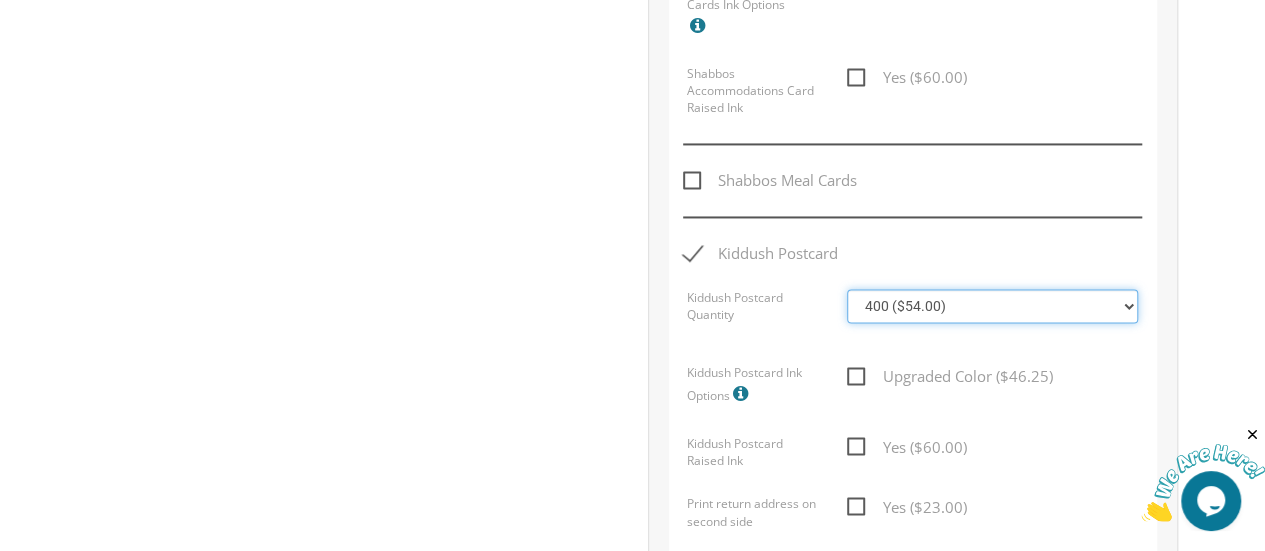 click on "100 ($36.00) 200 ($42.00) 300 ($48.00) 400 ($54.00) 500 ($60.00) 600 ($66.00) 700 ($72.00) 800 ($78.00) 900 ($84.00) 1000 ($90.00)" at bounding box center (992, 306) 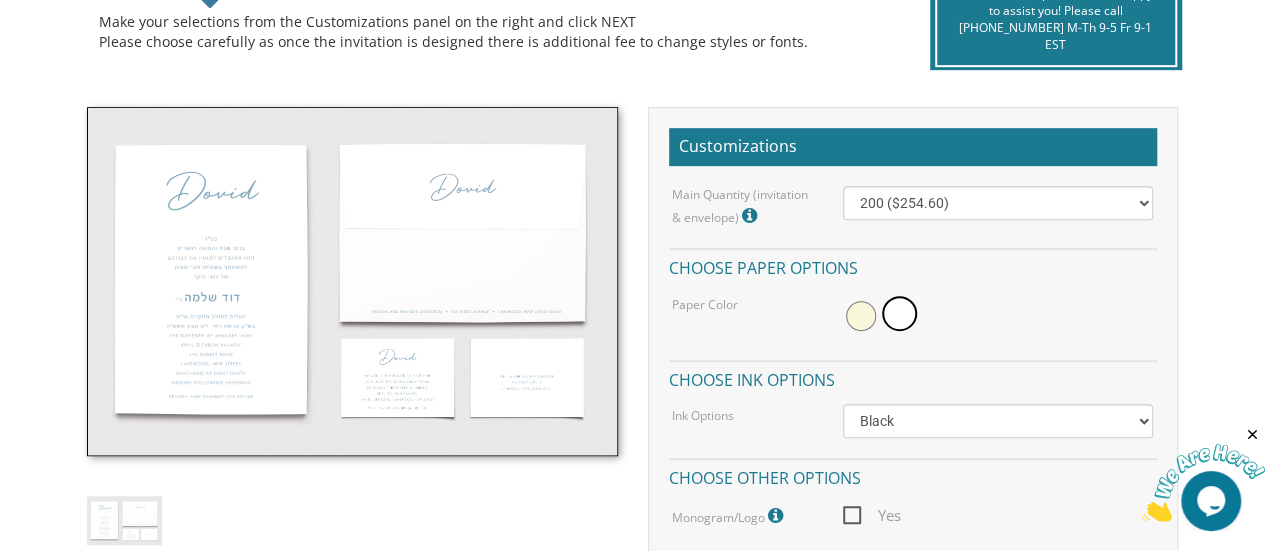 scroll, scrollTop: 476, scrollLeft: 0, axis: vertical 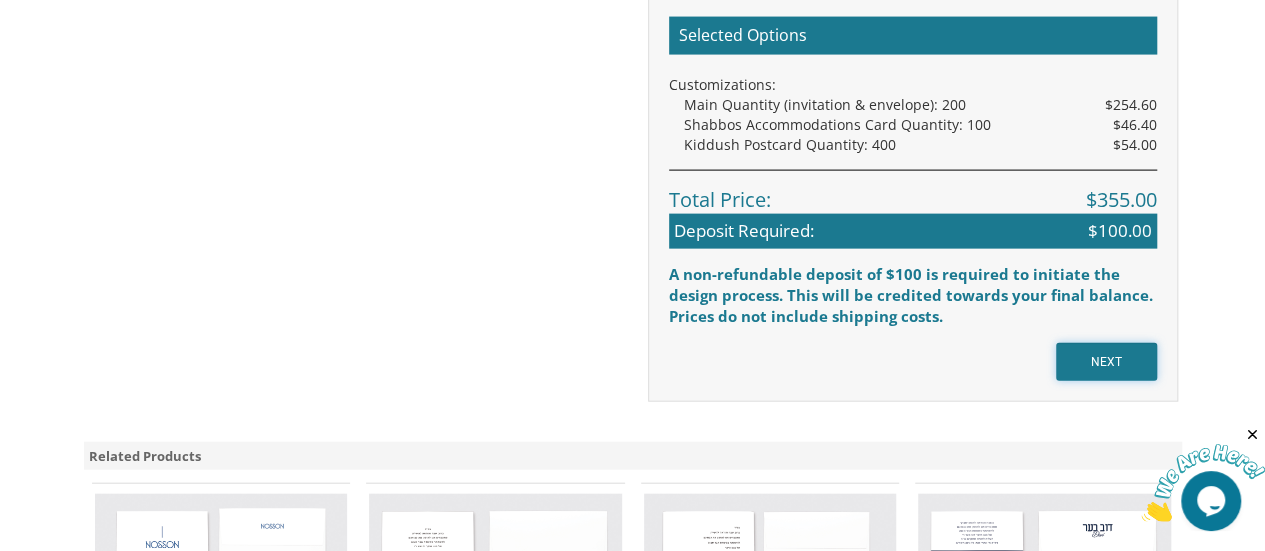 click on "NEXT" at bounding box center (1106, 362) 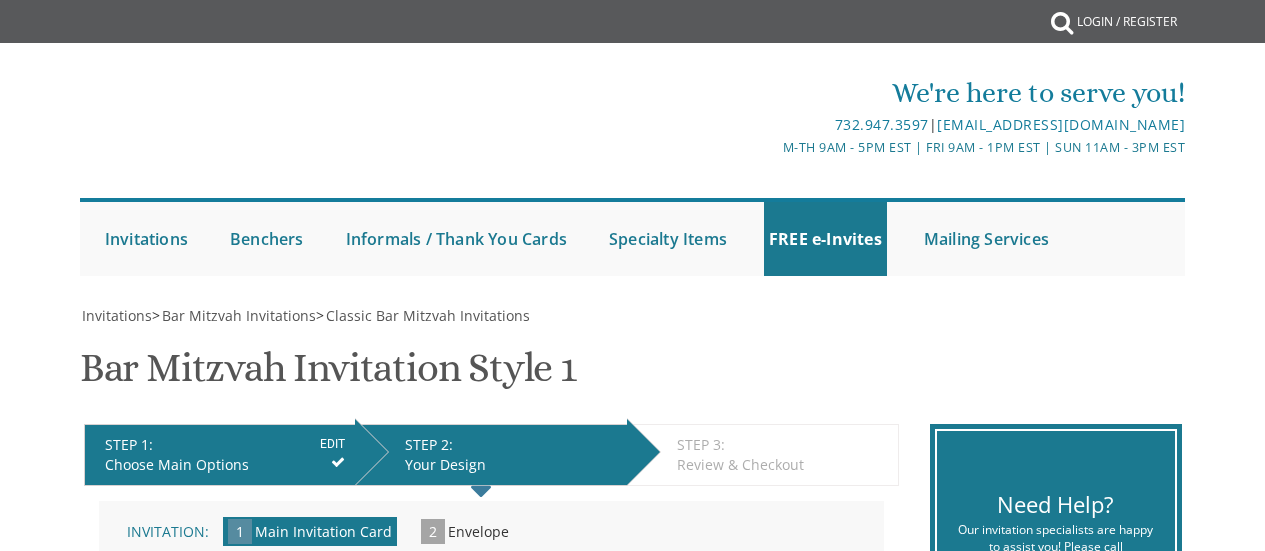 scroll, scrollTop: 0, scrollLeft: 0, axis: both 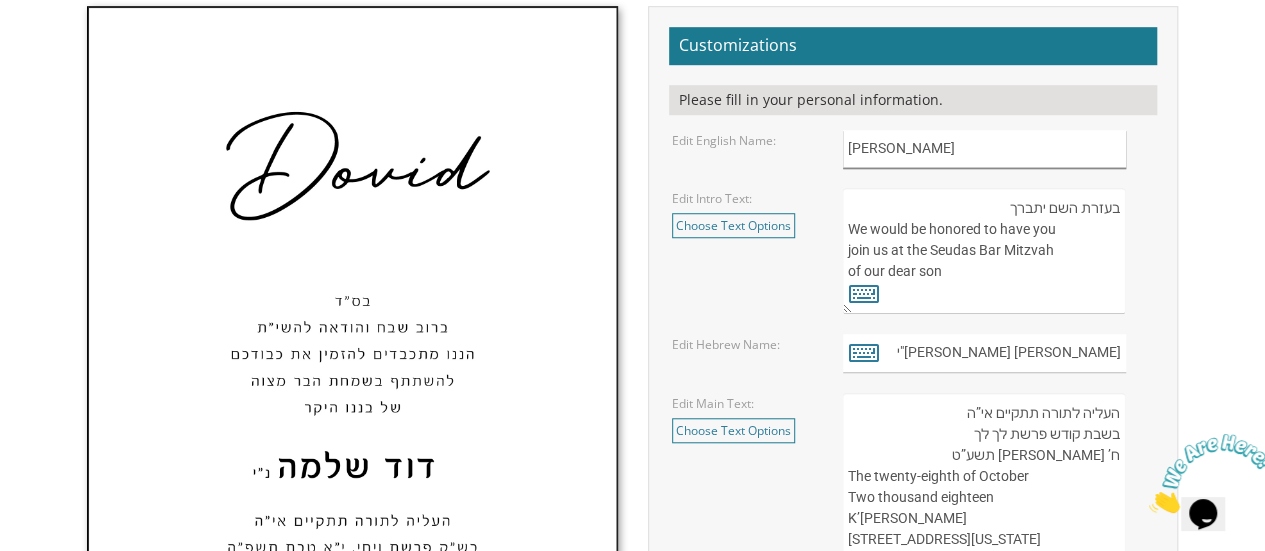 click on "Dovid" at bounding box center (984, 149) 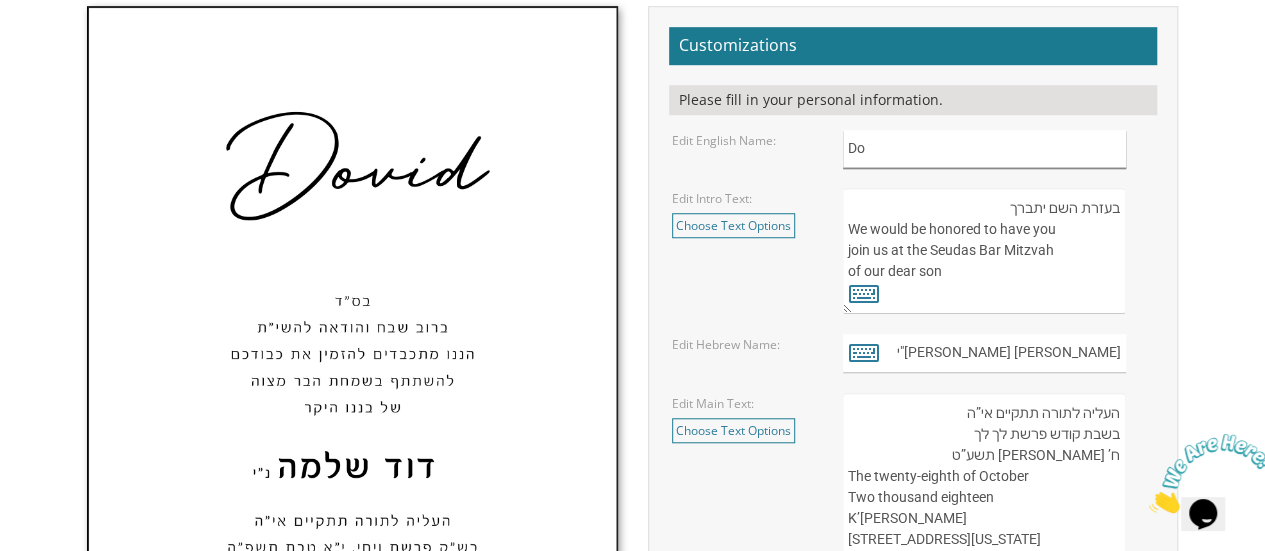 type on "D" 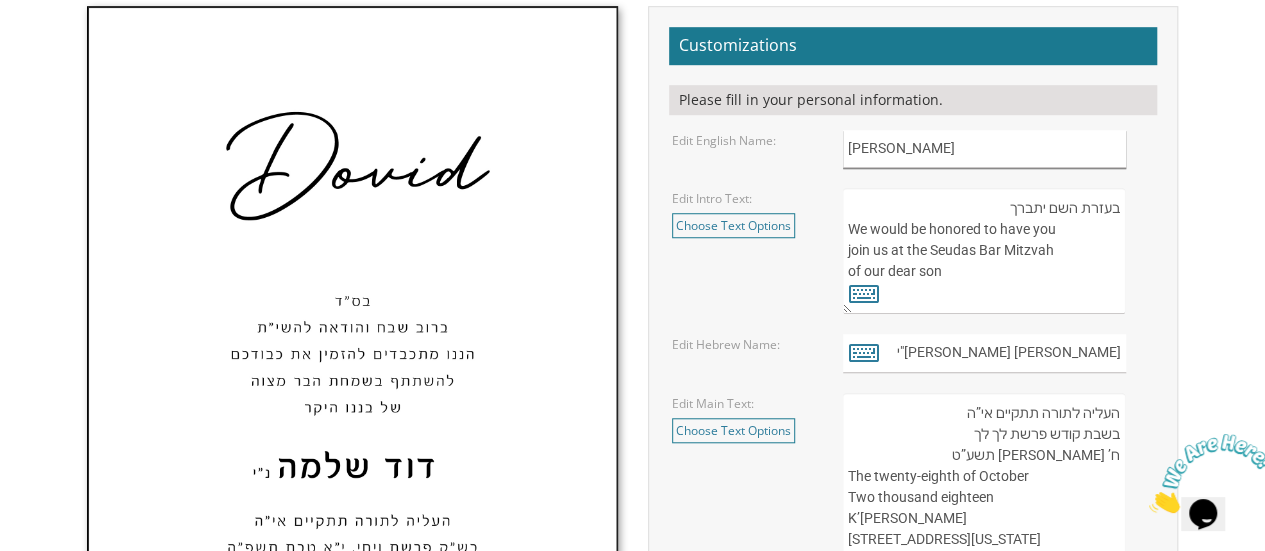 type on "Chaim" 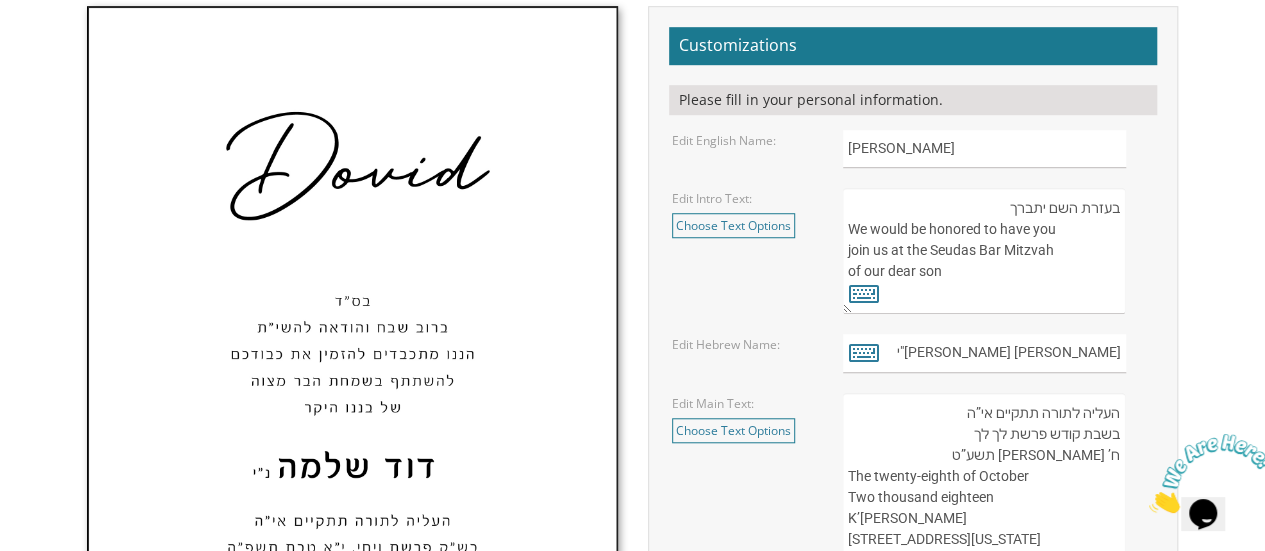drag, startPoint x: 1006, startPoint y: 208, endPoint x: 1094, endPoint y: 265, distance: 104.84751 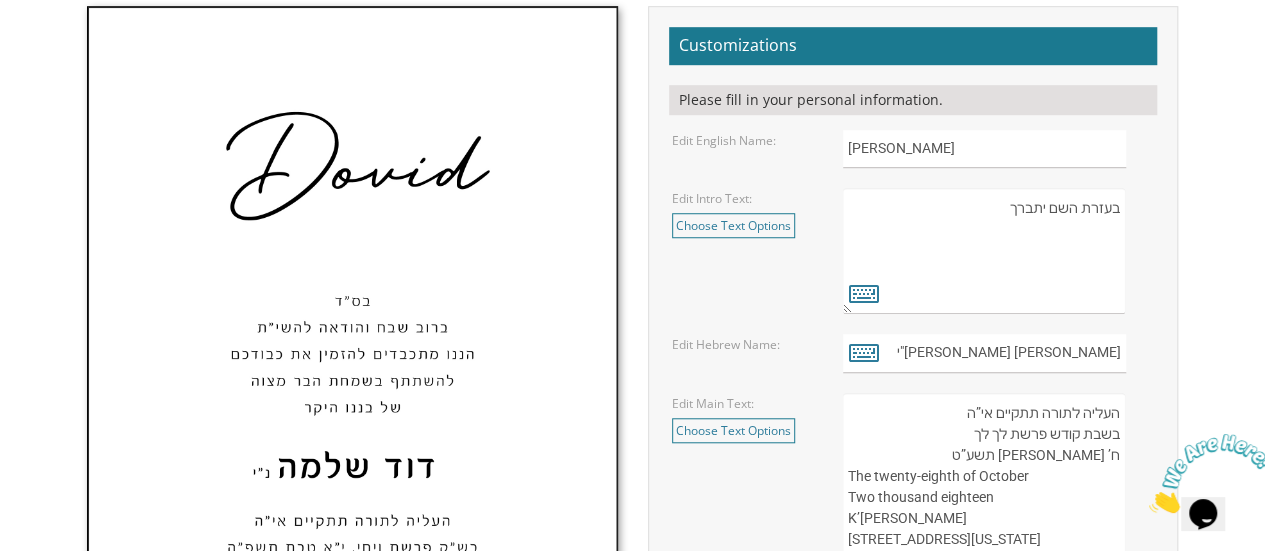 drag, startPoint x: 1120, startPoint y: 203, endPoint x: 1002, endPoint y: 202, distance: 118.004234 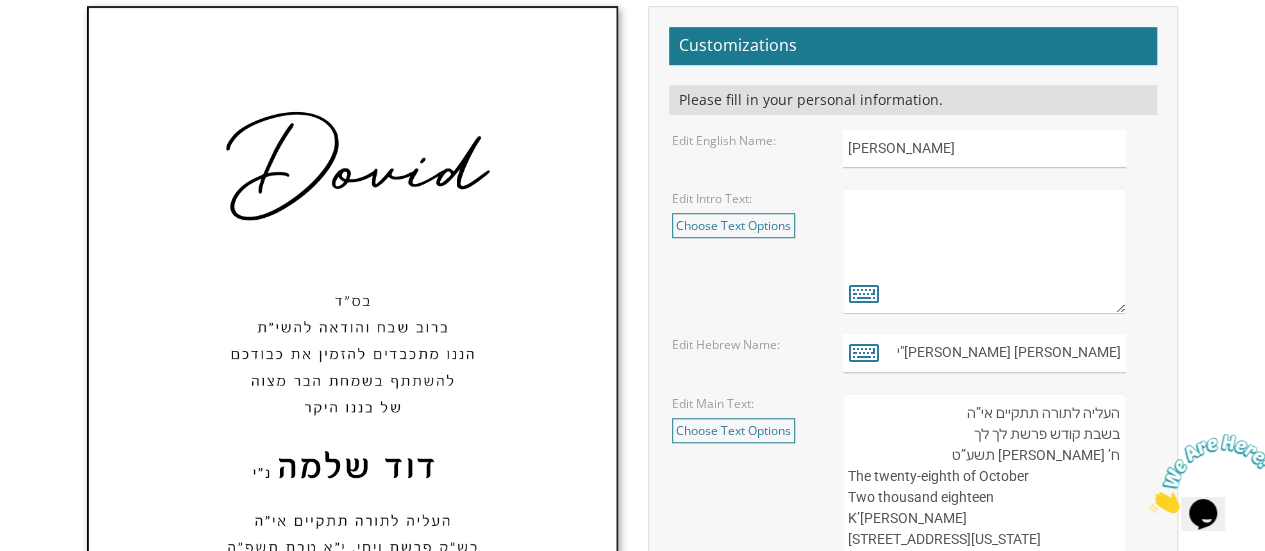 type 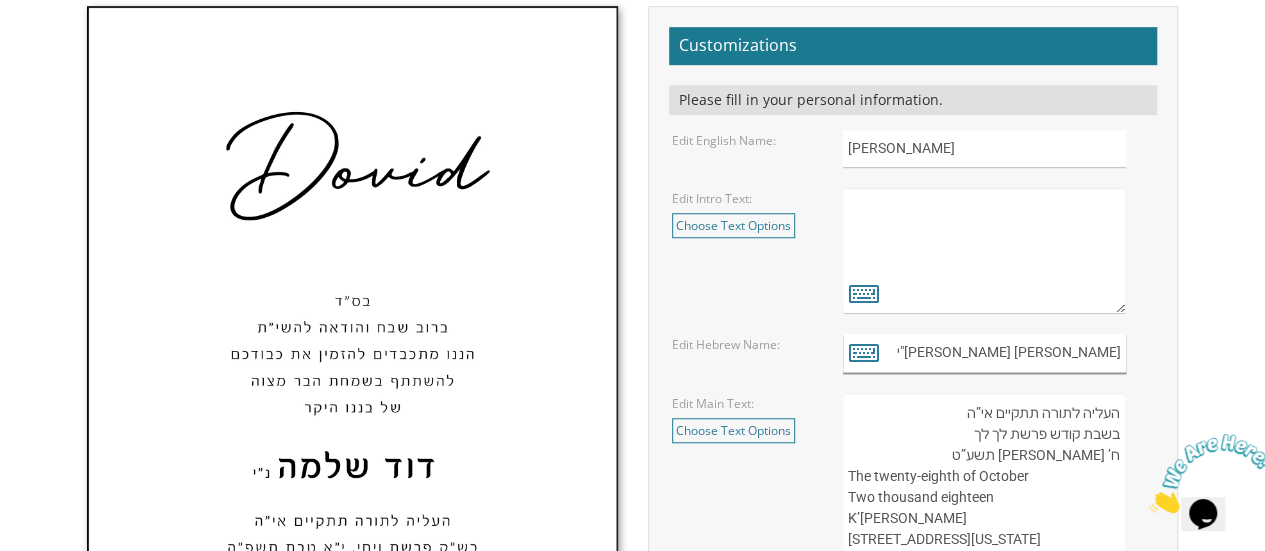 click on "דוד שלמה נ"י" at bounding box center [984, 353] 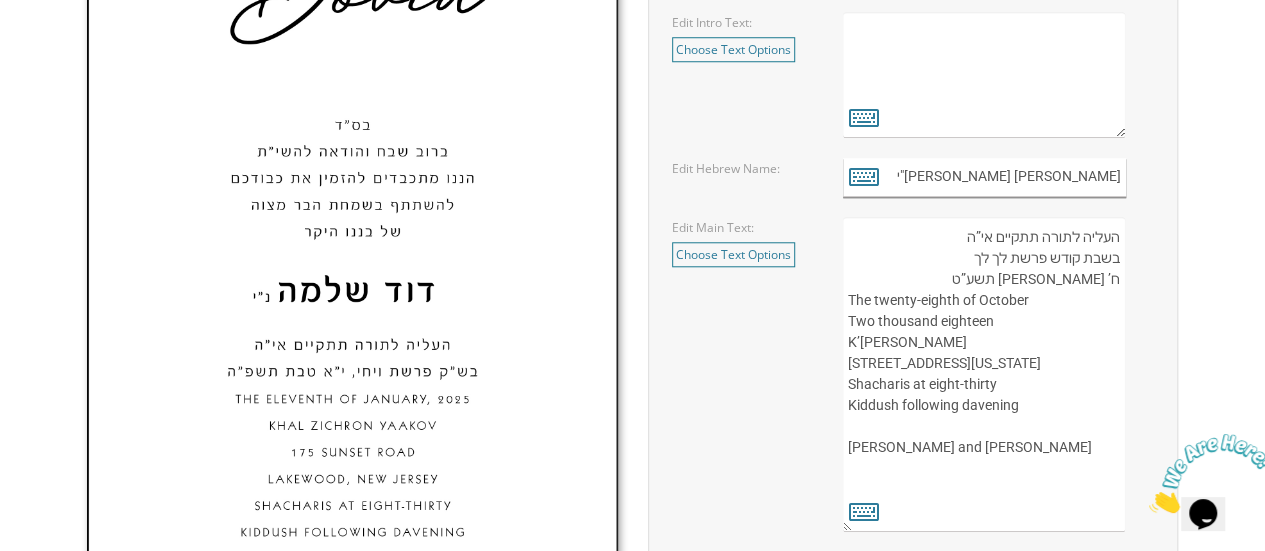 scroll, scrollTop: 865, scrollLeft: 0, axis: vertical 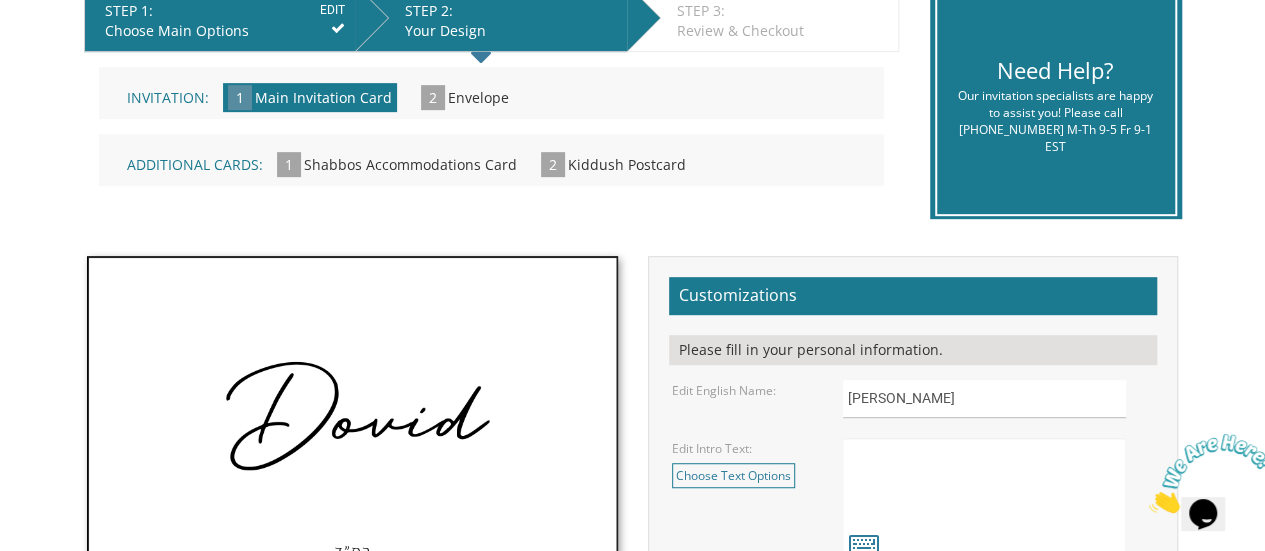 type on "חיים יעקב נ"י" 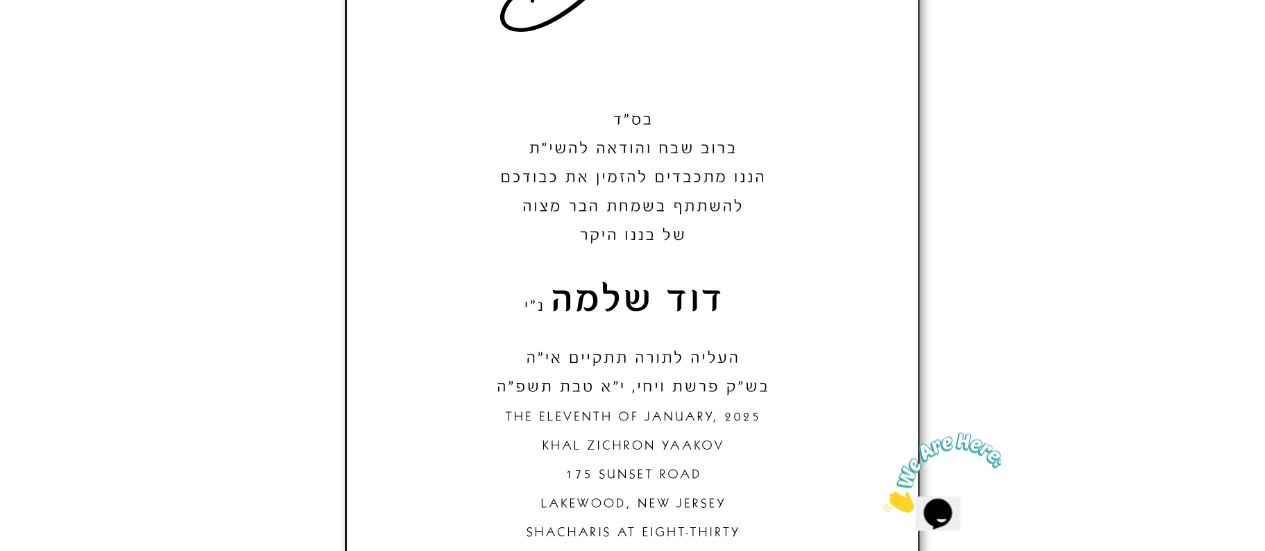 scroll, scrollTop: 1450, scrollLeft: 0, axis: vertical 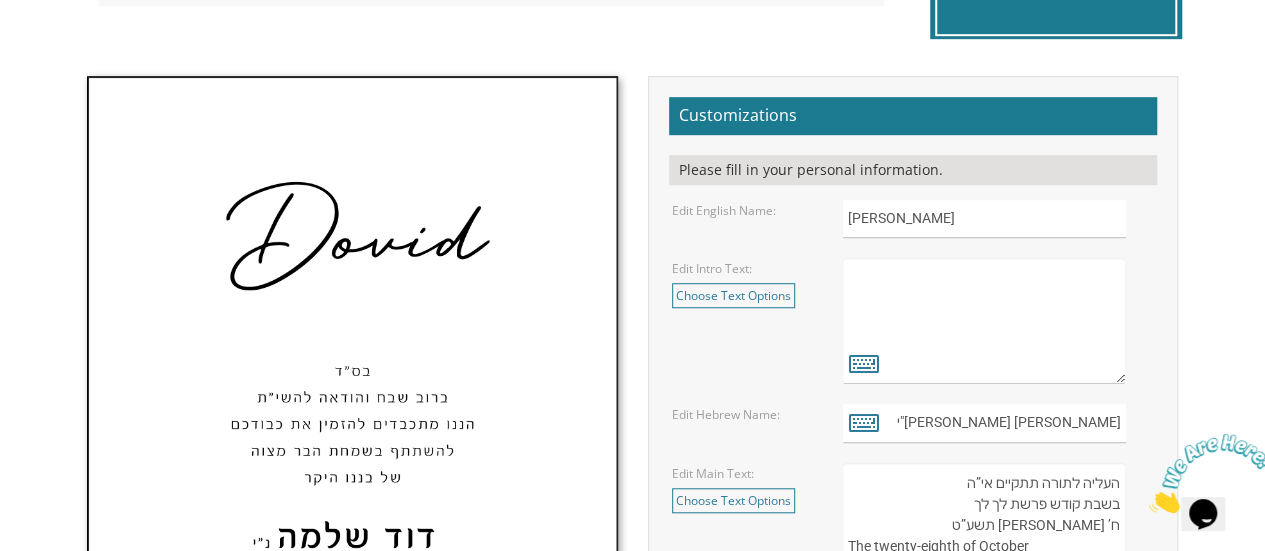 click on "בעזרת השם יתברך
We would be honored to have you
join us at the Seudas Bar Mitzvah
of our dear son" at bounding box center (984, 321) 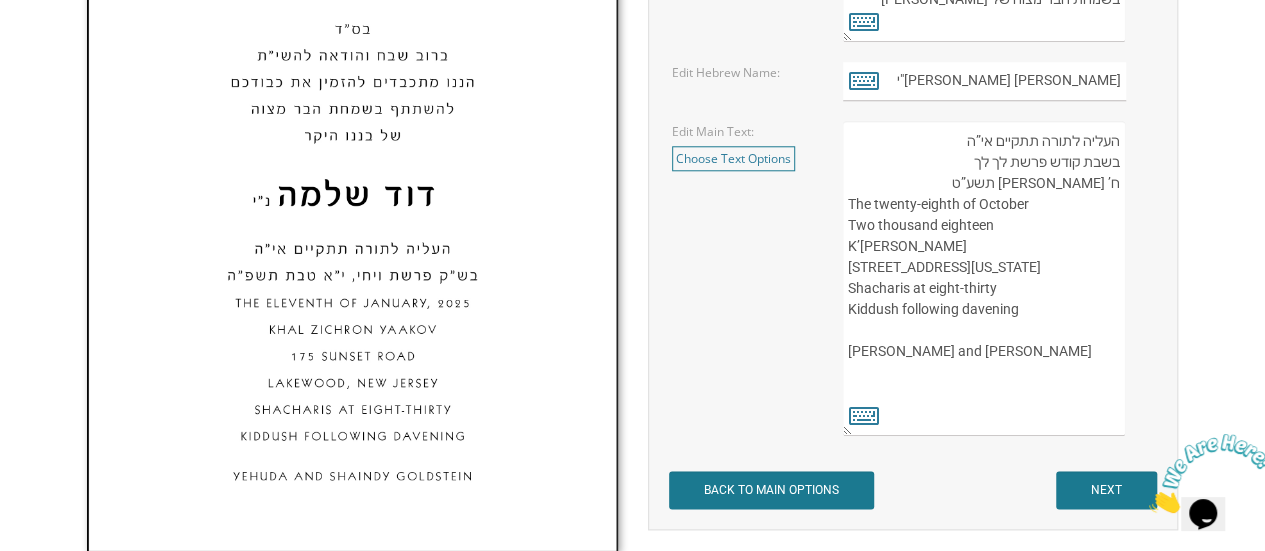 scroll, scrollTop: 962, scrollLeft: 0, axis: vertical 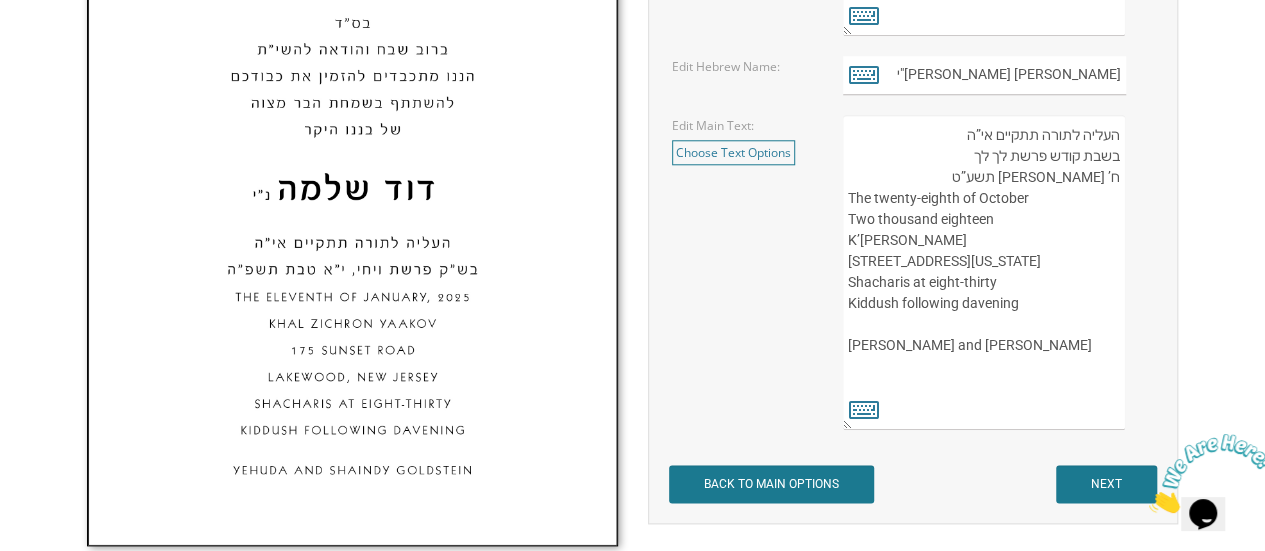 type on "בעזרת השם יתברך
ברוב שבח והודאה להשם יתברך
מתכבדים אנו להזמין את כבודכם להשתתף
בשמחת הבר מצוה של בננו היקר" 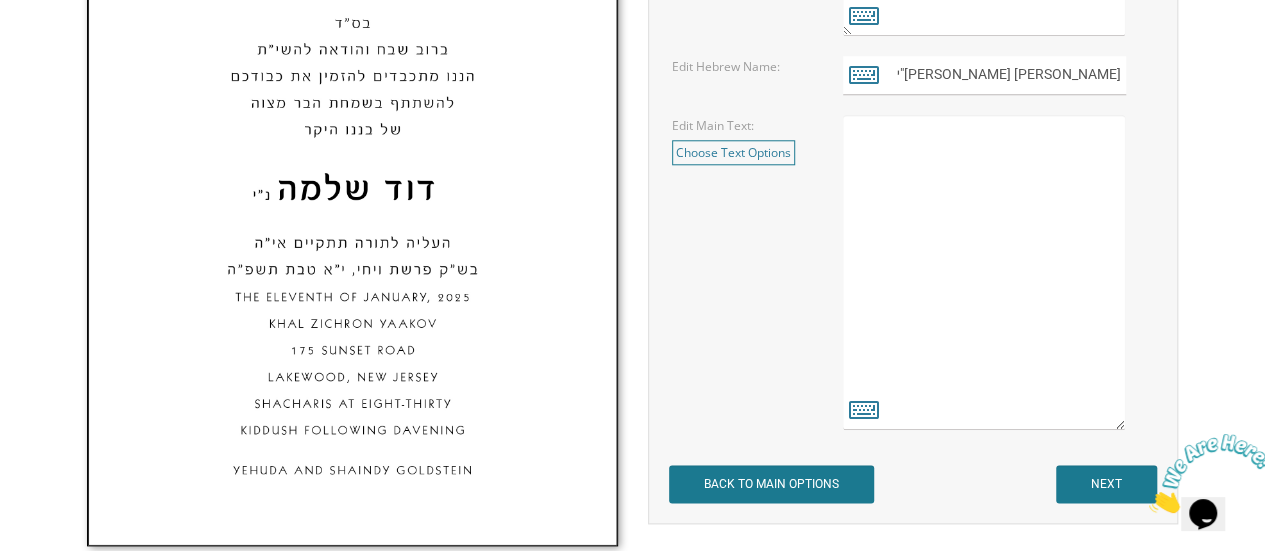 paste on "העליה לתורה תתקיים אי"ה
בשבת קודש פרשת ראה כט' אב תשפ"ה
THE TWENTY-THIRD OF AUGUST
TWO THOUSAND TWENTY-FIVE
AHAVAS YISROEL
1700 SOUTH TAYLOR ROAD
CLEVELAND HEIGHTS, OHIO
SHACHARIS AT EIGHT THIRTY
KIDDUSH FOLLOWING DAVENING
AHARON LIPA AND LEAH MANN
תפארת בנים אבותם
אלעזר וחייקי מאן  ---  אליעזר וחיה שרה מנדלוביץ
משה שמעון וחיה מנדלוביץ  -  מרת מרים ריס" 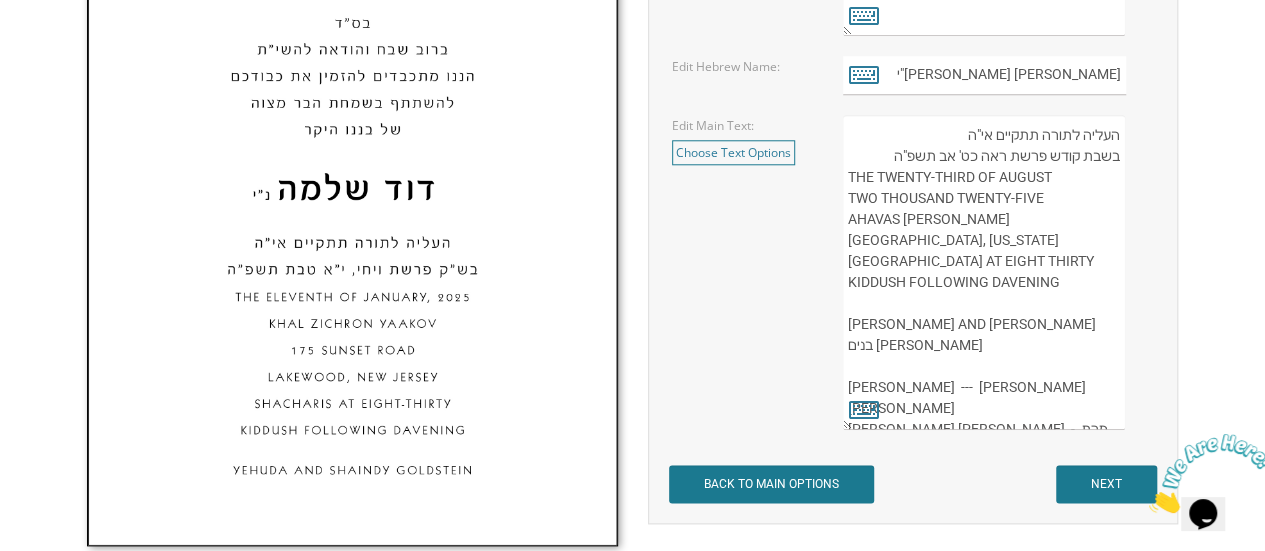 scroll, scrollTop: 72, scrollLeft: 0, axis: vertical 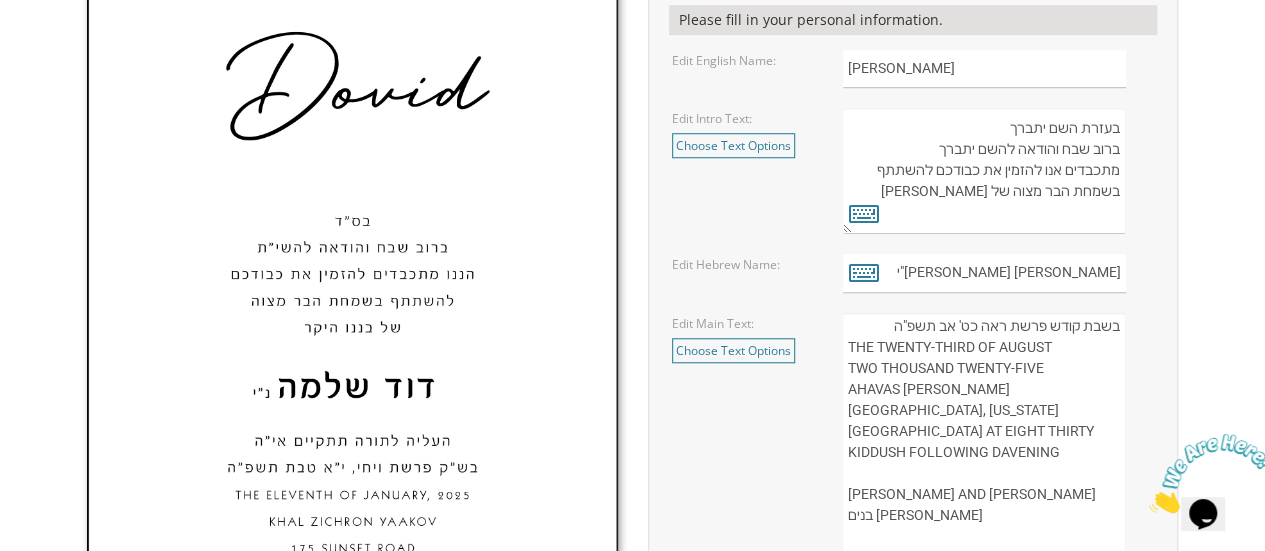 type on "העליה לתורה תתקיים אי"ה
בשבת קודש פרשת ראה כט' אב תשפ"ה
THE TWENTY-THIRD OF AUGUST
TWO THOUSAND TWENTY-FIVE
AHAVAS YISROEL
1700 SOUTH TAYLOR ROAD
CLEVELAND HEIGHTS, OHIO
SHACHARIS AT EIGHT THIRTY
KIDDUSH FOLLOWING DAVENING
AHARON LIPA AND LEAH MANN
תפארת בנים אבותם
אלעזר וחייקי מאן  ---  אליעזר וחיה שרה מנדלוביץ
משה שמעון וחיה מנדלוביץ  -  מרת מרים ריס" 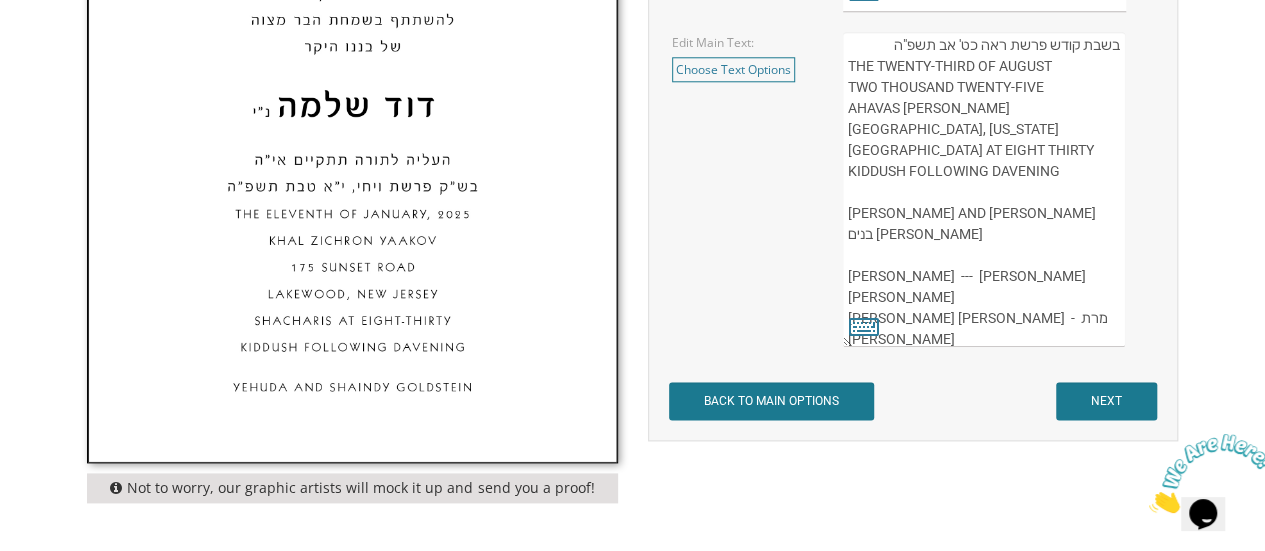 scroll, scrollTop: 1074, scrollLeft: 0, axis: vertical 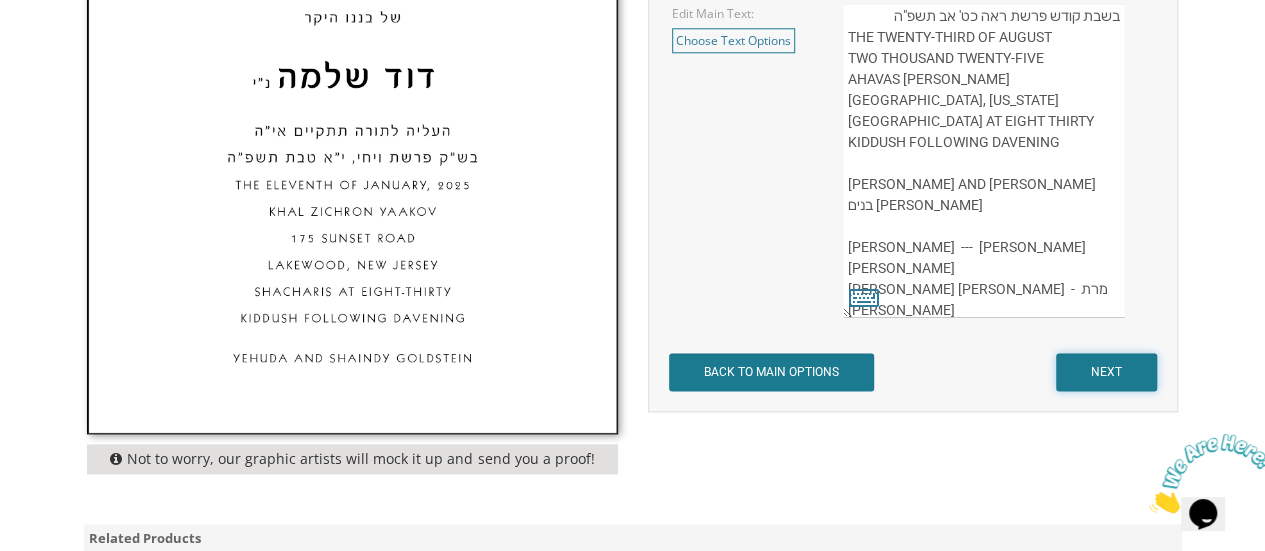 click on "NEXT" at bounding box center [1106, 372] 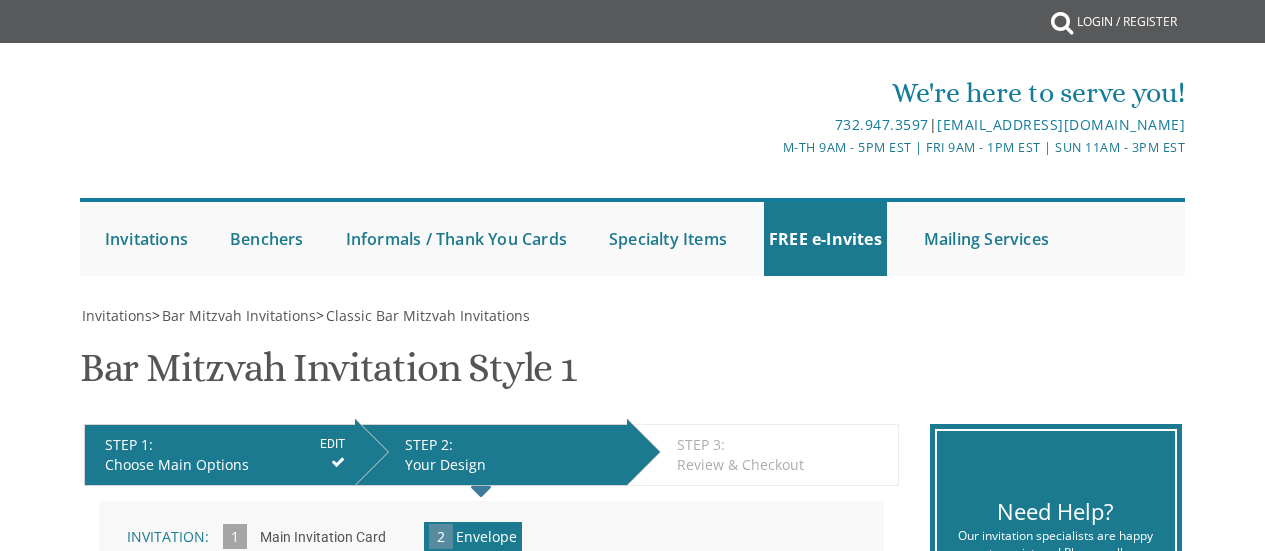 scroll, scrollTop: 0, scrollLeft: 0, axis: both 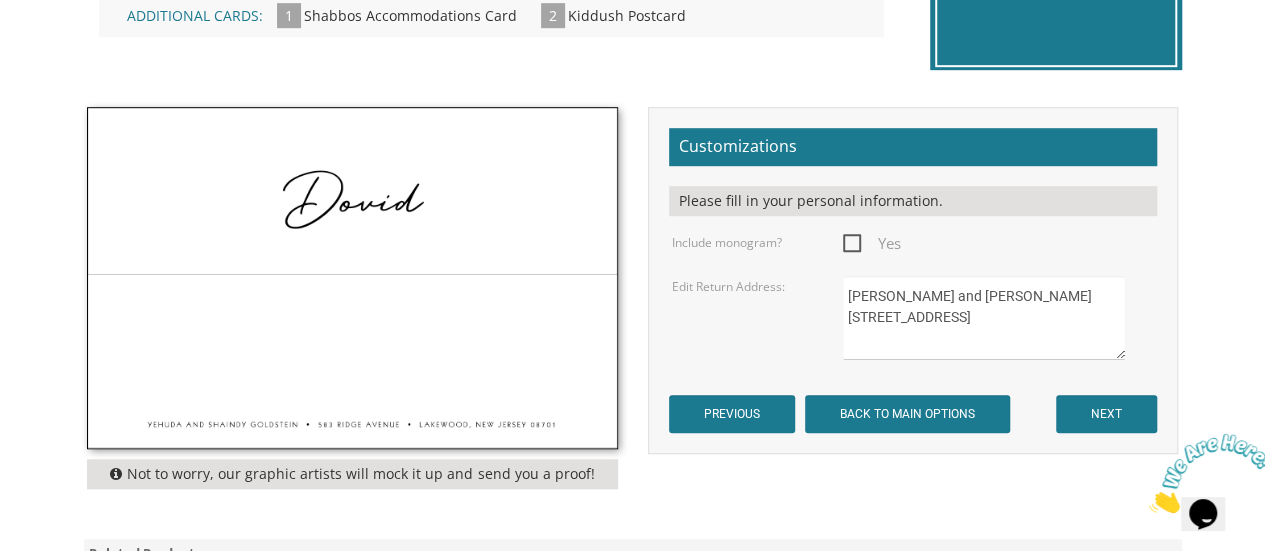 drag, startPoint x: 845, startPoint y: 295, endPoint x: 1018, endPoint y: 338, distance: 178.26385 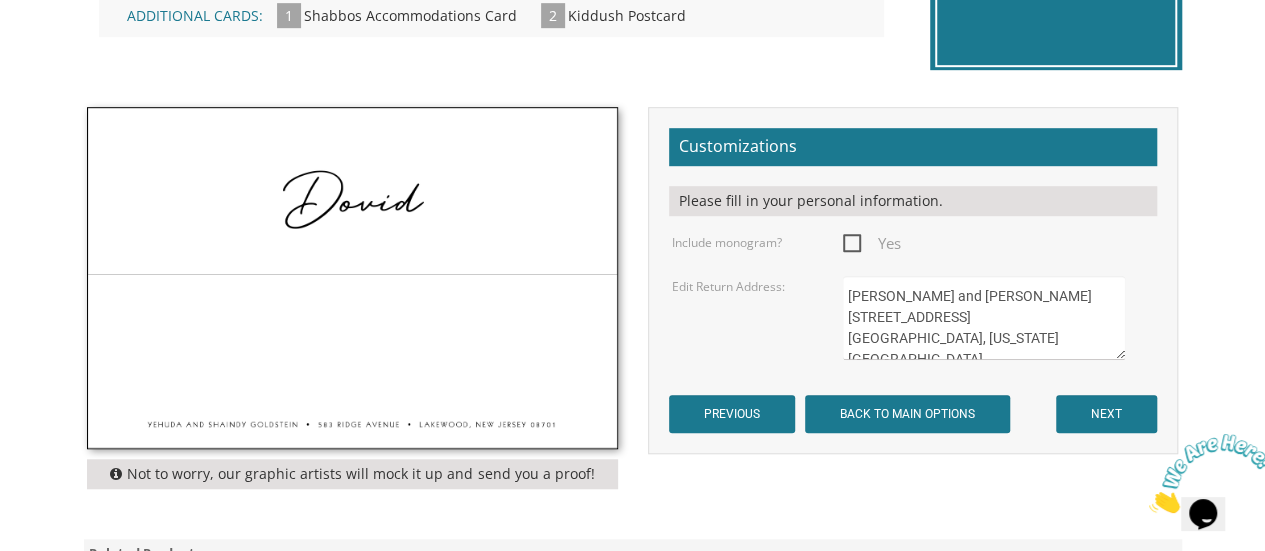 click on "Yehuda and Shaindy Goldstein
583 Ridge Avenue
Lakewood, NJ 08701" at bounding box center (984, 318) 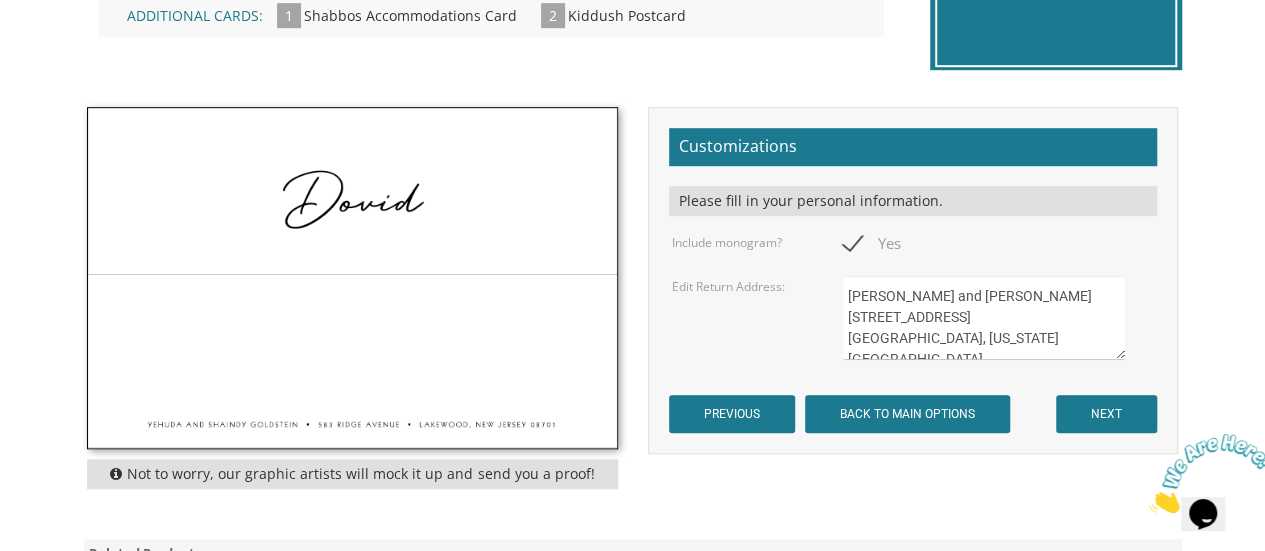 click on "Yehuda and Shaindy Goldstein
583 Ridge Avenue
Lakewood, NJ 08701" at bounding box center [984, 318] 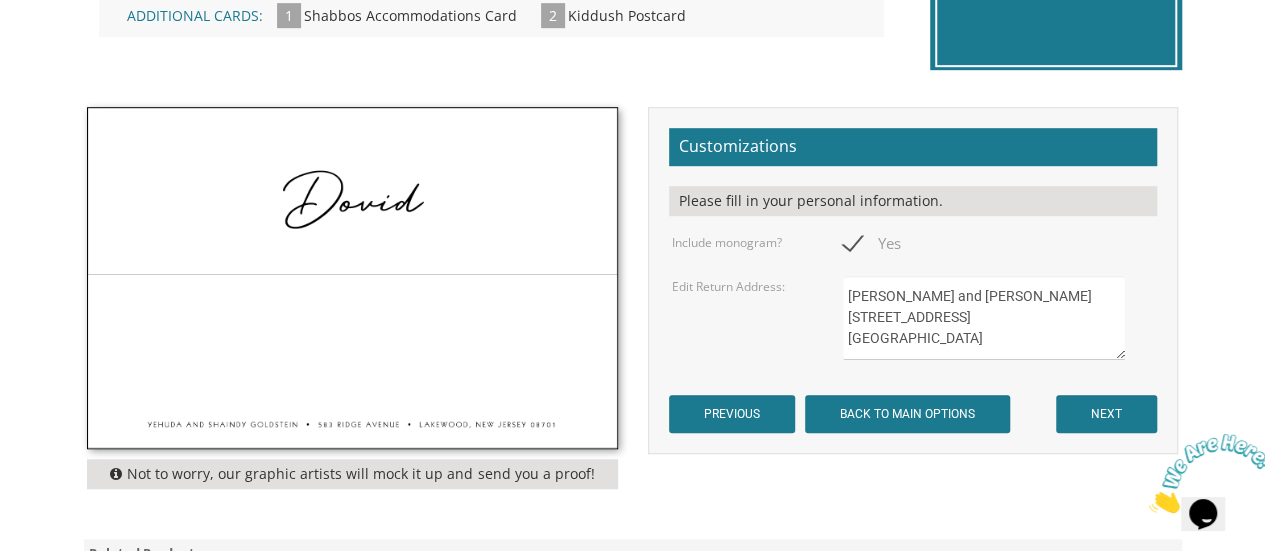 type on "Aharon Lipa and Leah Mann
3673 Berkeley Rd.
Cleveland Heights, Ohio 44118" 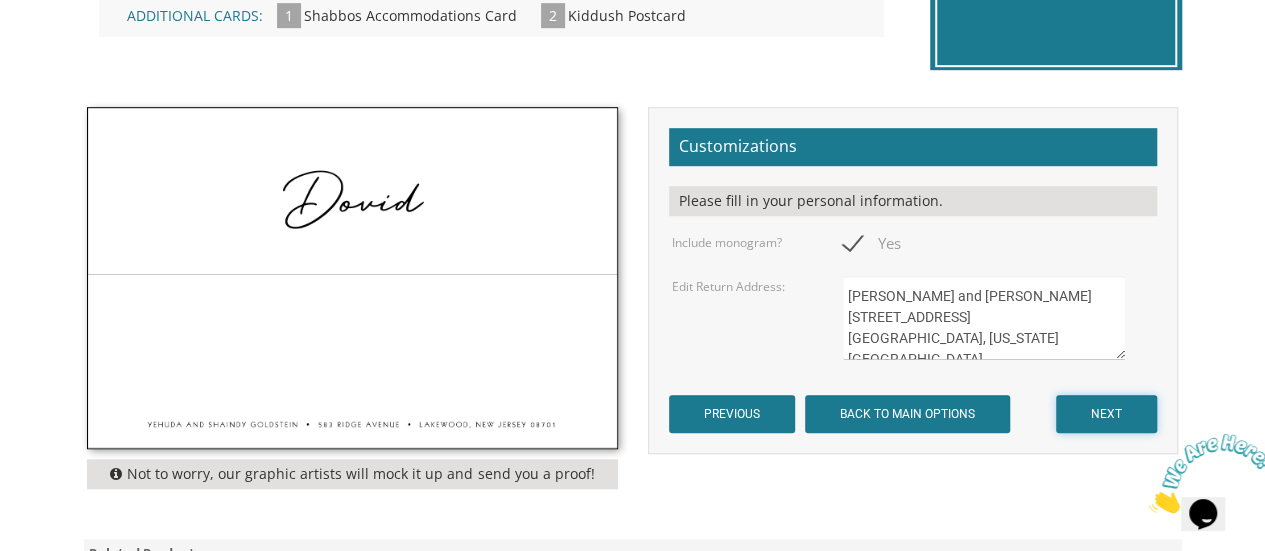 click on "NEXT" at bounding box center (1106, 414) 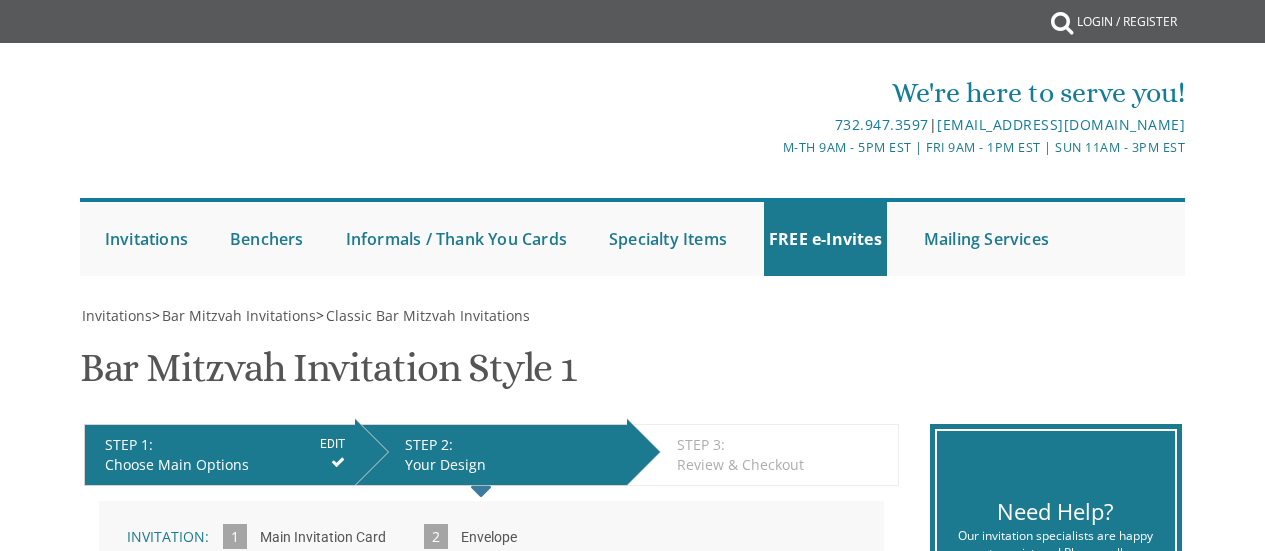 scroll, scrollTop: 0, scrollLeft: 0, axis: both 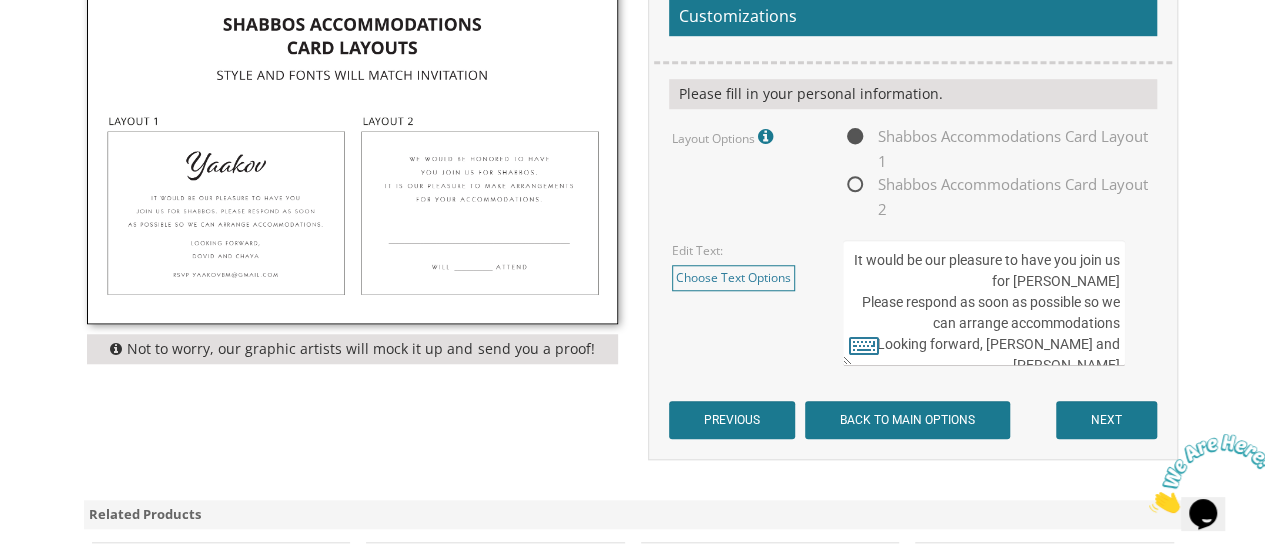 drag, startPoint x: 1018, startPoint y: 341, endPoint x: 1117, endPoint y: 340, distance: 99.00505 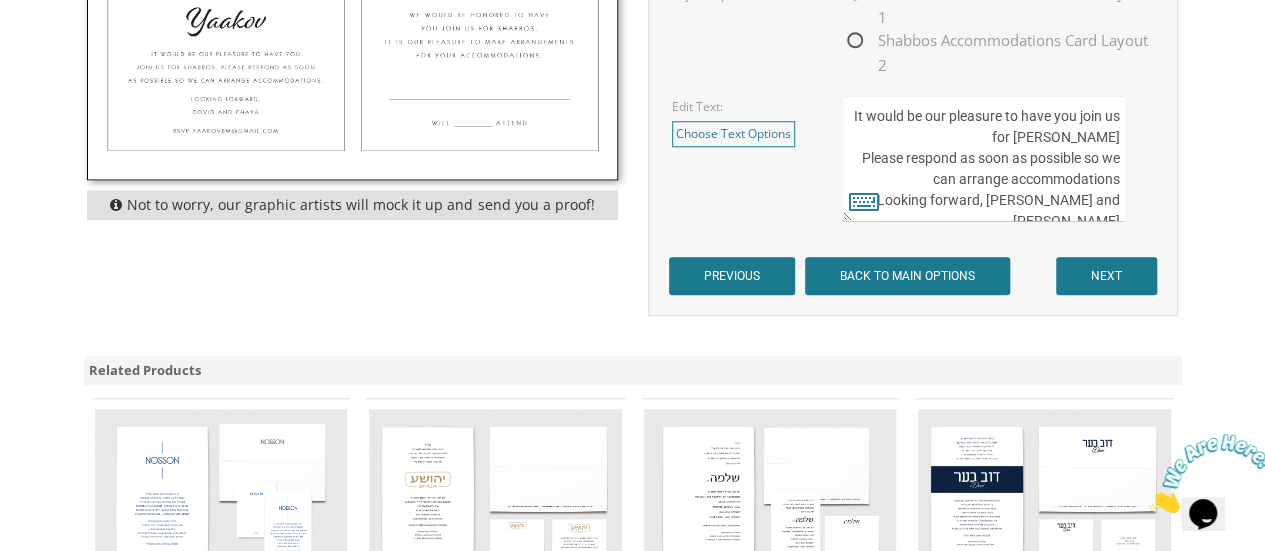 scroll, scrollTop: 885, scrollLeft: 0, axis: vertical 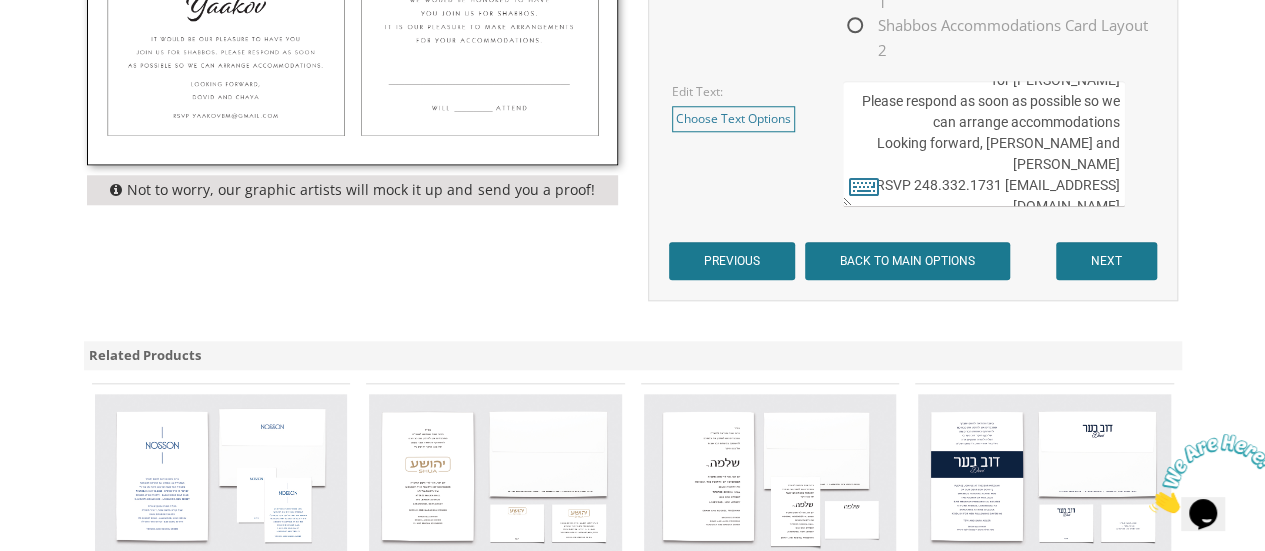 drag, startPoint x: 908, startPoint y: 202, endPoint x: 997, endPoint y: 183, distance: 91.00549 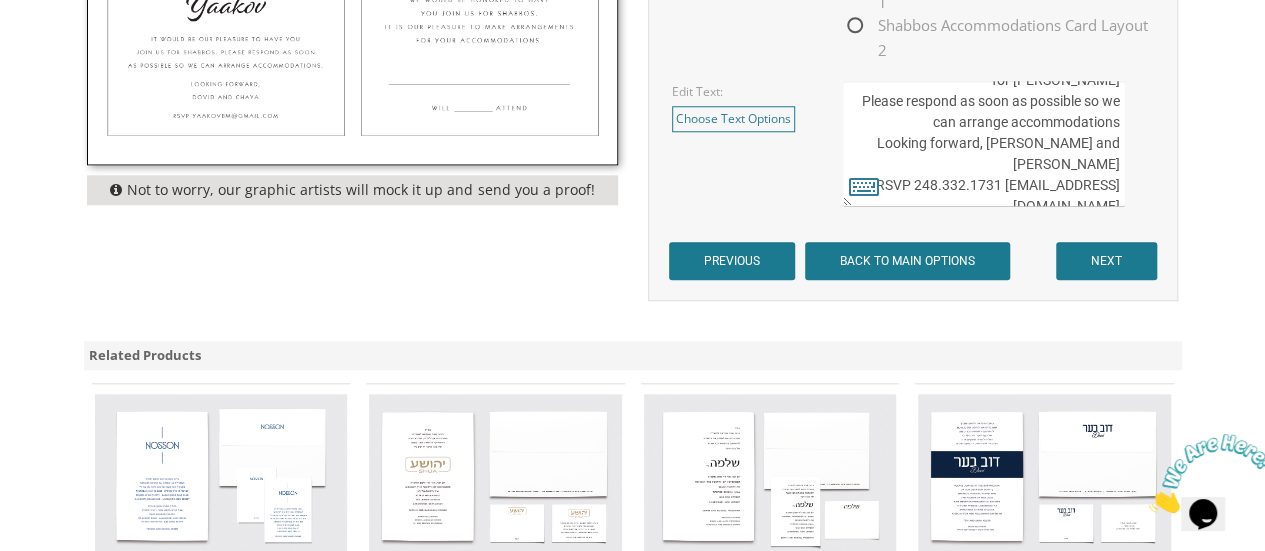 click on "It would be our pleasure to have you join us for Shabbos
Please respond as soon as possible so we can arrange accommodations
Looking forward, Chaim and Rivky
RSVP 248.332.1731 bm2019@gmail.com" at bounding box center (984, 144) 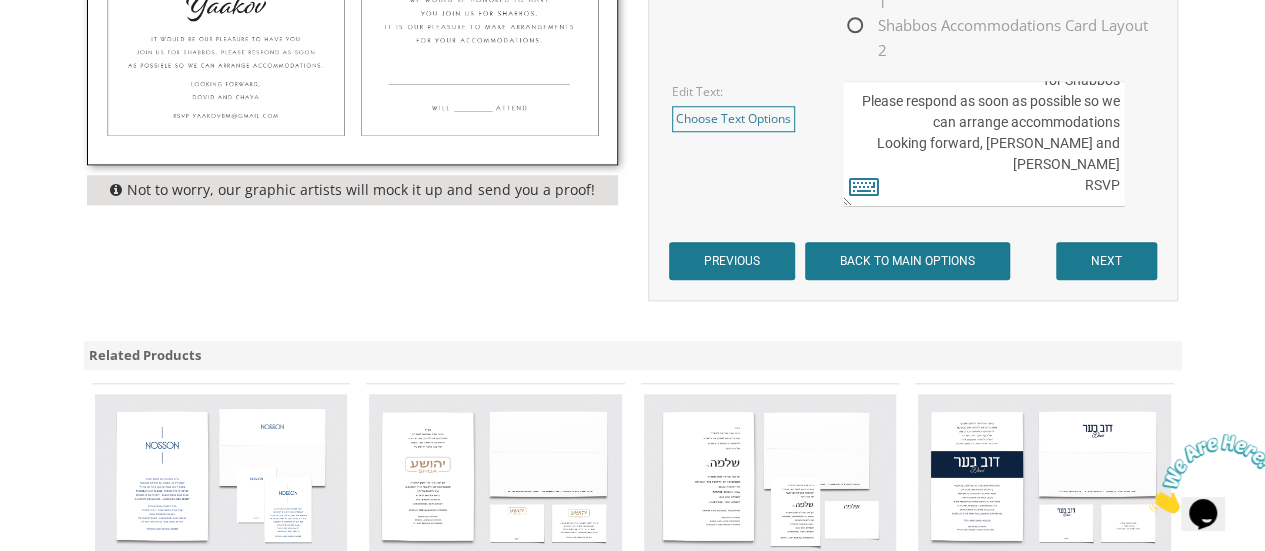 scroll, scrollTop: 20, scrollLeft: 0, axis: vertical 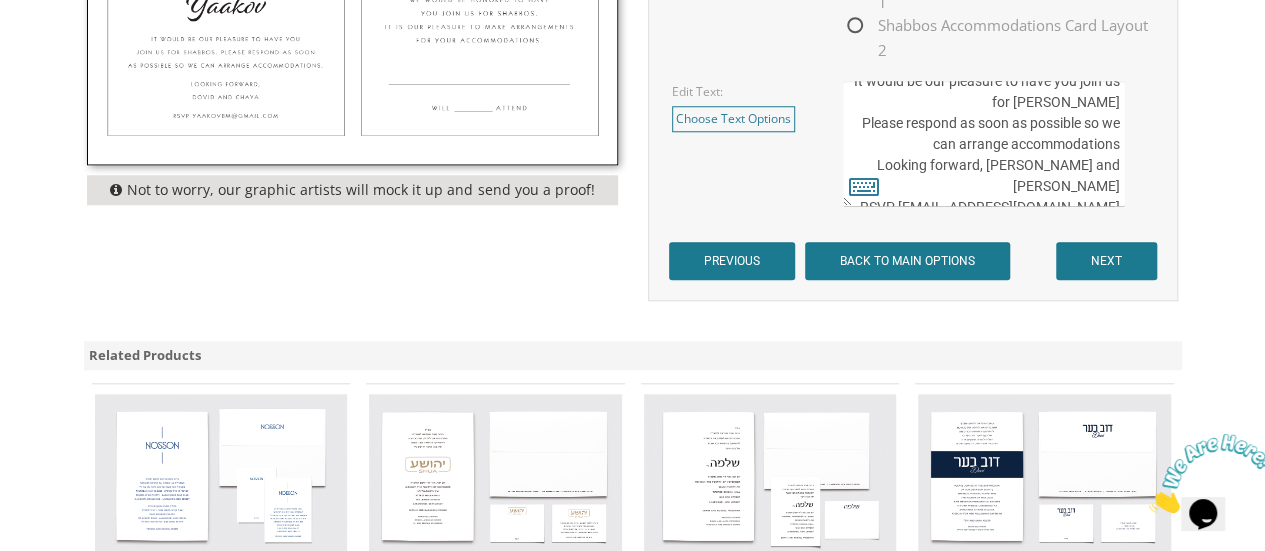 type on "It would be our pleasure to have you join us for Shabbos
Please respond as soon as possible so we can arrange accommodations
Looking forward, Aharon Lipa and Leah
RSVP MANN613@GMAIL.COM" 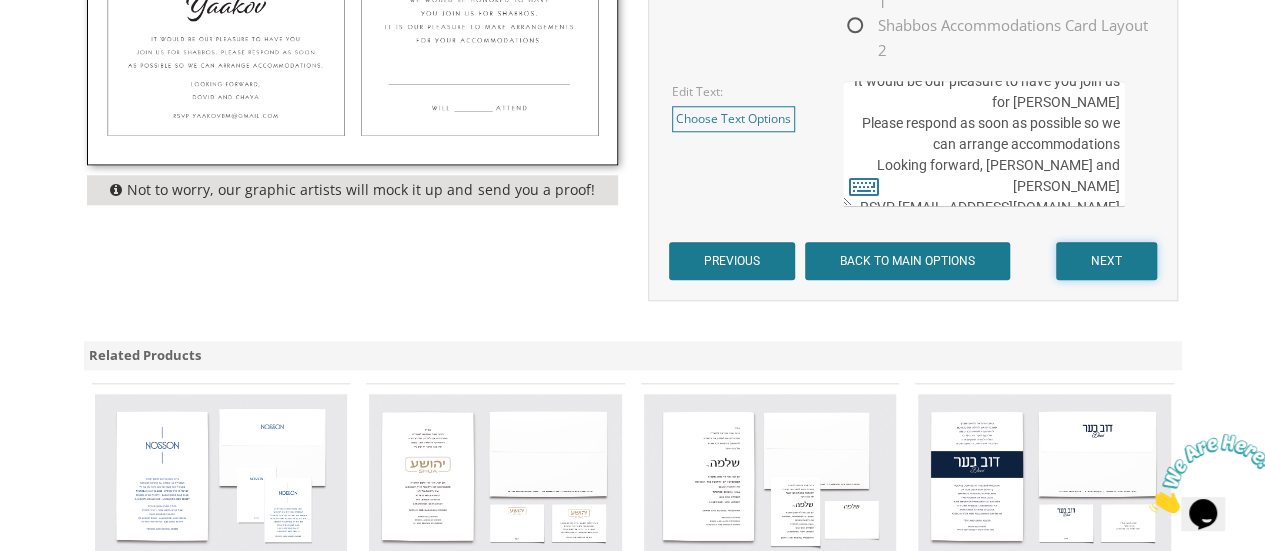 click on "NEXT" at bounding box center [1106, 261] 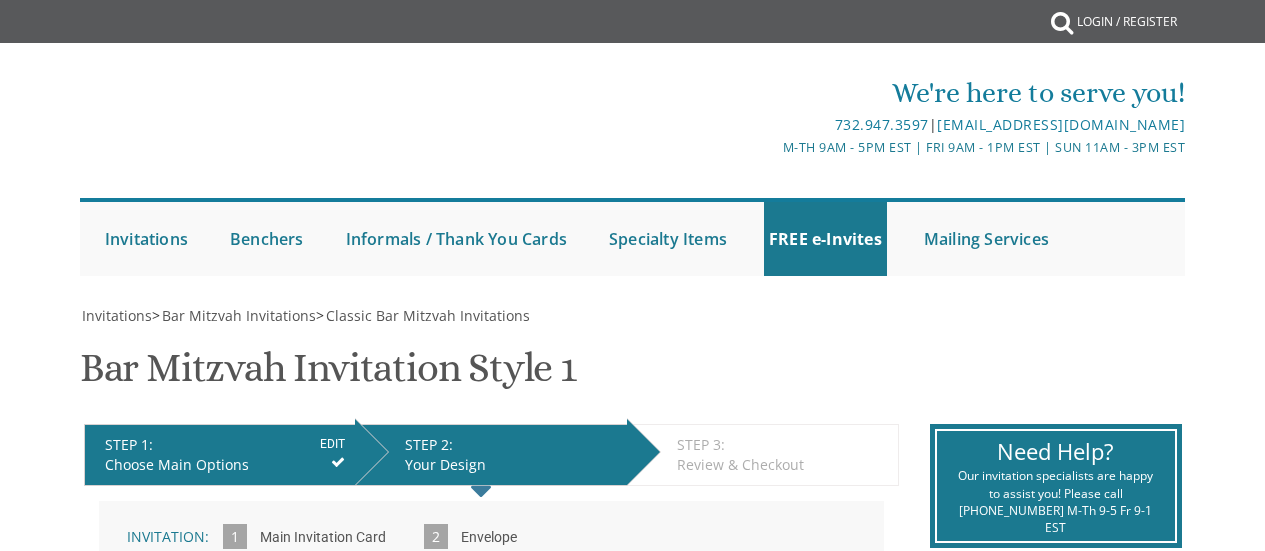 scroll, scrollTop: 0, scrollLeft: 0, axis: both 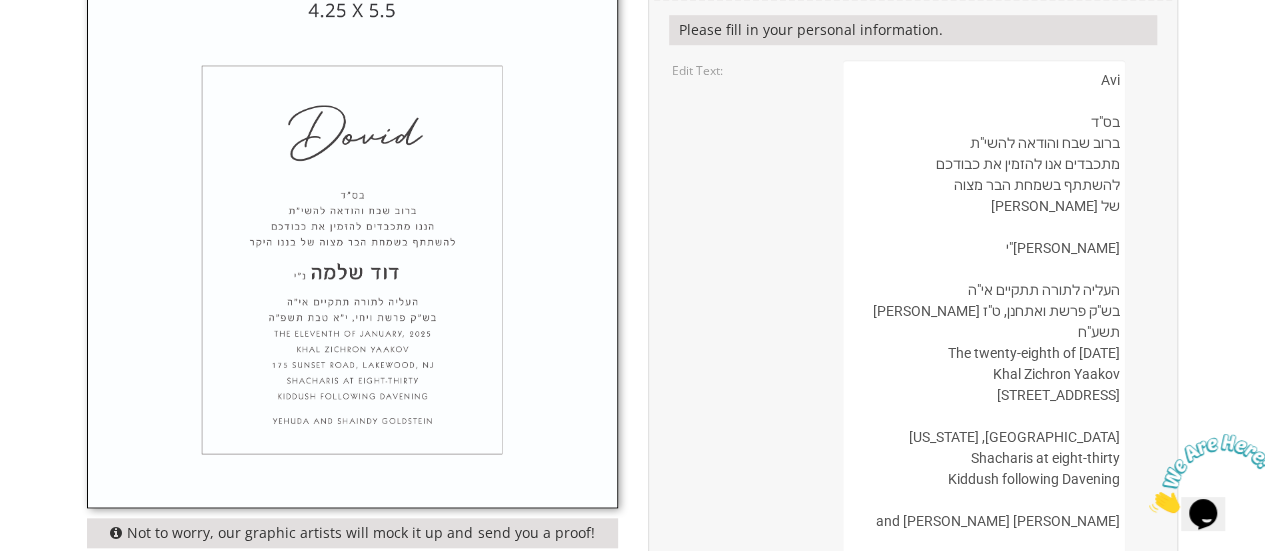 drag, startPoint x: 1098, startPoint y: 77, endPoint x: 1120, endPoint y: 79, distance: 22.090721 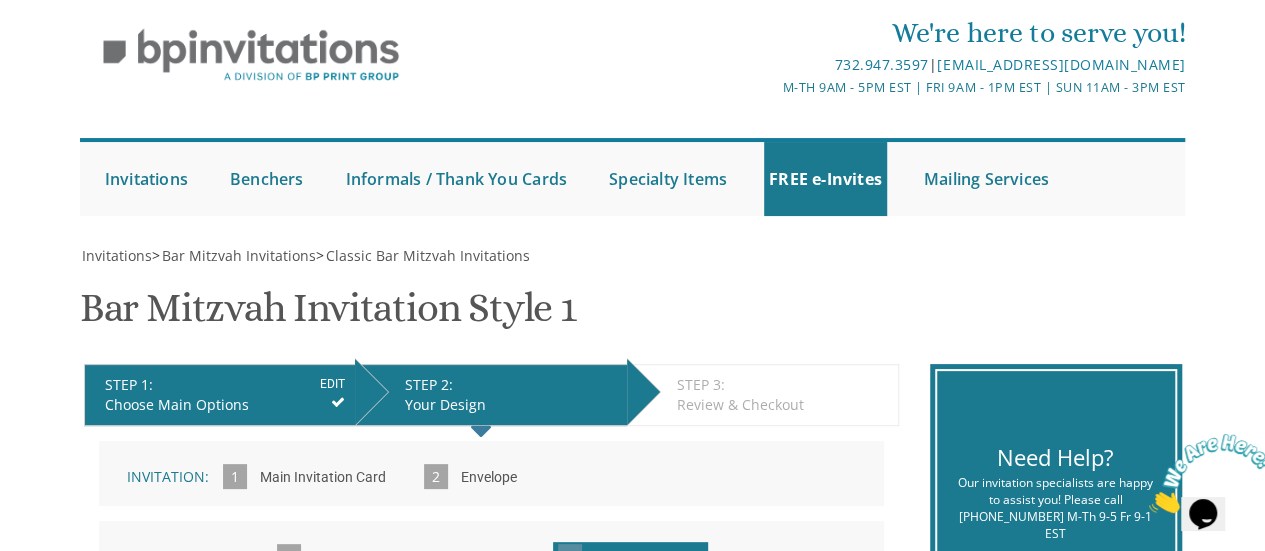 scroll, scrollTop: 0, scrollLeft: 0, axis: both 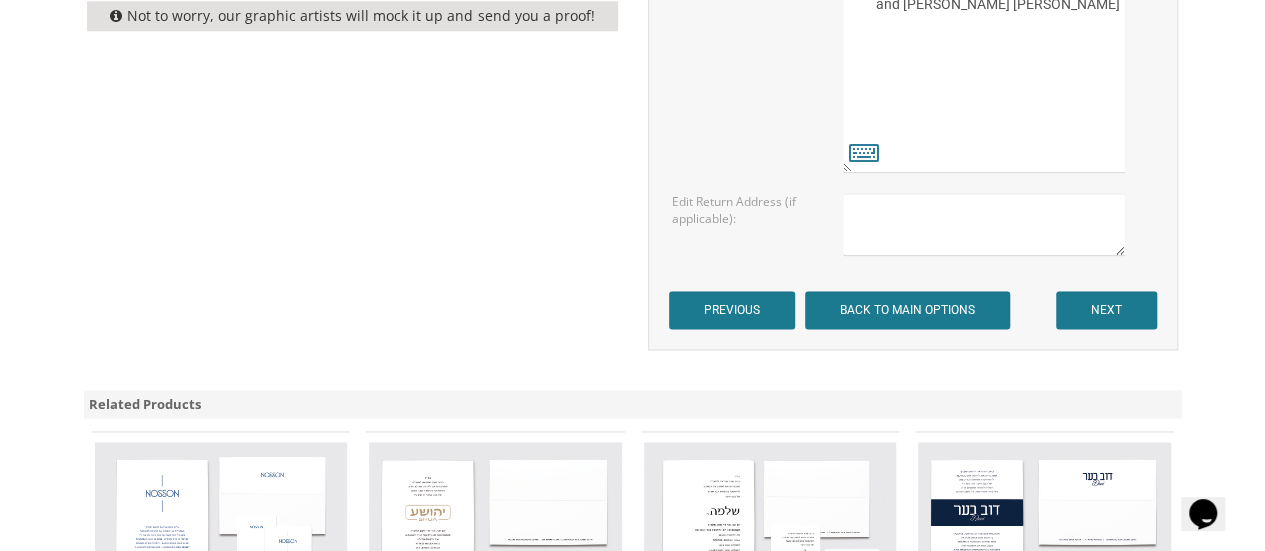 type on "Chaim
בס"ד
ברוב שבח והודאה להשי"ת
מתכבדים אנו להזמין את כבודכם
להשתתף בשמחת הבר מצוה
של בננו היקר
אברהם נ"י
העליה לתורה תתקיים אי"ה
בש"ק פרשת ואתחנן, ט"ז מנחם אב תשע"ח
The twenty-eighth of July, 2018
Khal Zichron Yaakov
175 Sunset Road
Lakewood, New Jersey
Shacharis at eight-thirty
Kiddush following Davening
Boruch and Chanie Kohn" 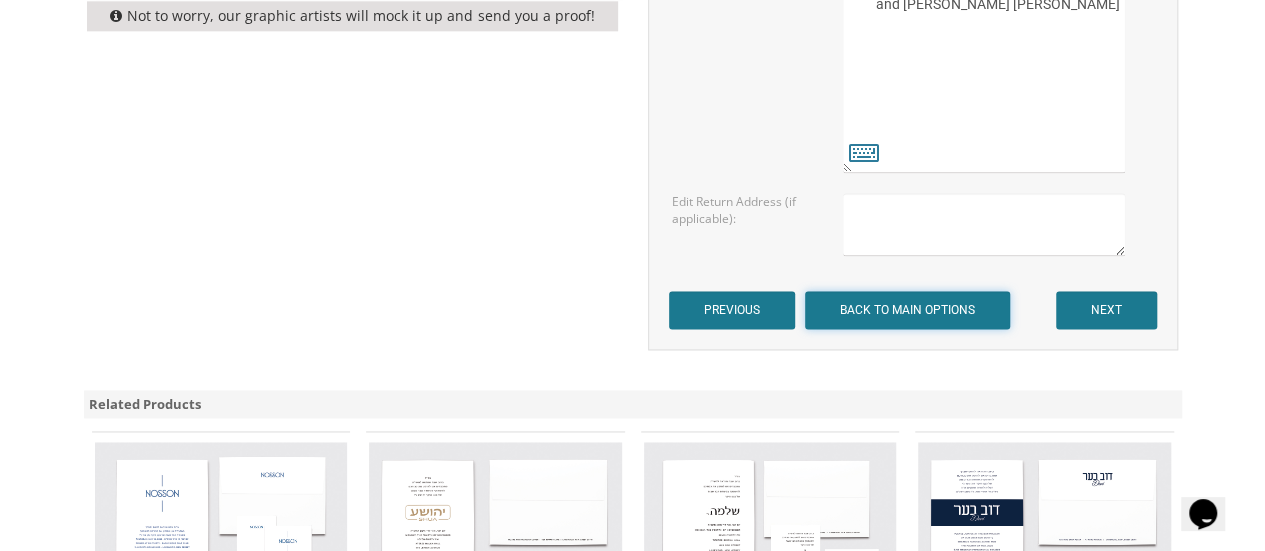click on "BACK TO MAIN OPTIONS" at bounding box center (907, 310) 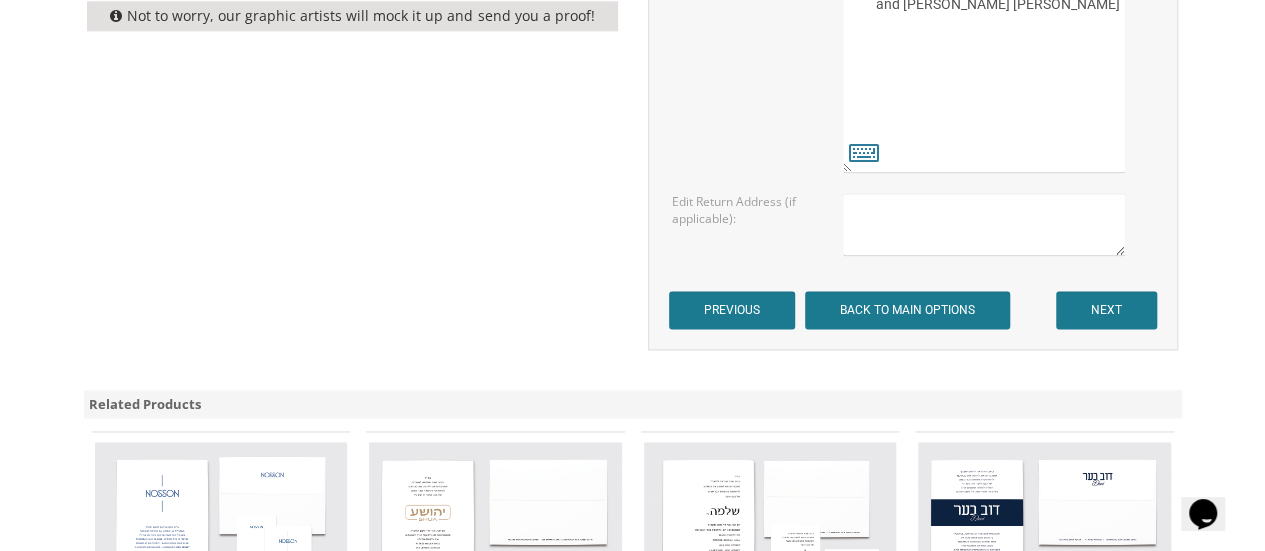click on "My Cart
{{shoppingcart.totalQuantityDisplay}}
Total:
{{shoppingcart.subtotal}}
{{shoppingcart.total}}
{{shoppingcartitem.description}}
Qty. {{shoppingcartitem.quantity}}
{{productoption.name}}" at bounding box center [632, -126] 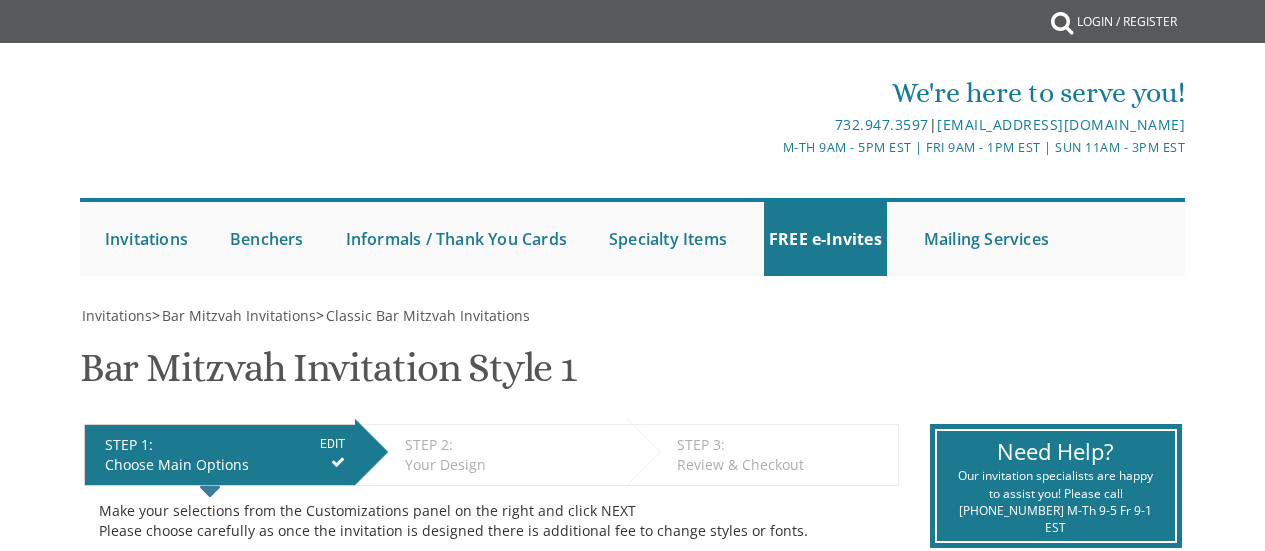 scroll, scrollTop: 0, scrollLeft: 0, axis: both 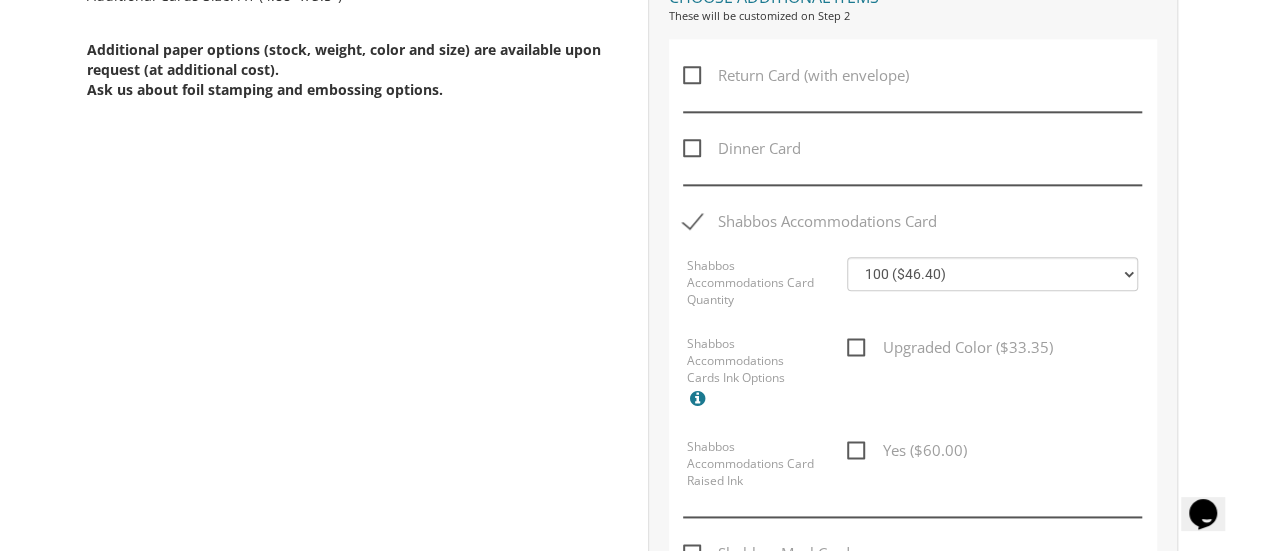 click on "Shabbos Accommodations Card" at bounding box center [810, 221] 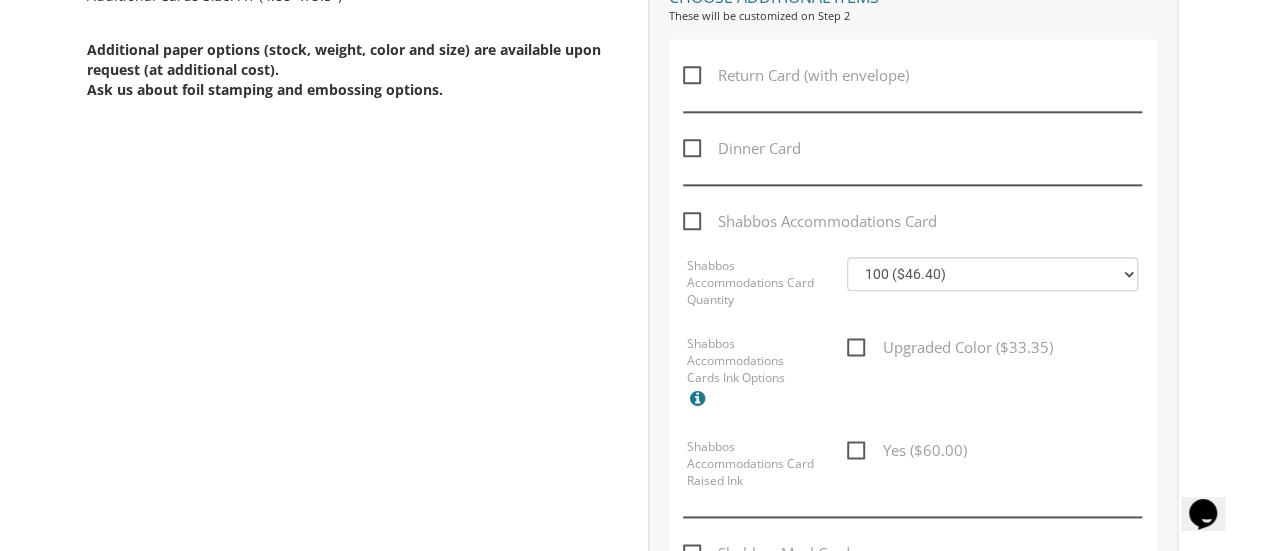 click on "Shabbos Accommodations Card" at bounding box center (810, 221) 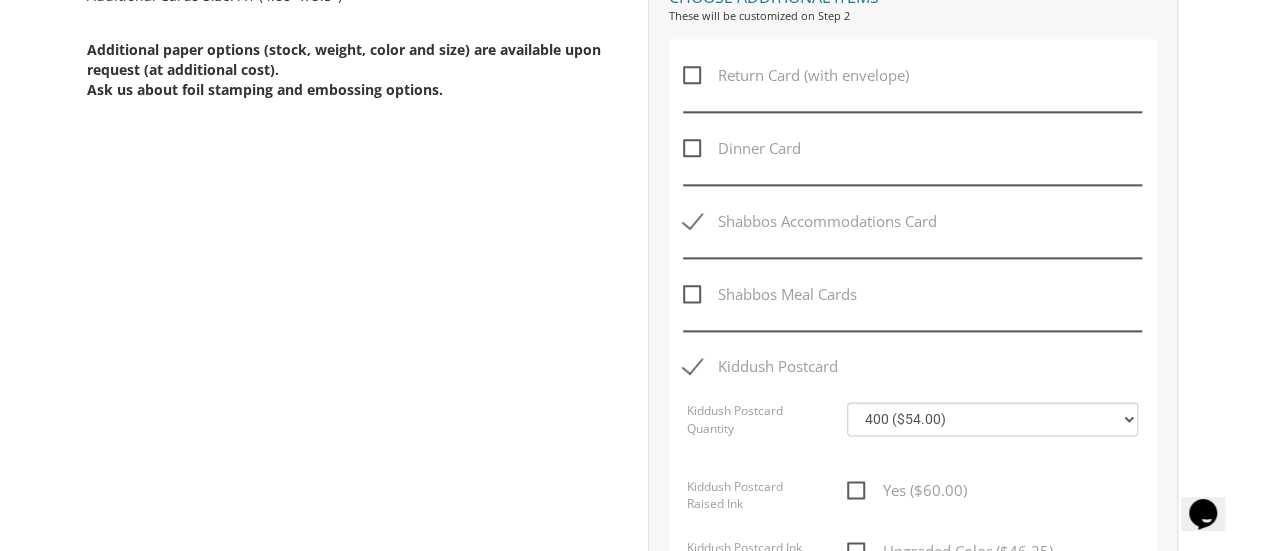 click on "Return Card (with envelope)
Dinner Card
Shabbos Accommodations Card
Shabbos Meal Cards   Kiddush Postcard   100 ($36.00)" at bounding box center (913, 355) 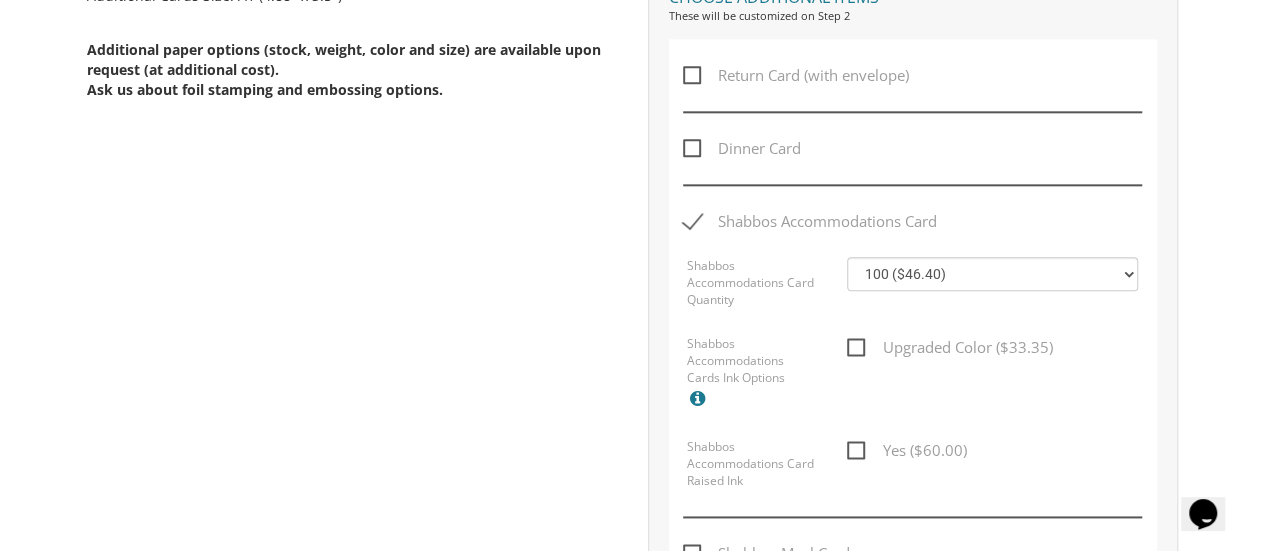 click on "Shabbos Accommodations Card" at bounding box center [810, 221] 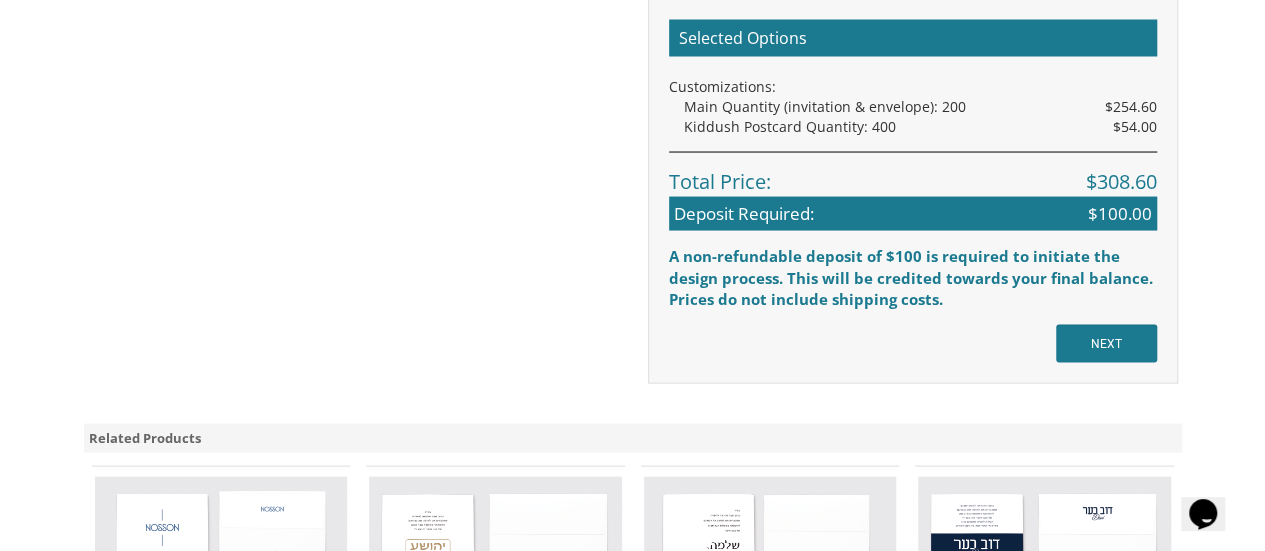 scroll, scrollTop: 1862, scrollLeft: 0, axis: vertical 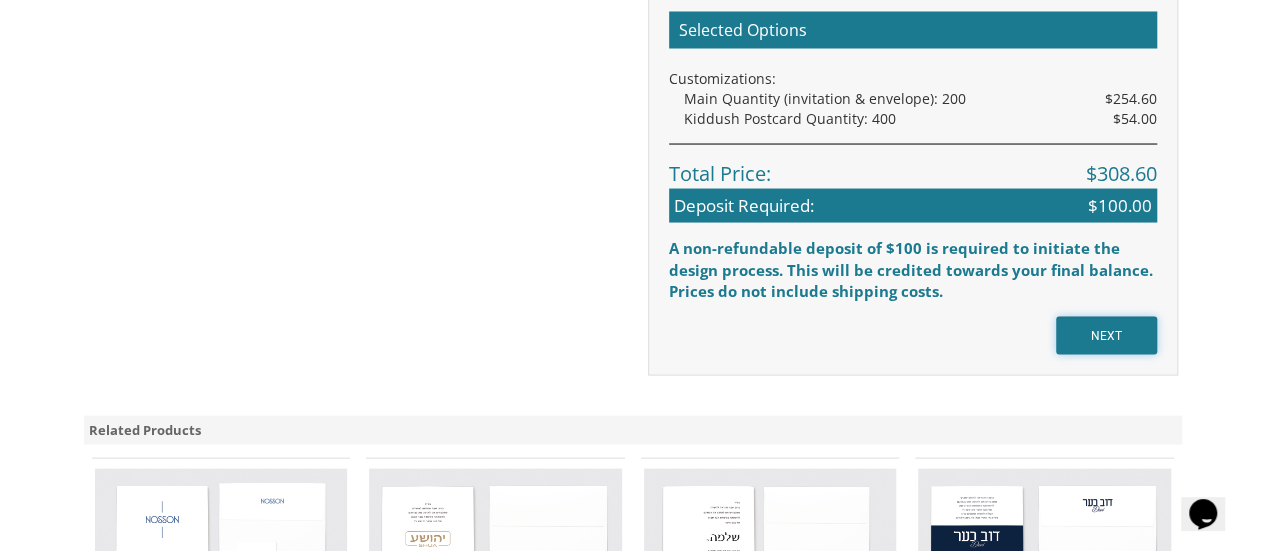 click on "NEXT" at bounding box center (1106, 335) 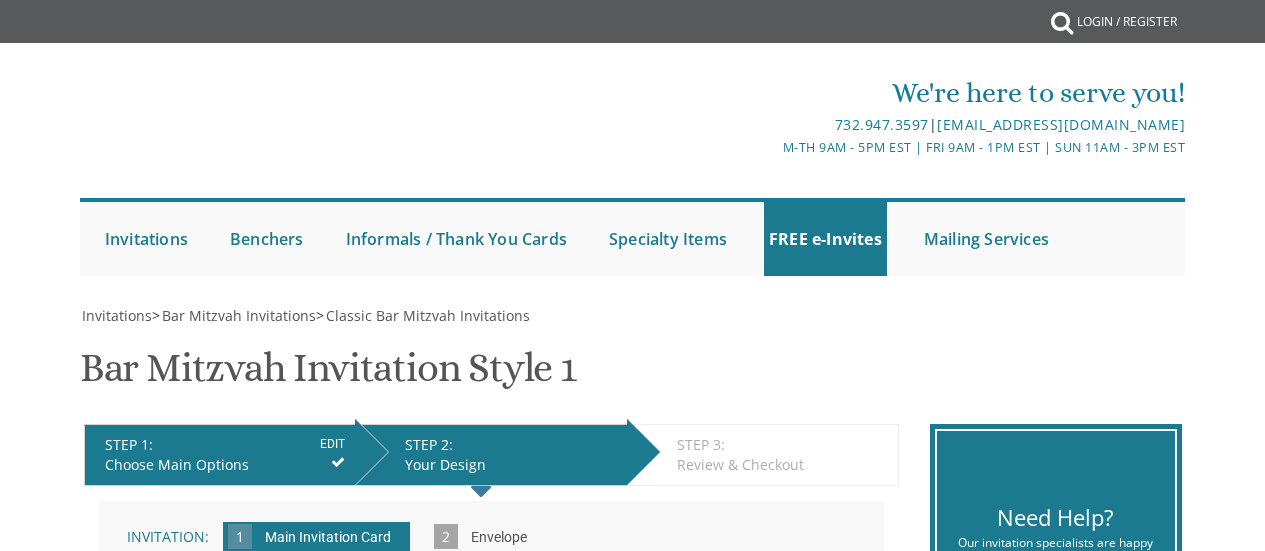 scroll, scrollTop: 0, scrollLeft: 0, axis: both 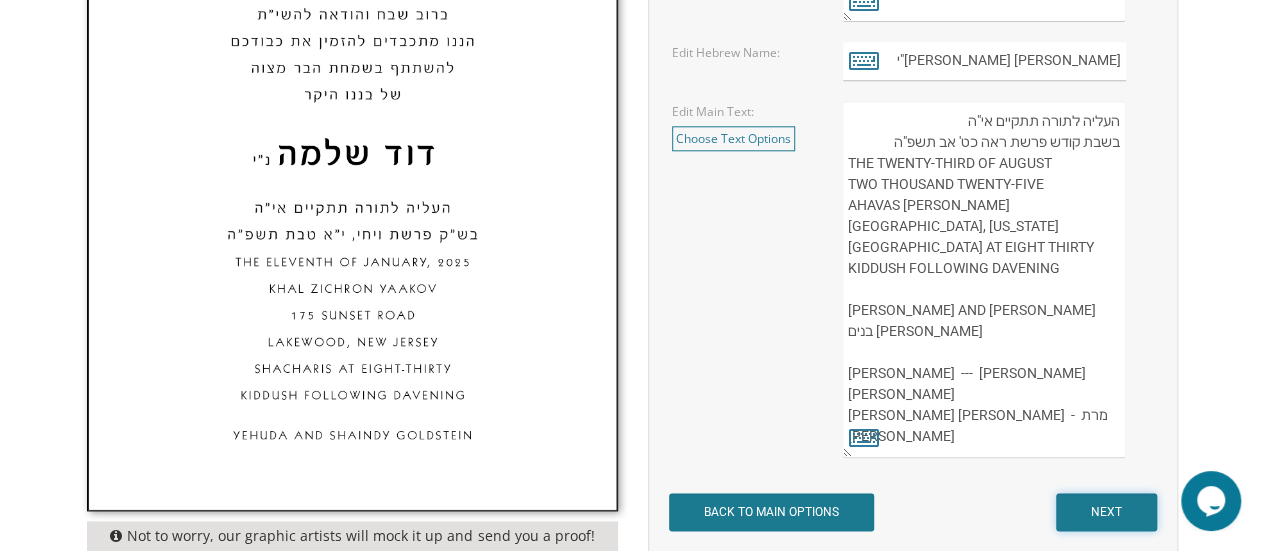 click on "NEXT" at bounding box center [1106, 512] 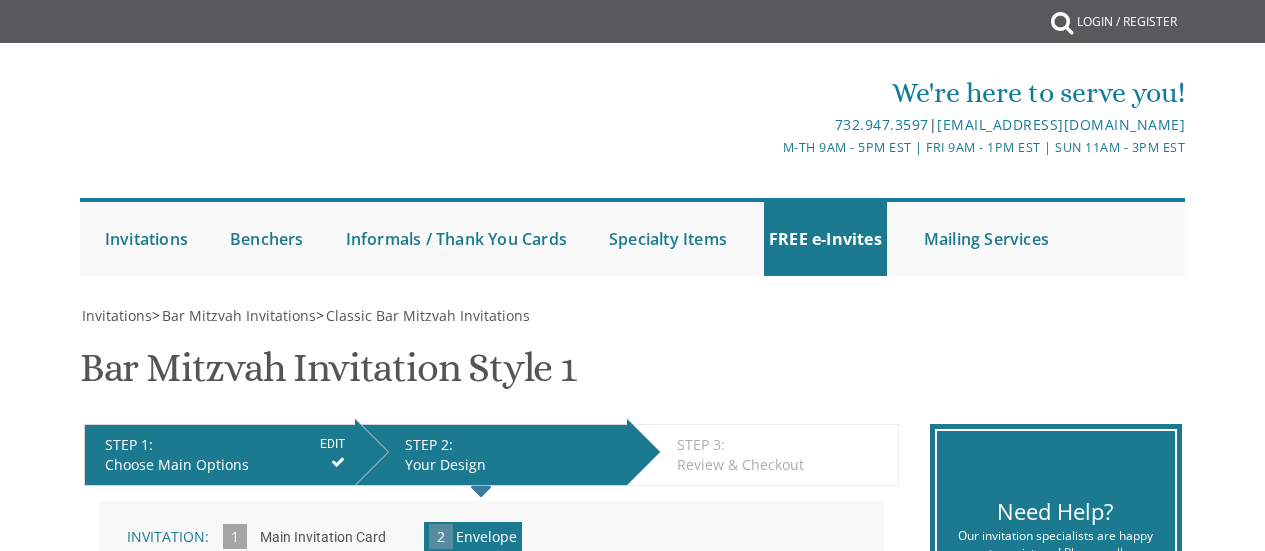 scroll, scrollTop: 0, scrollLeft: 0, axis: both 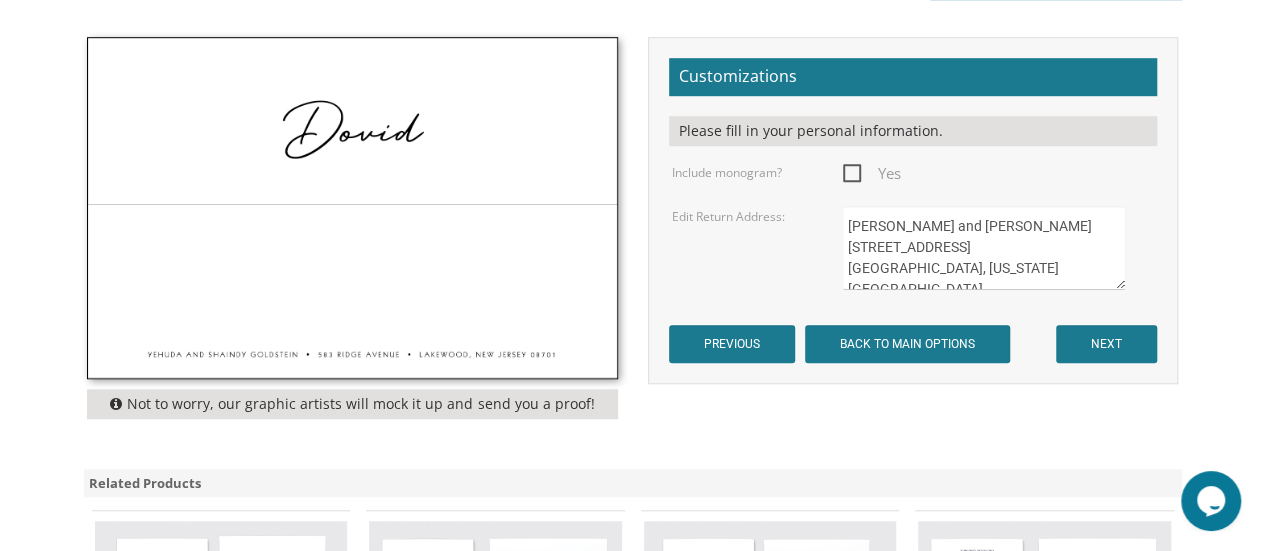 click on "Yes" at bounding box center (872, 173) 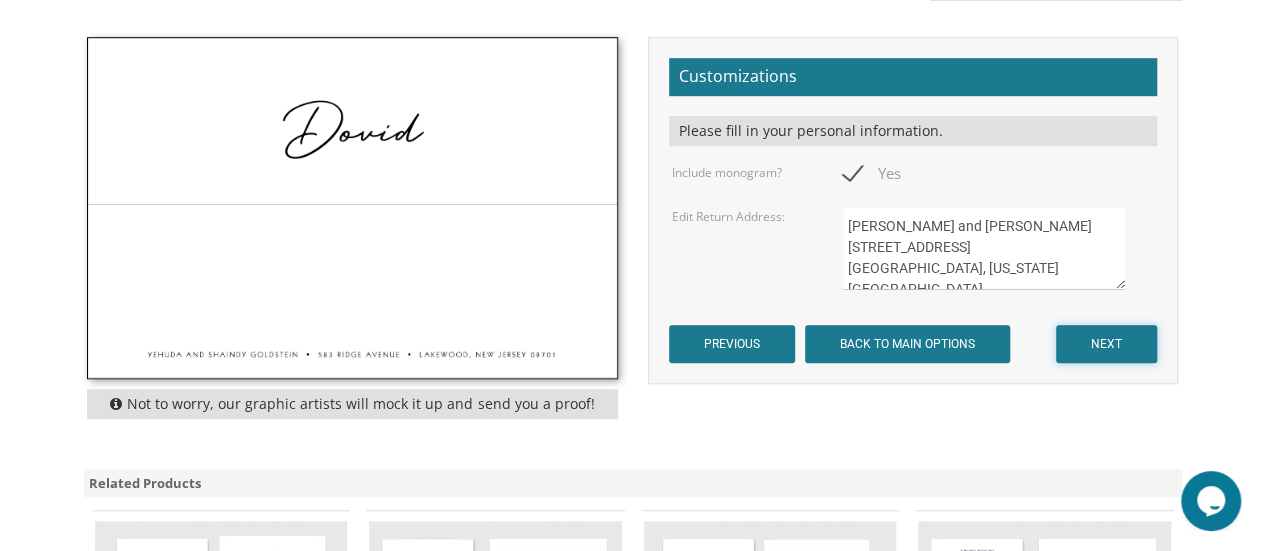 click on "NEXT" at bounding box center (1106, 344) 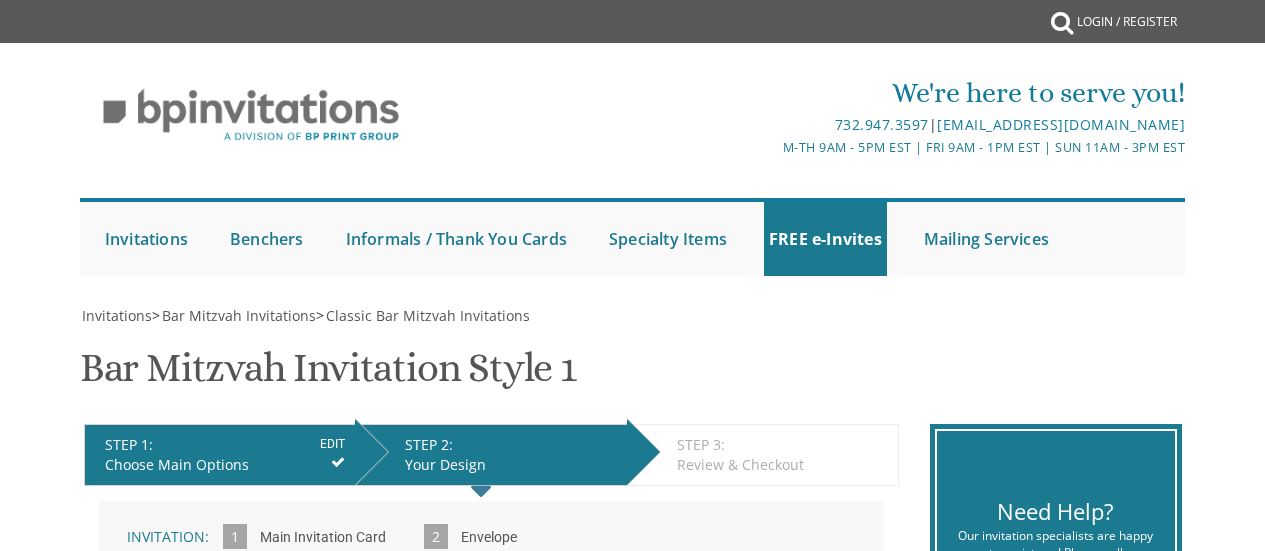 scroll, scrollTop: 0, scrollLeft: 0, axis: both 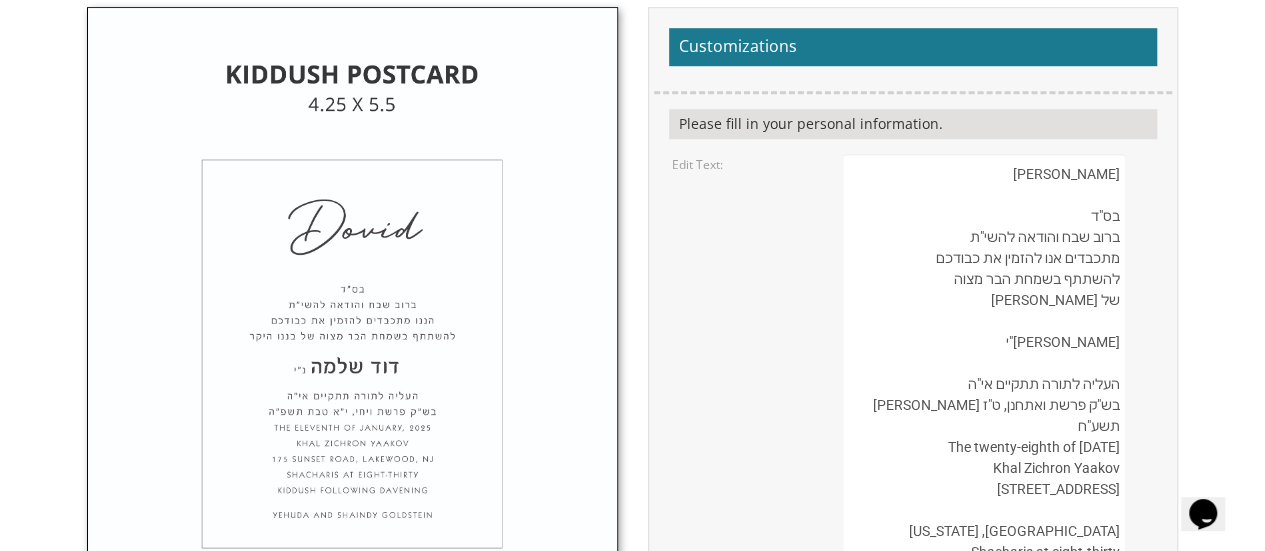 drag, startPoint x: 1082, startPoint y: 222, endPoint x: 1112, endPoint y: 247, distance: 39.051247 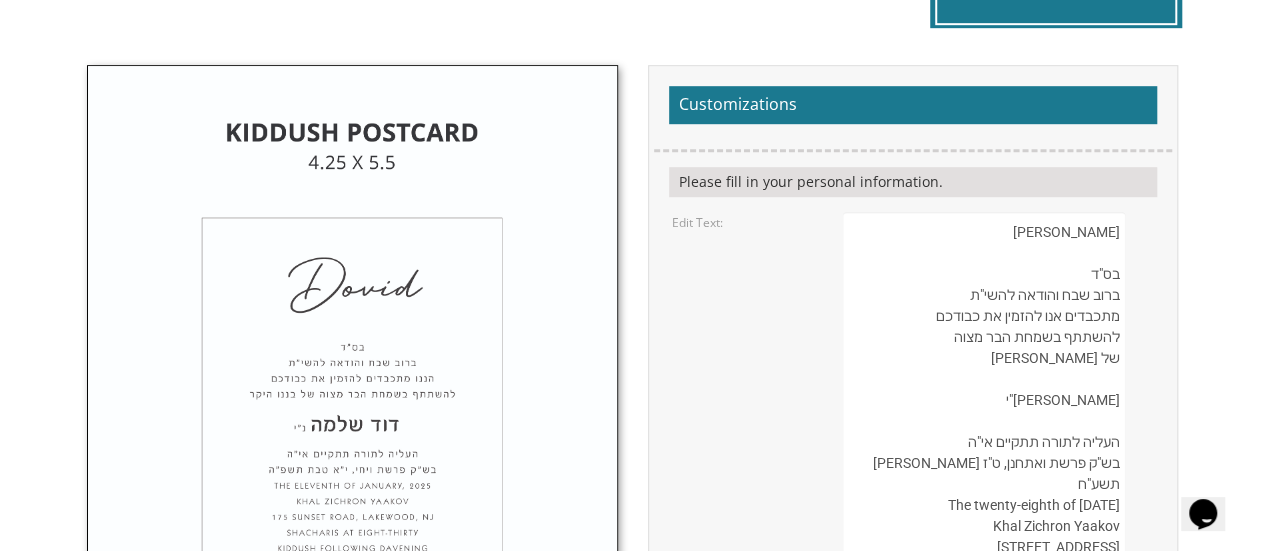 scroll, scrollTop: 651, scrollLeft: 0, axis: vertical 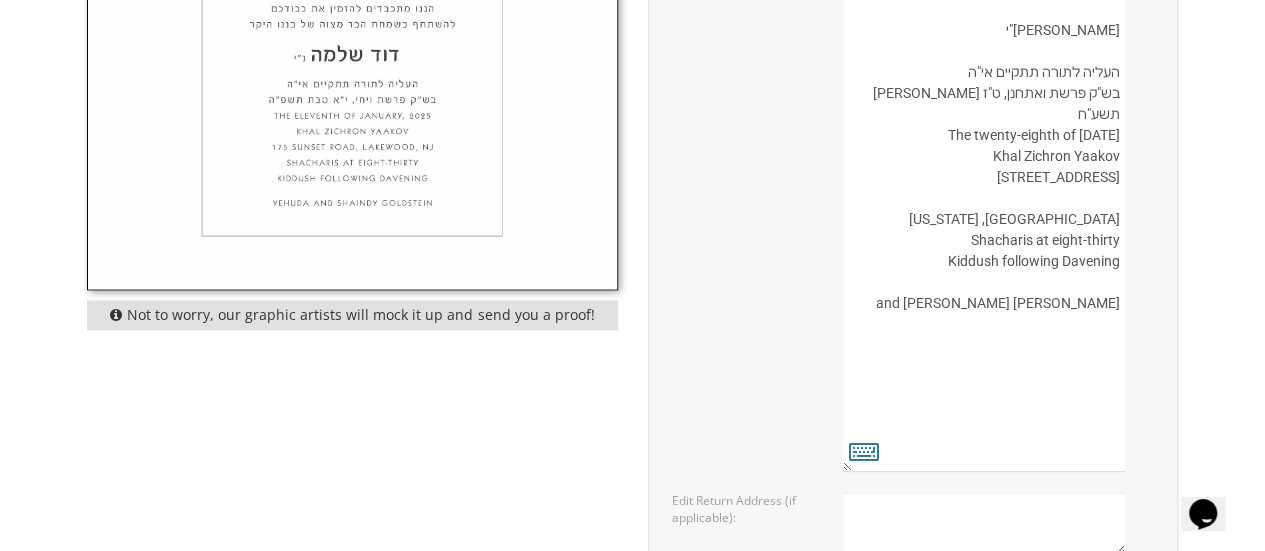 click on "Chaim
בס"ד
ברוב שבח והודאה להשי"ת
מתכבדים אנו להזמין את כבודכם
להשתתף בשמחת הבר מצוה
של בננו היקר
אברהם נ"י
העליה לתורה תתקיים אי"ה
בש"ק פרשת ואתחנן, ט"ז מנחם אב תשע"ח
The twenty-eighth of July, 2018
Khal Zichron Yaakov
175 Sunset Road
Lakewood, New Jersey
Shacharis at eight-thirty
Kiddush following Davening
Boruch and Chanie Kohn" at bounding box center [984, 157] 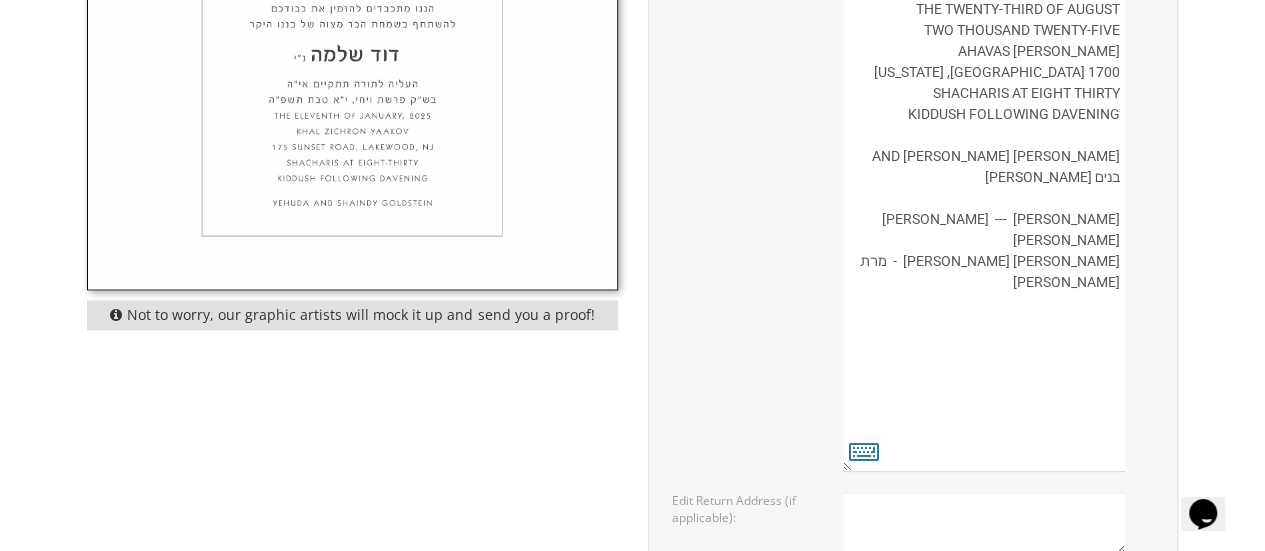 scroll, scrollTop: 858, scrollLeft: 0, axis: vertical 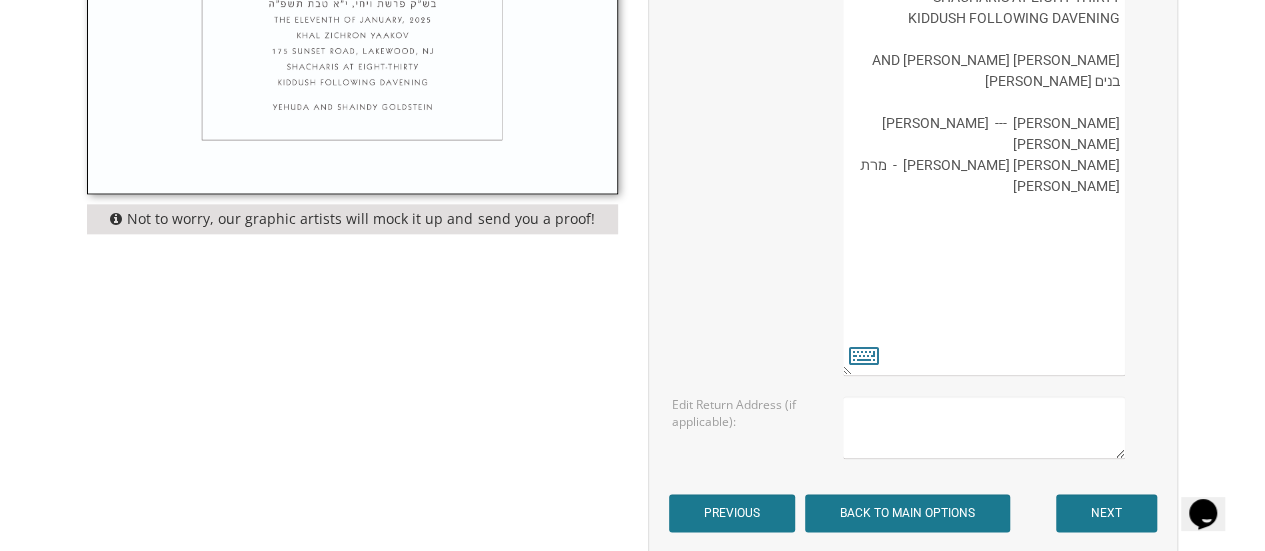 click at bounding box center [984, 427] 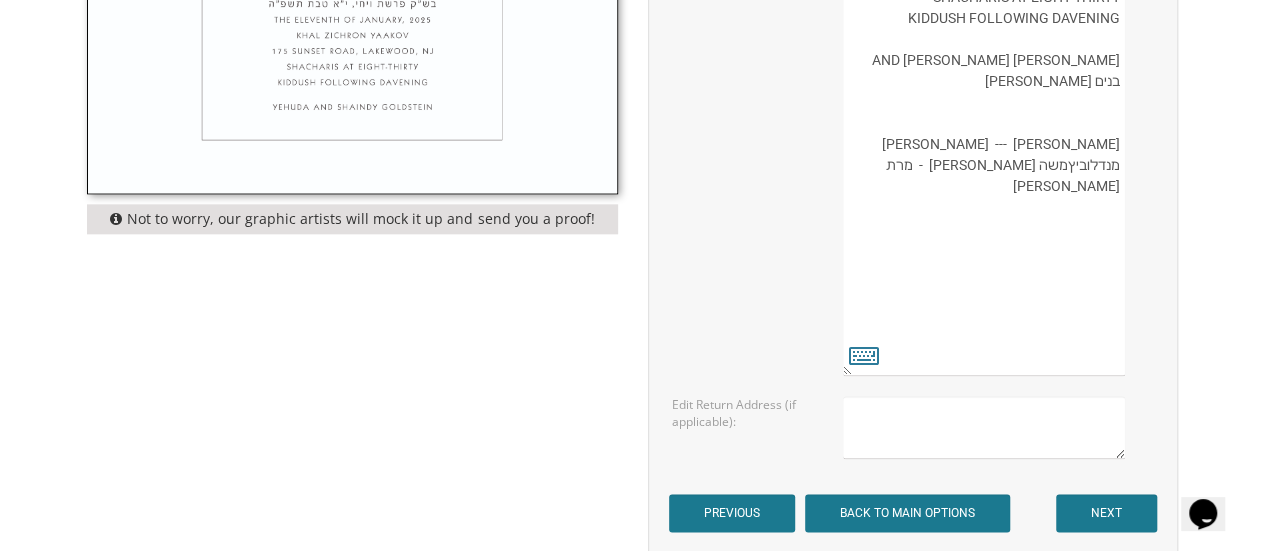 click on "Chaim
בס"ד
ברוב שבח והודאה להשי"ת
מתכבדים אנו להזמין את כבודכם
להשתתף בשמחת הבר מצוה
של בננו היקר
אברהם נ"י
העליה לתורה תתקיים אי"ה
בש"ק פרשת ואתחנן, ט"ז מנחם אב תשע"ח
The twenty-eighth of July, 2018
Khal Zichron Yaakov
175 Sunset Road
Lakewood, New Jersey
Shacharis at eight-thirty
Kiddush following Davening
Boruch and Chanie Kohn" at bounding box center (984, 61) 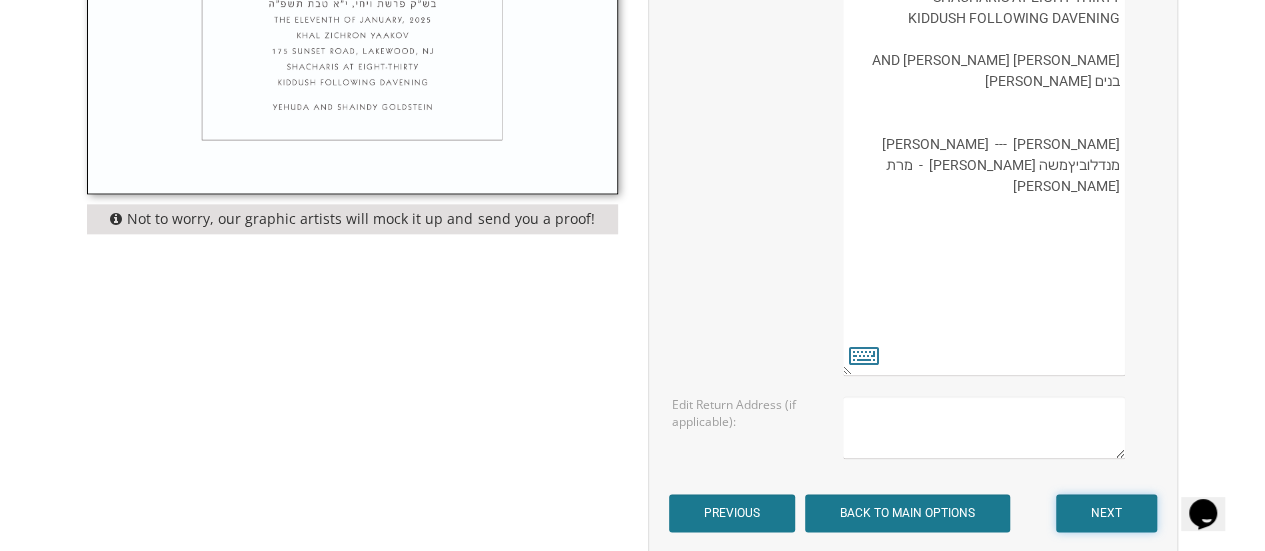 click on "NEXT" at bounding box center (1106, 513) 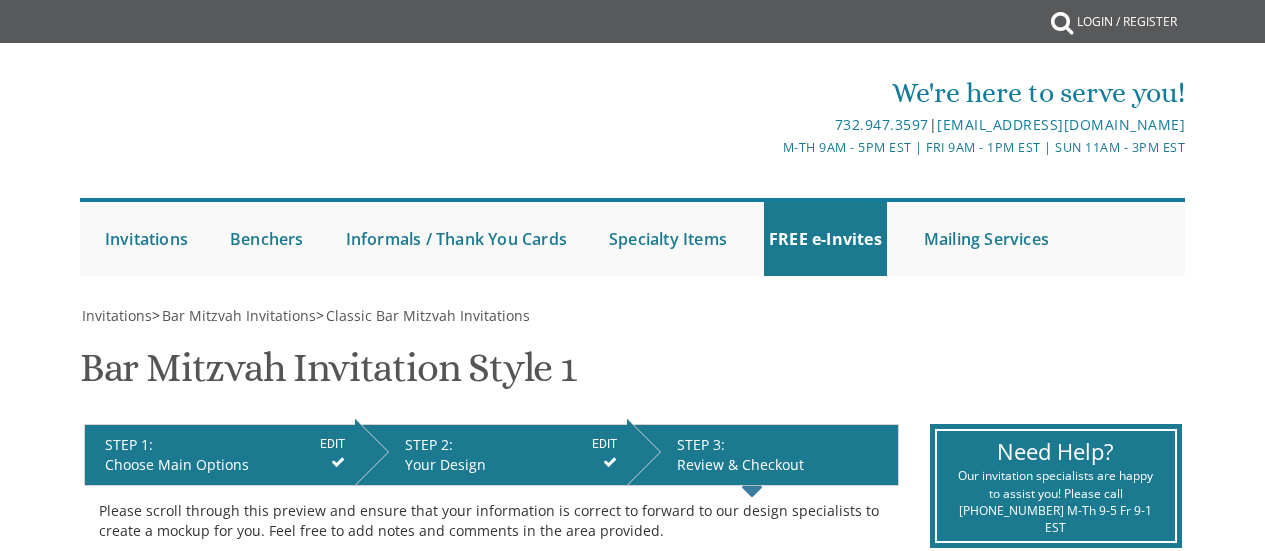 scroll, scrollTop: 0, scrollLeft: 0, axis: both 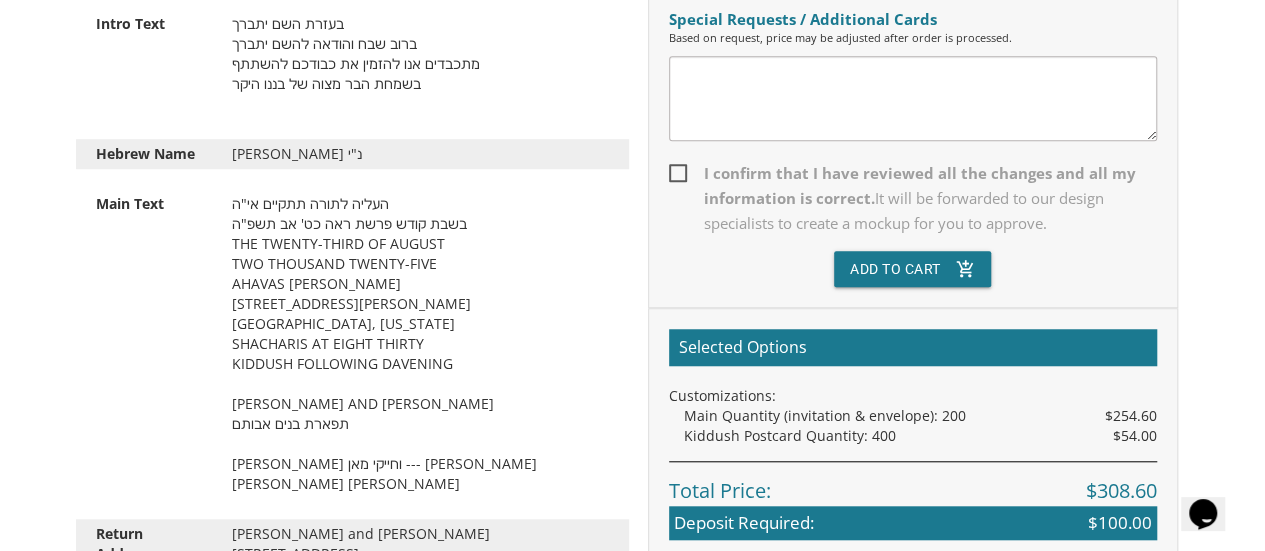 click on "I confirm that I have reviewed all the changes and all my information is correct.   It will be forwarded to our design specialists to create a mockup for you to approve." at bounding box center (913, 198) 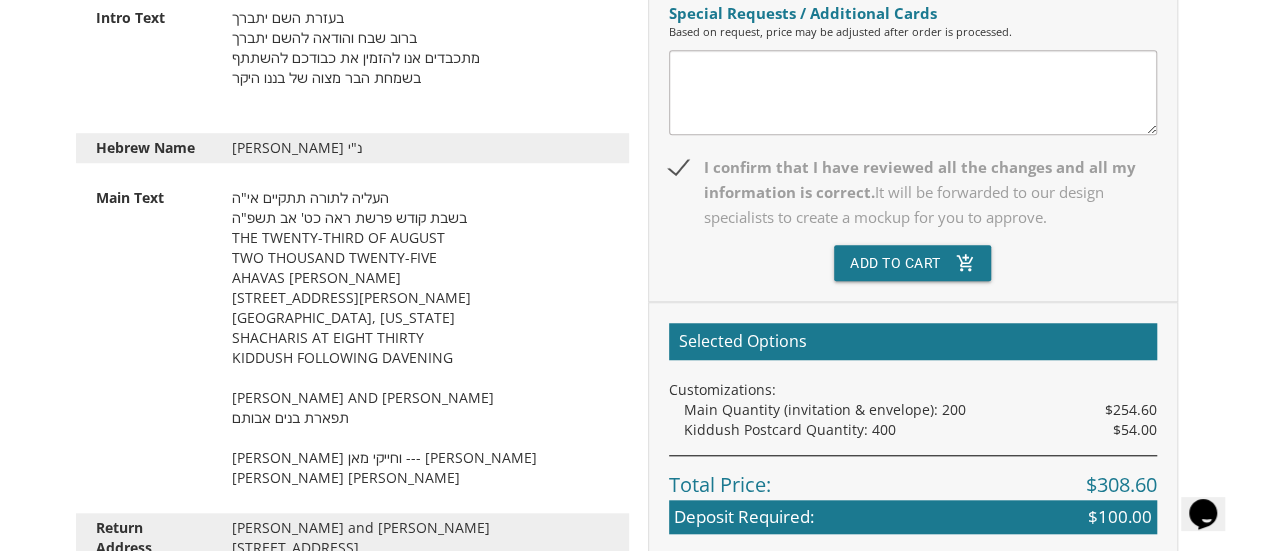 scroll, scrollTop: 675, scrollLeft: 0, axis: vertical 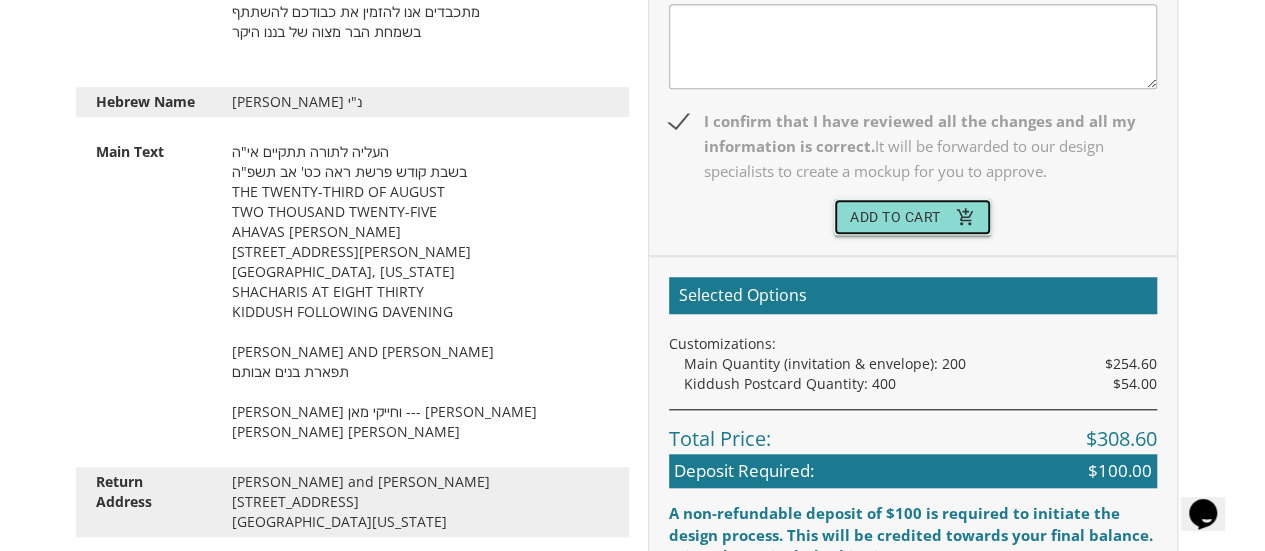 click on "Add To Cart
add_shopping_cart" at bounding box center [913, 217] 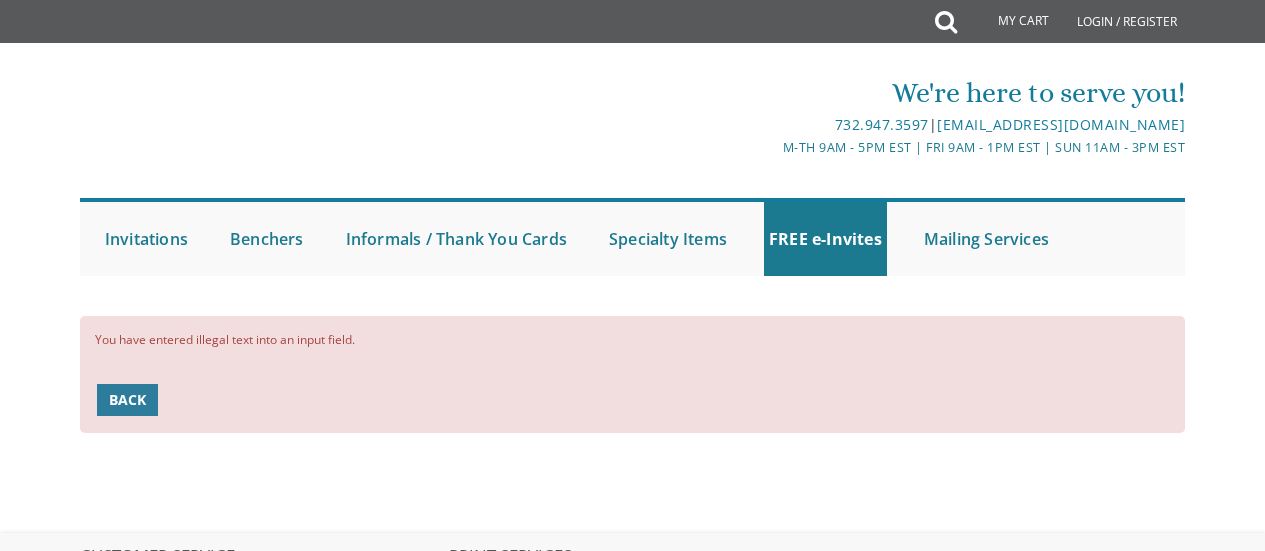 scroll, scrollTop: 0, scrollLeft: 0, axis: both 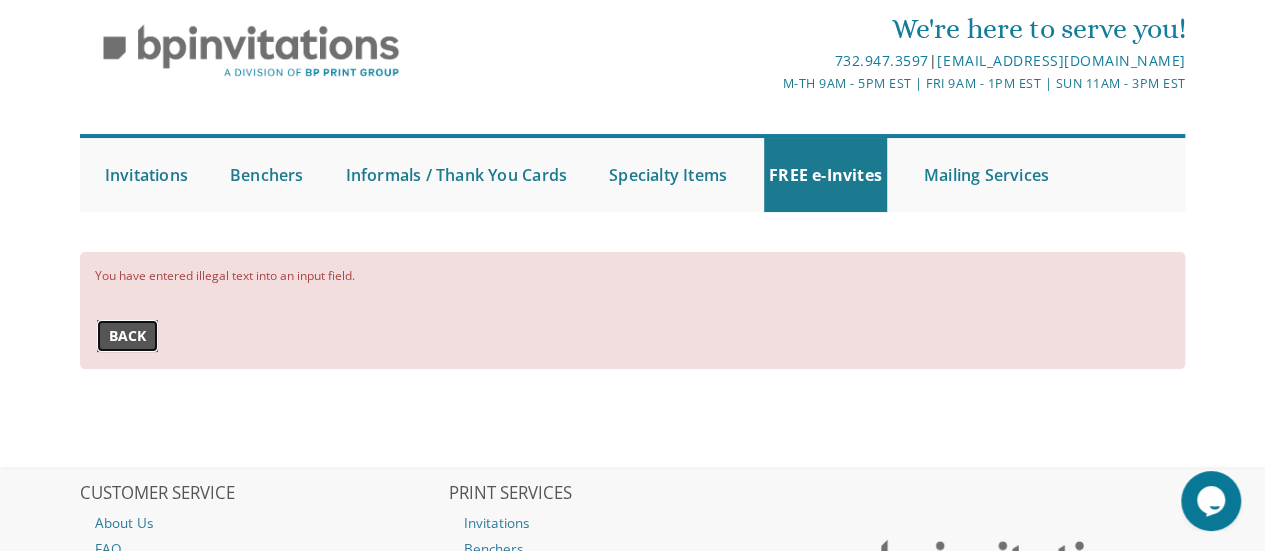 click on "Back" at bounding box center (127, 336) 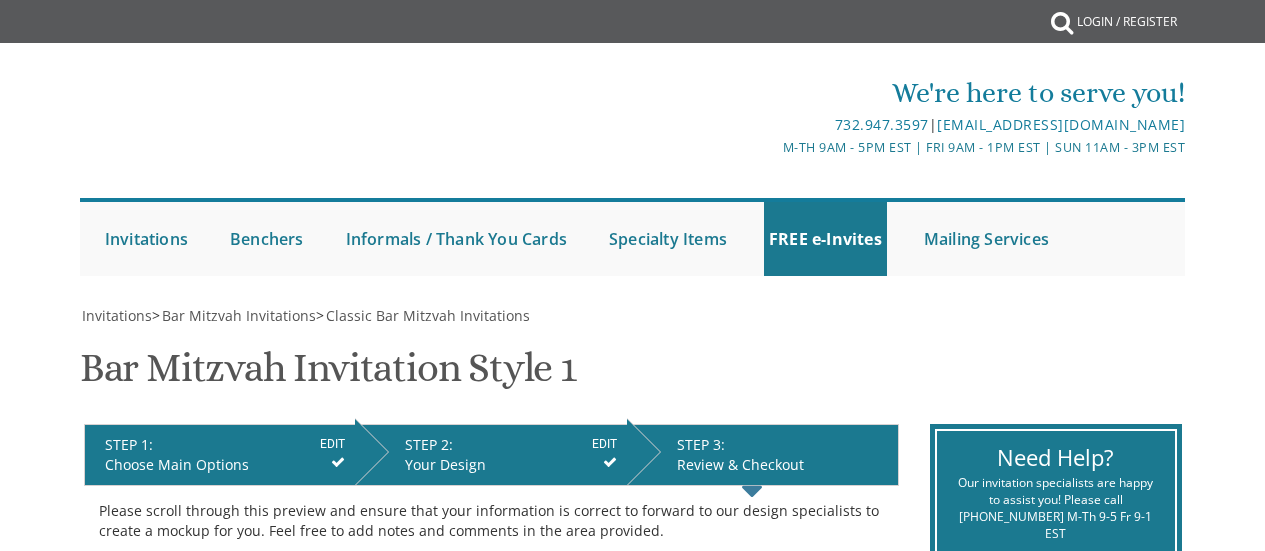 scroll, scrollTop: 678, scrollLeft: 0, axis: vertical 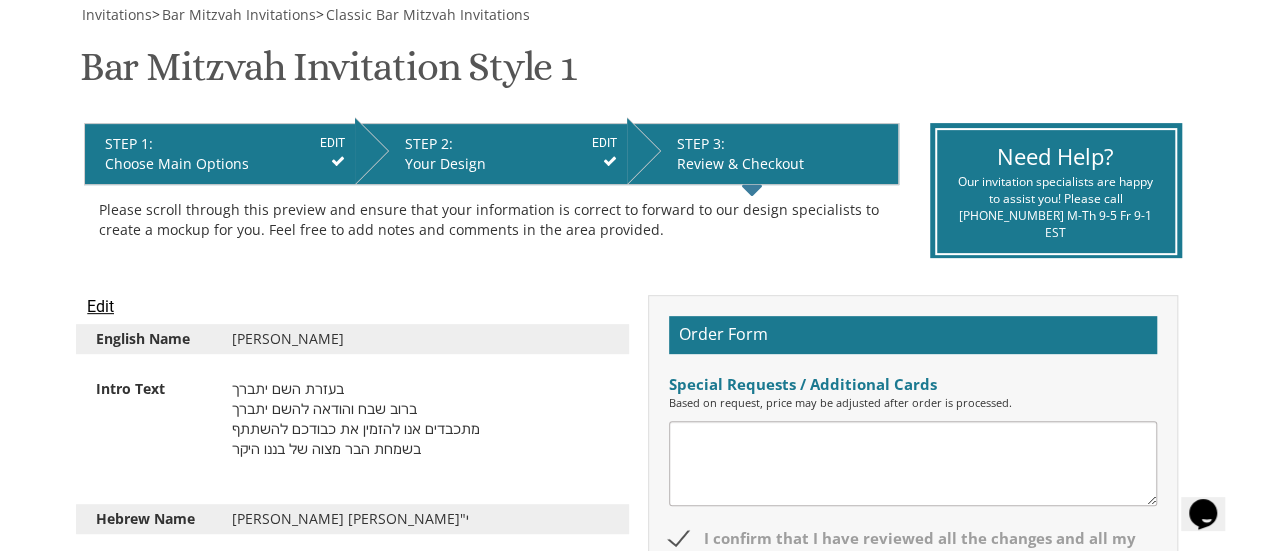 click on "Your Design" at bounding box center (511, 164) 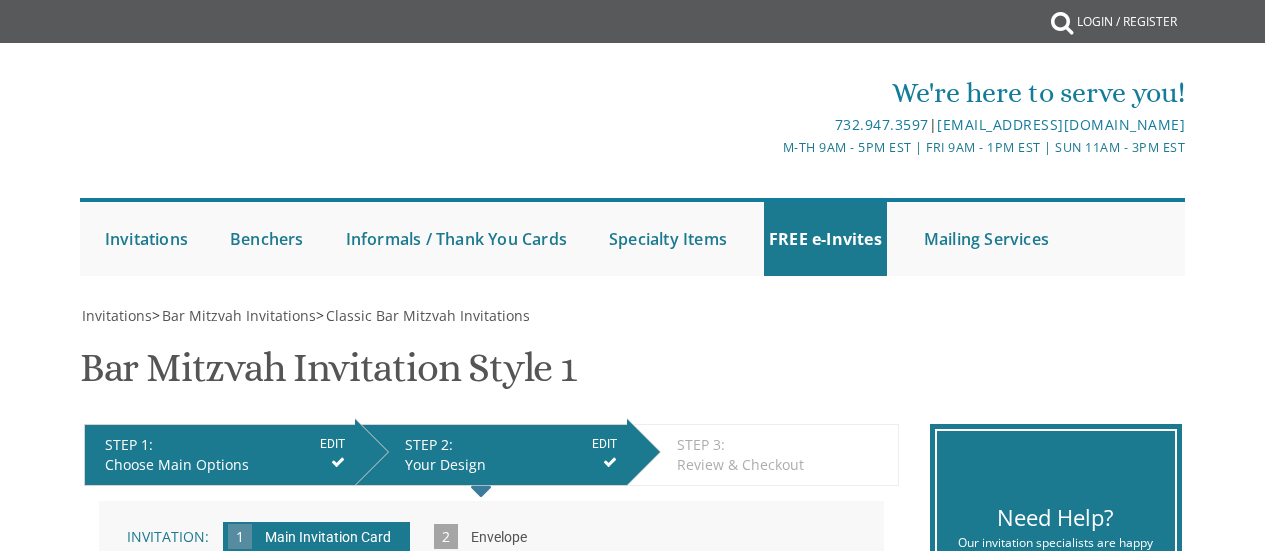 scroll, scrollTop: 0, scrollLeft: 0, axis: both 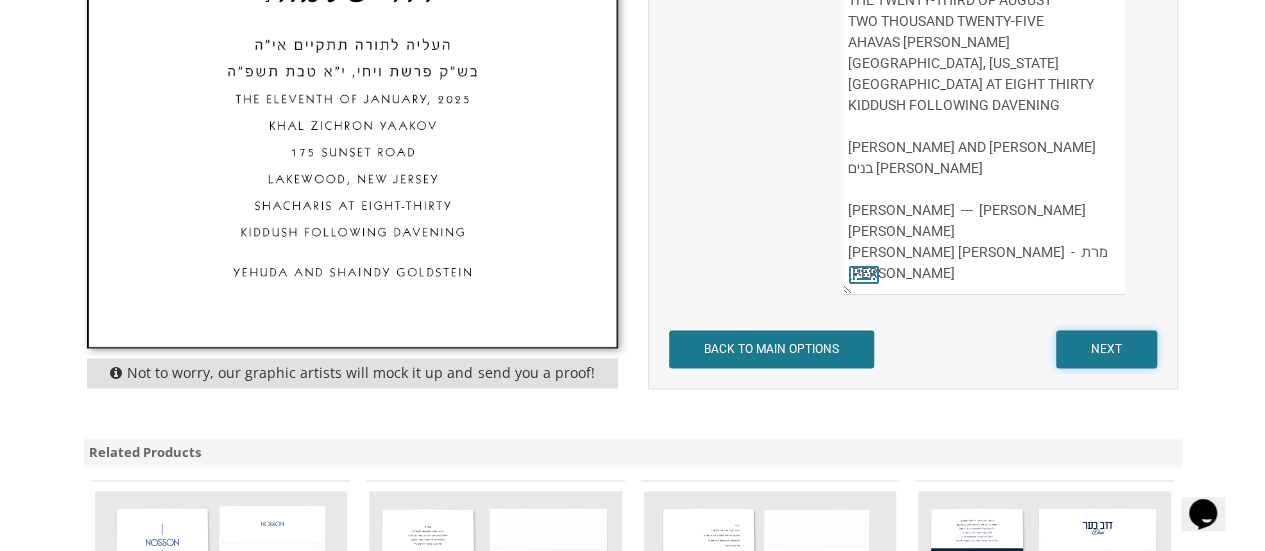 click on "NEXT" at bounding box center (1106, 349) 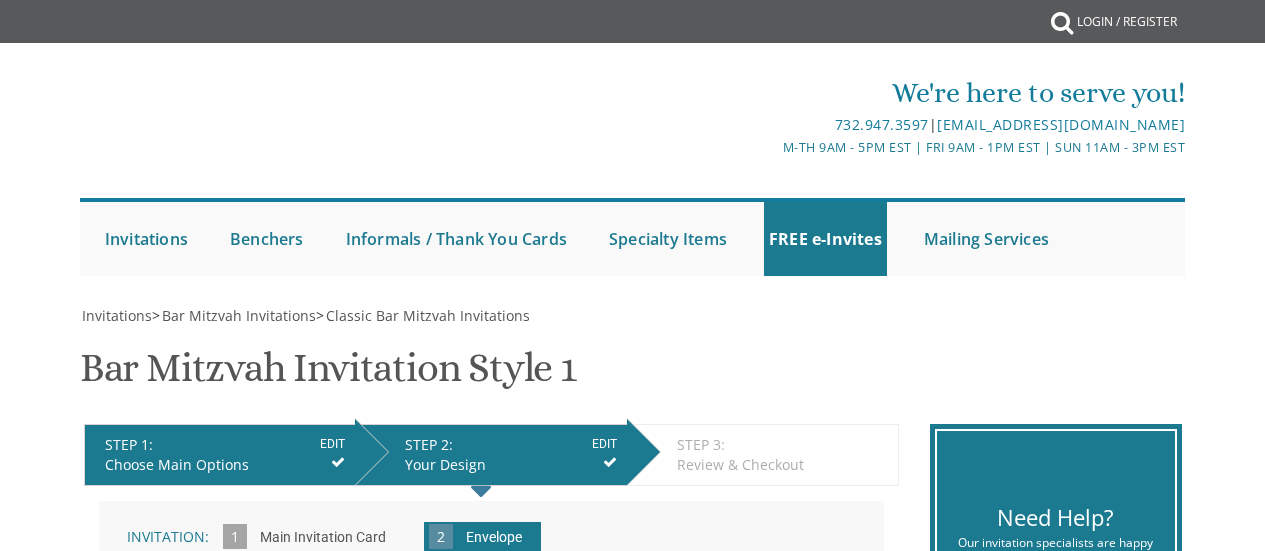 scroll, scrollTop: 0, scrollLeft: 0, axis: both 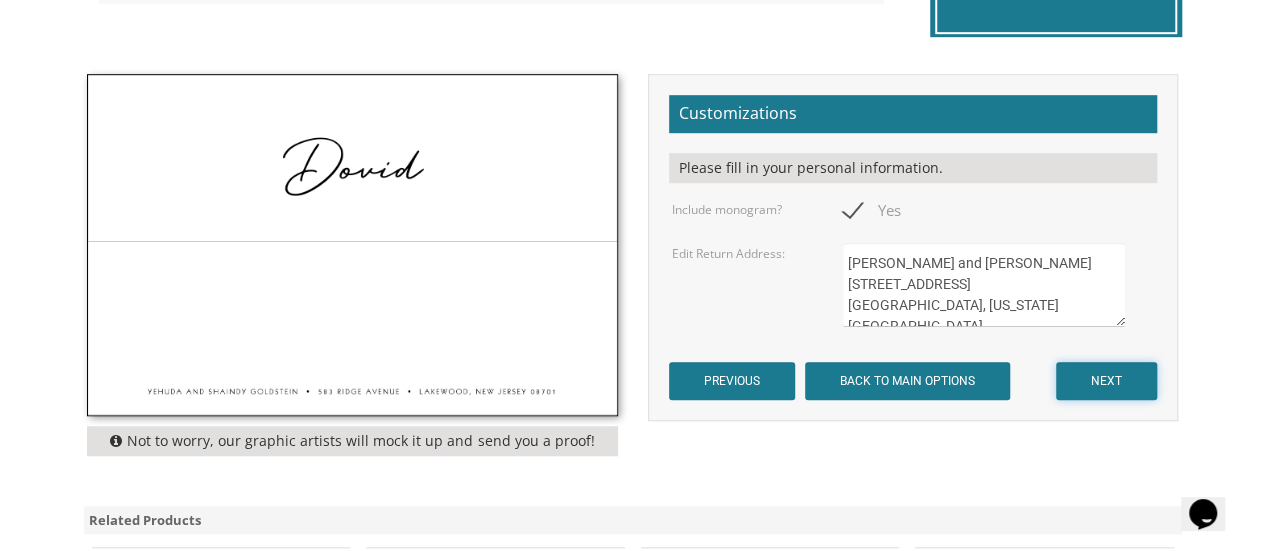 click on "NEXT" at bounding box center [1106, 381] 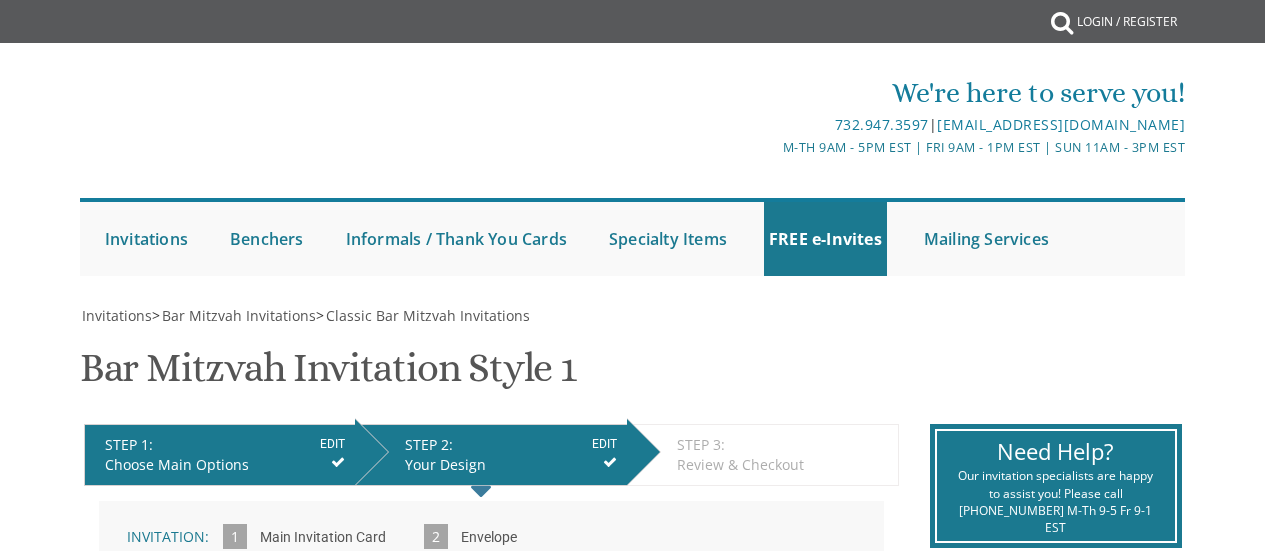 scroll, scrollTop: 0, scrollLeft: 0, axis: both 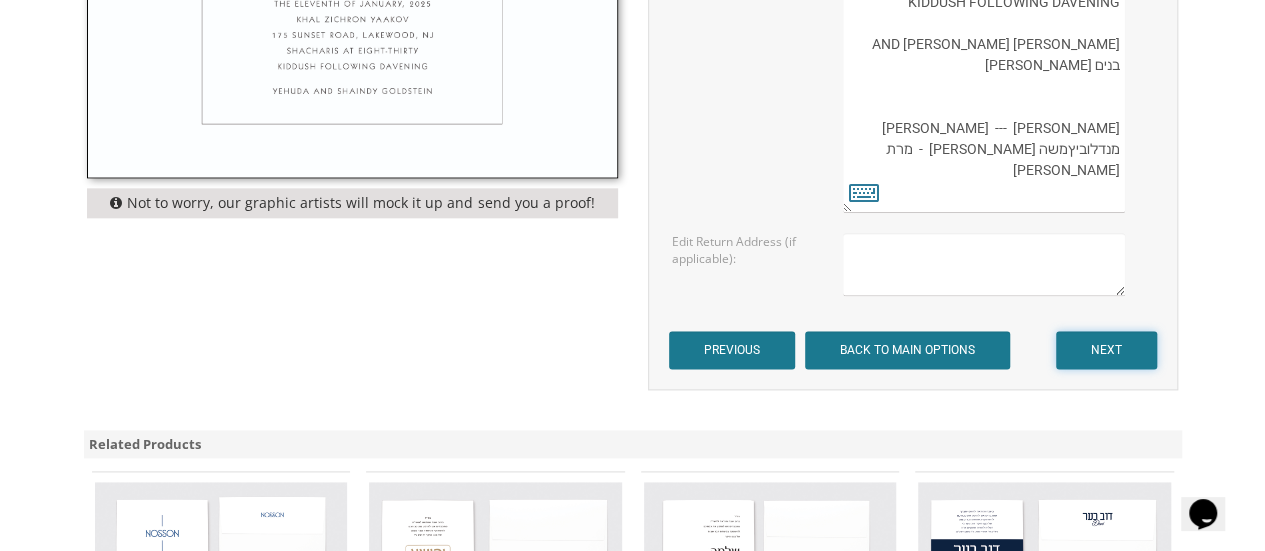 click on "NEXT" at bounding box center (1106, 350) 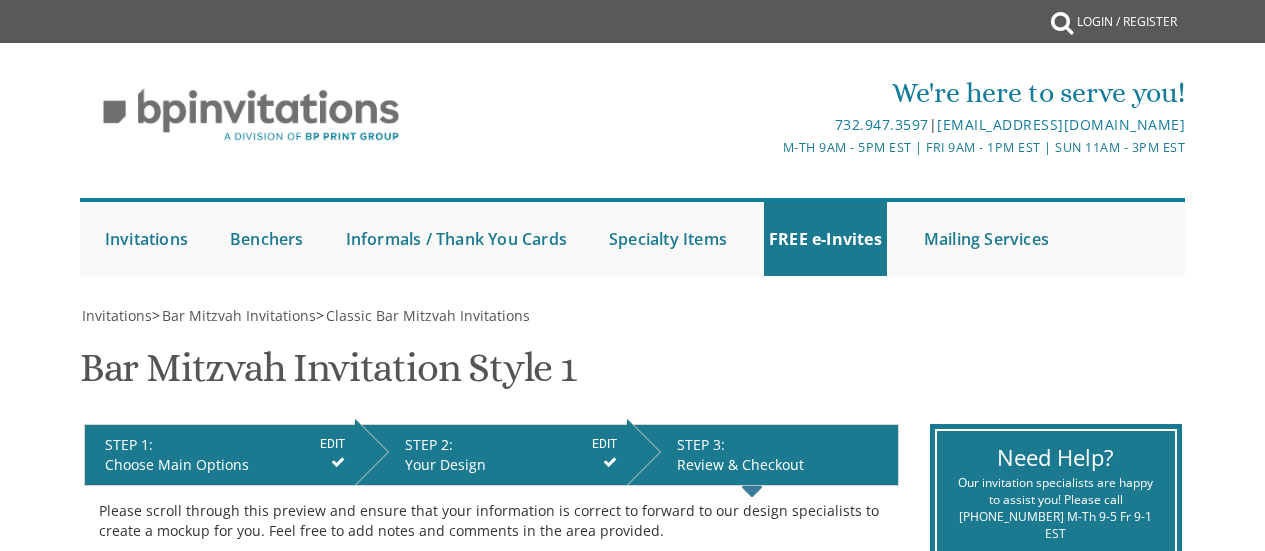 scroll, scrollTop: 0, scrollLeft: 0, axis: both 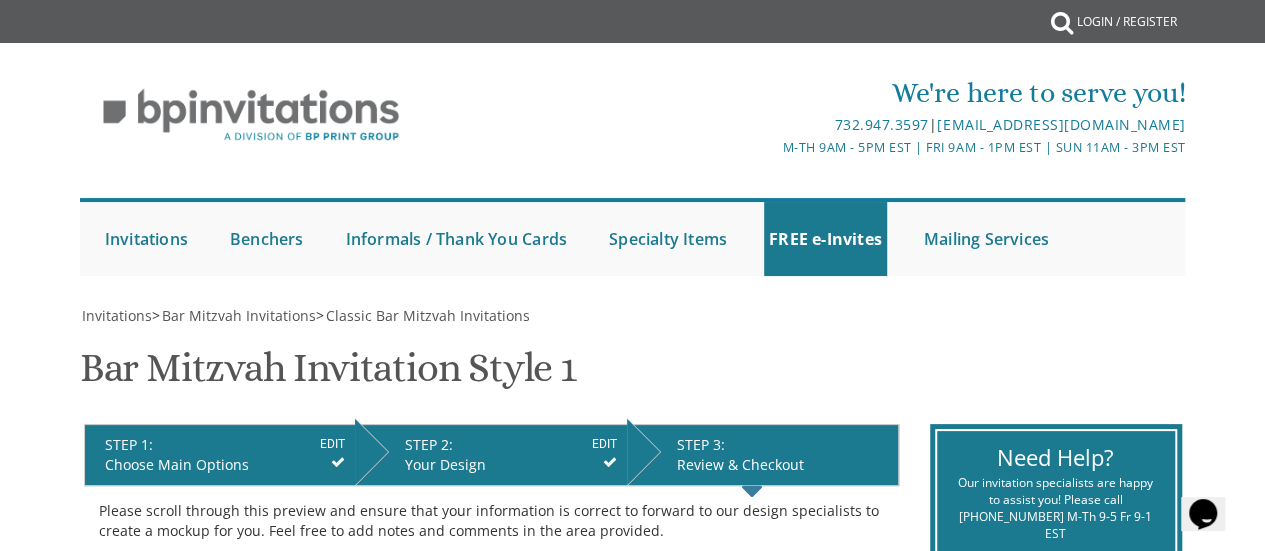 click on "EDIT" at bounding box center [332, 444] 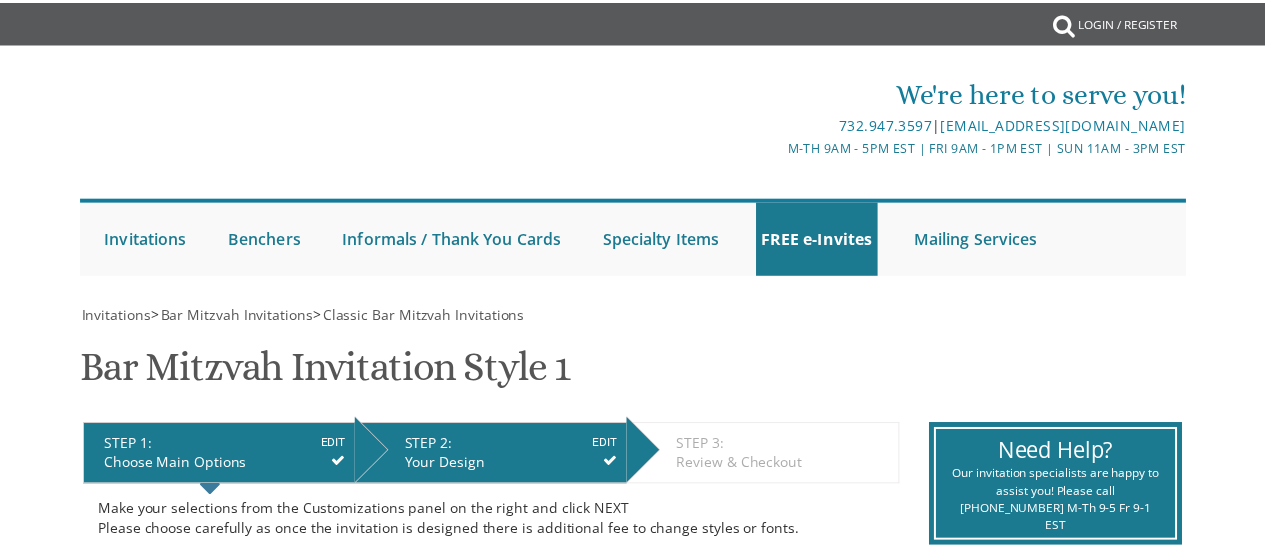 scroll, scrollTop: 0, scrollLeft: 0, axis: both 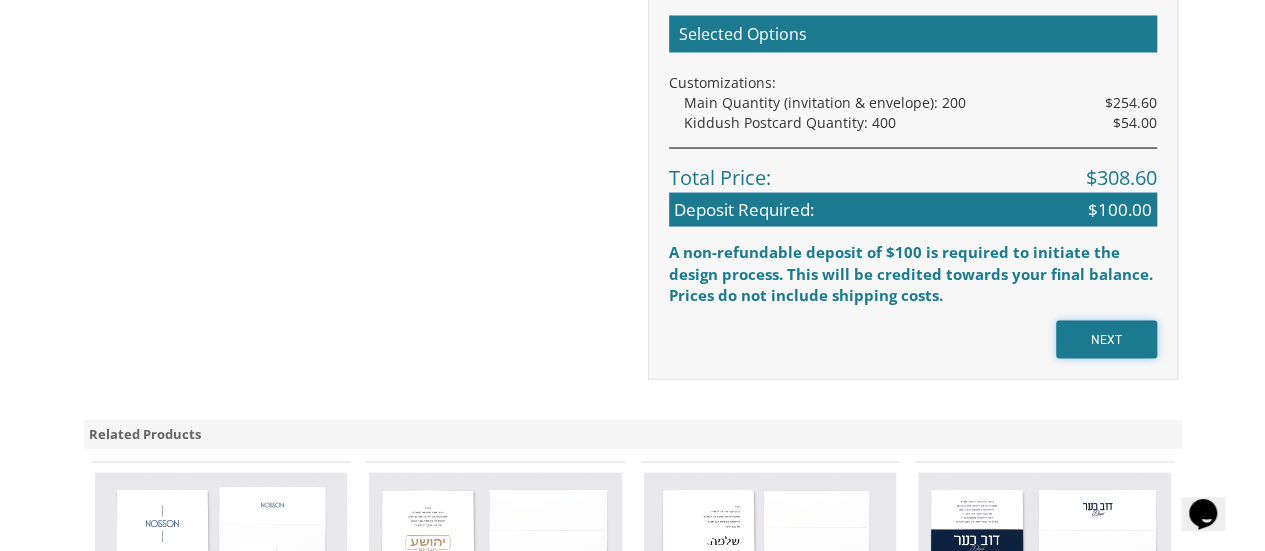 click on "NEXT" at bounding box center [1106, 339] 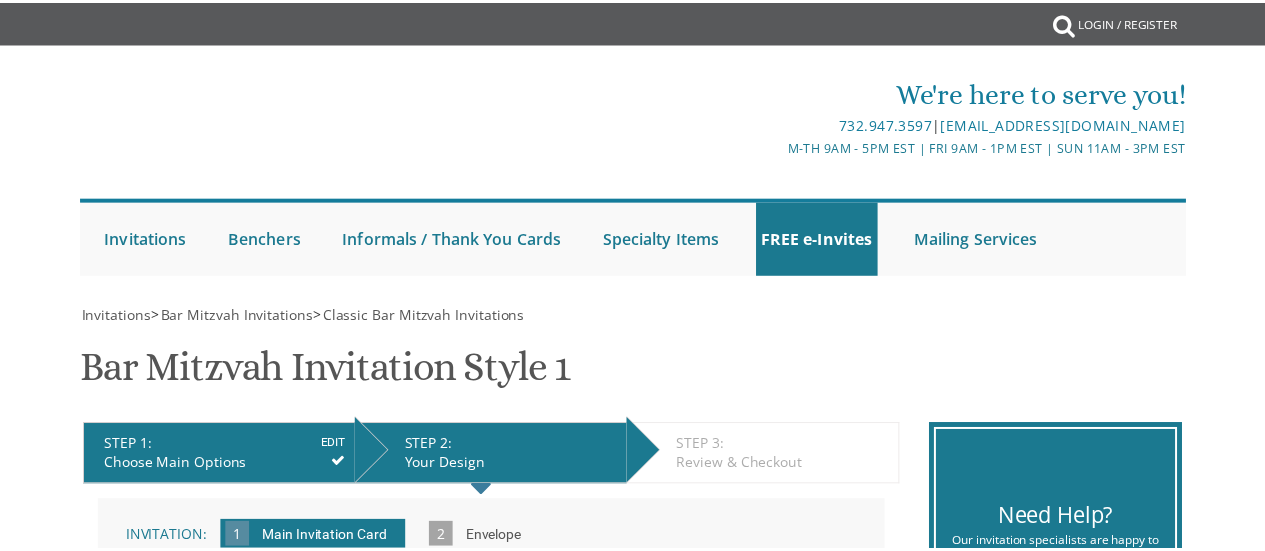 scroll, scrollTop: 0, scrollLeft: 0, axis: both 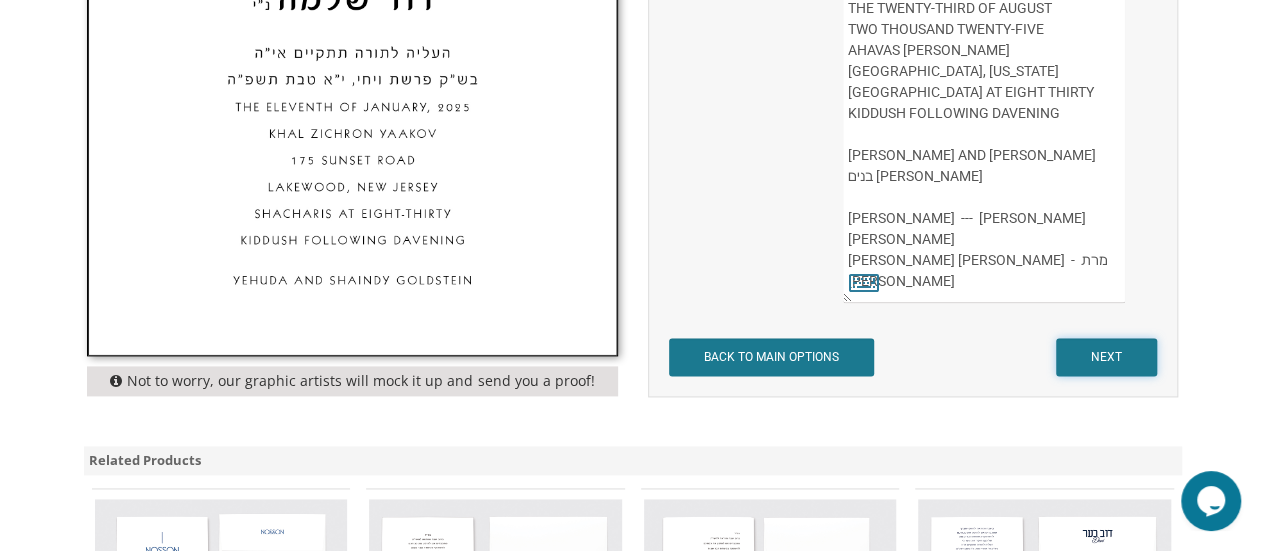 click on "NEXT" at bounding box center (1106, 357) 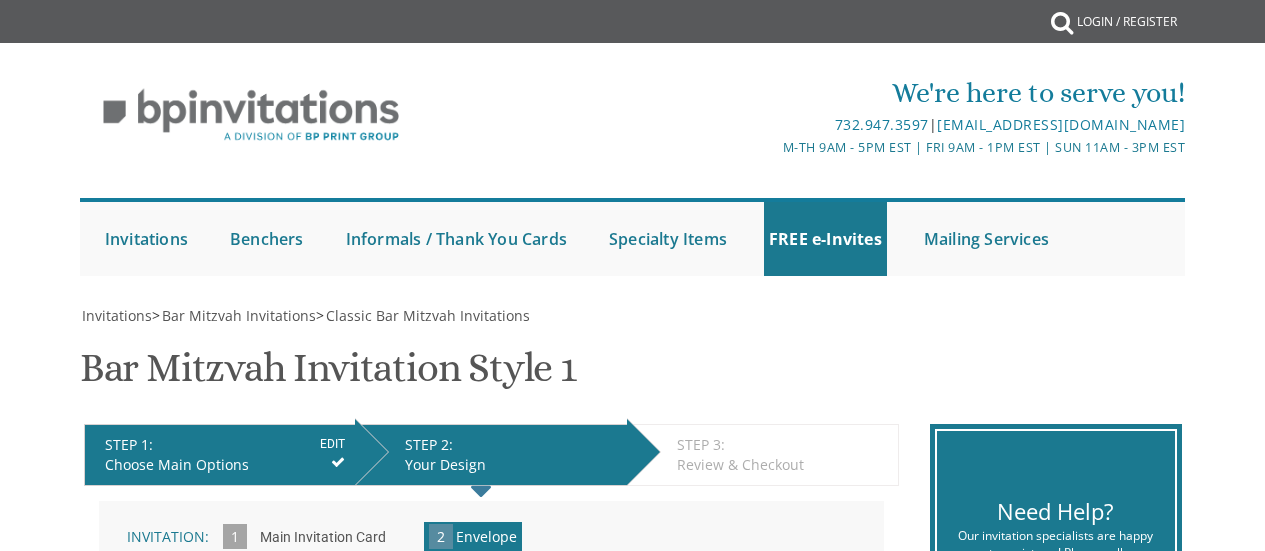 scroll, scrollTop: 0, scrollLeft: 0, axis: both 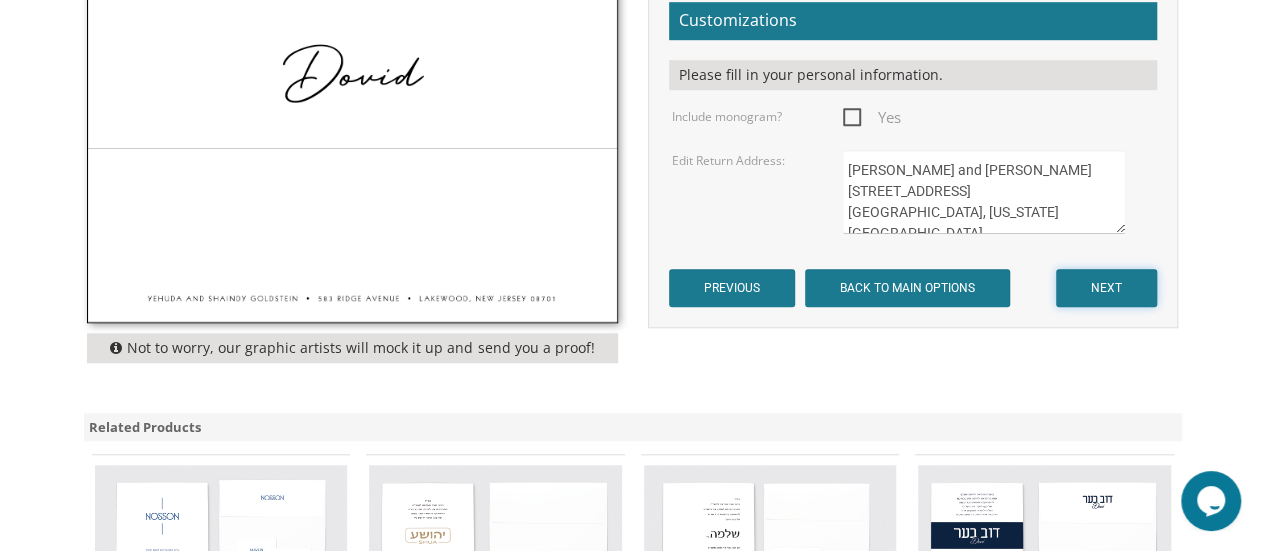 click on "NEXT" at bounding box center [1106, 288] 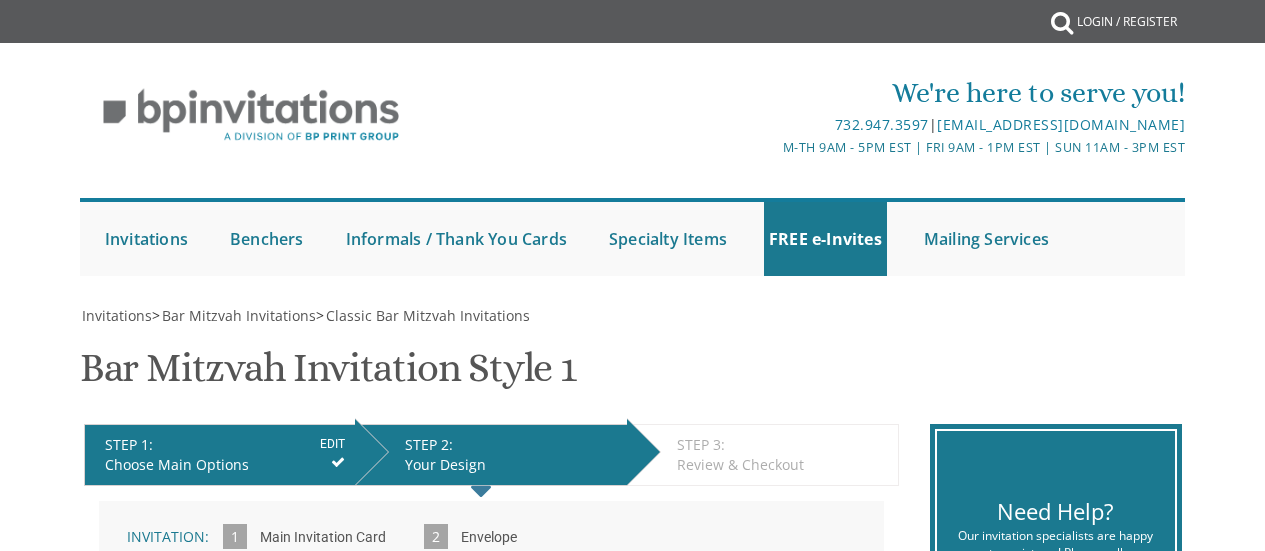 scroll, scrollTop: 0, scrollLeft: 0, axis: both 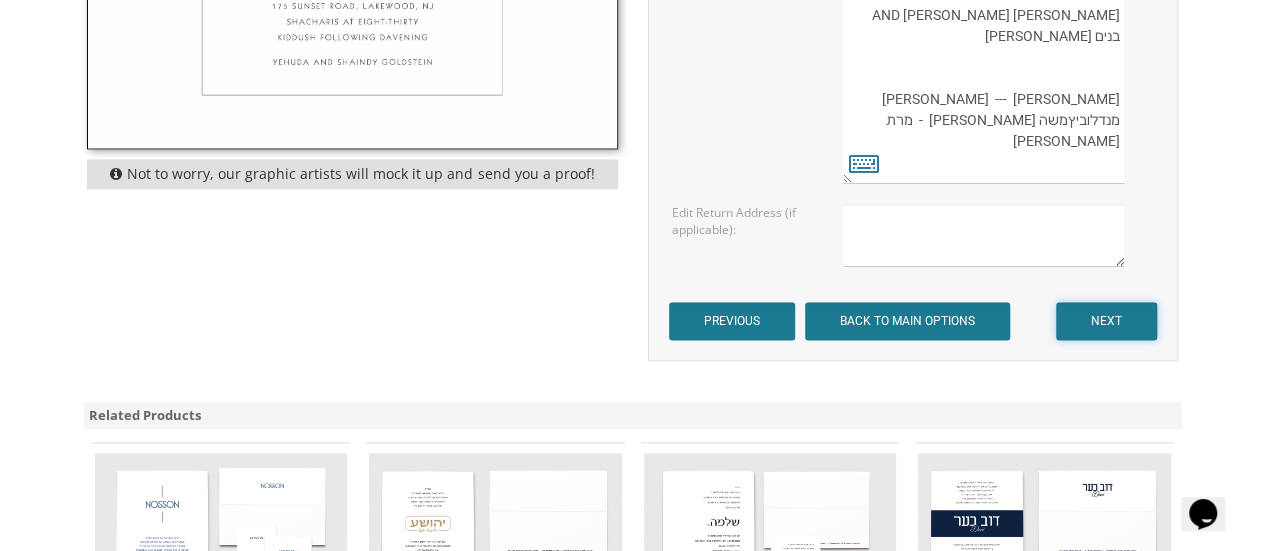click on "NEXT" at bounding box center (1106, 321) 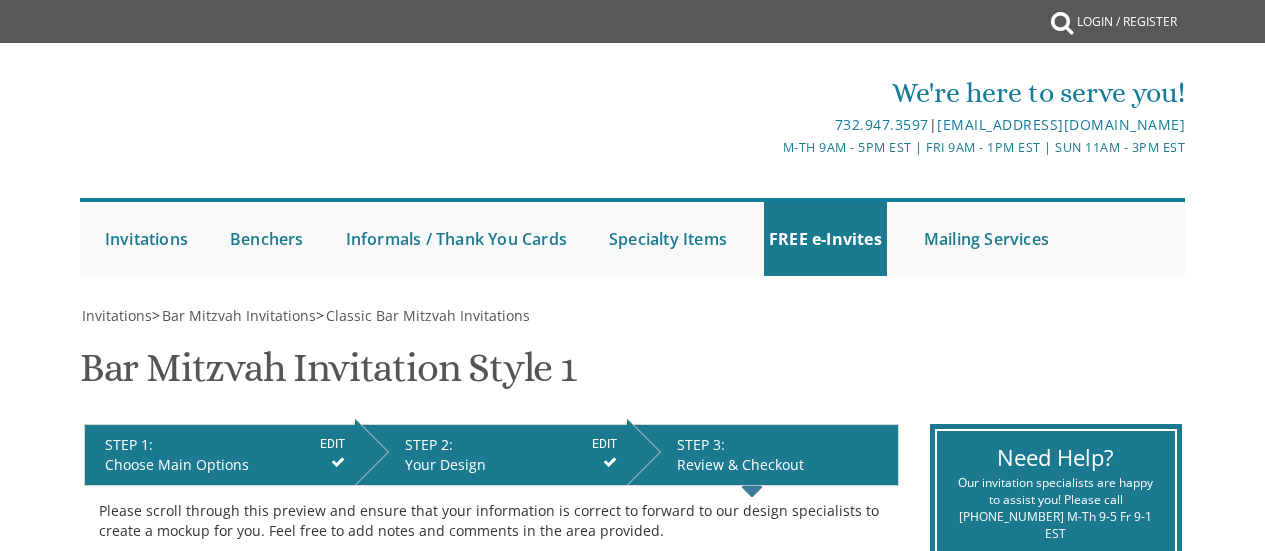 scroll, scrollTop: 0, scrollLeft: 0, axis: both 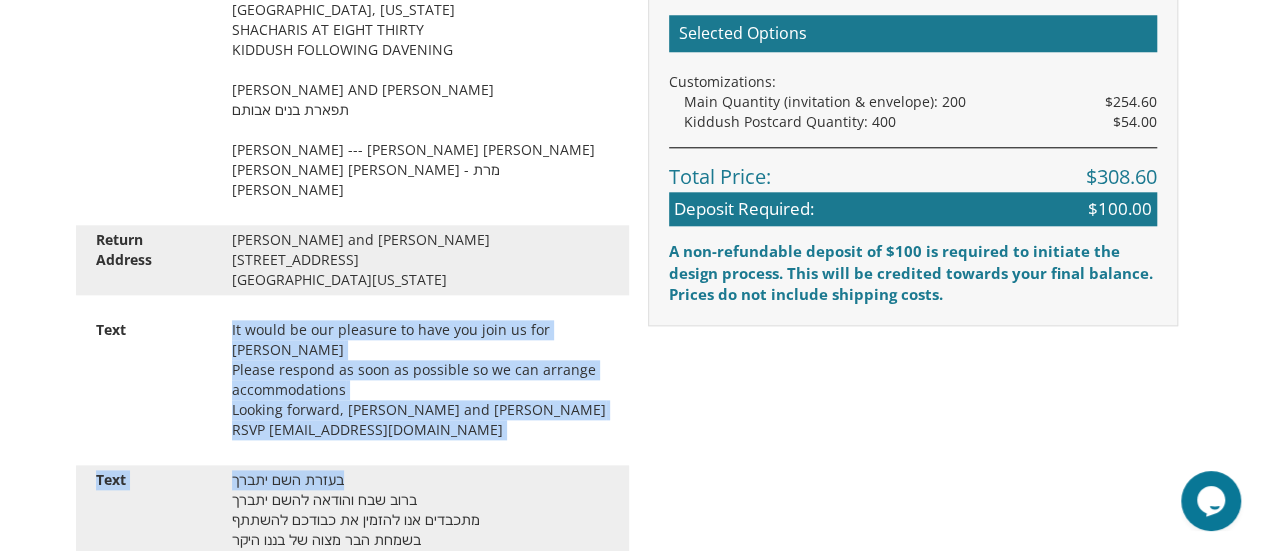 drag, startPoint x: 229, startPoint y: 305, endPoint x: 544, endPoint y: 410, distance: 332.03915 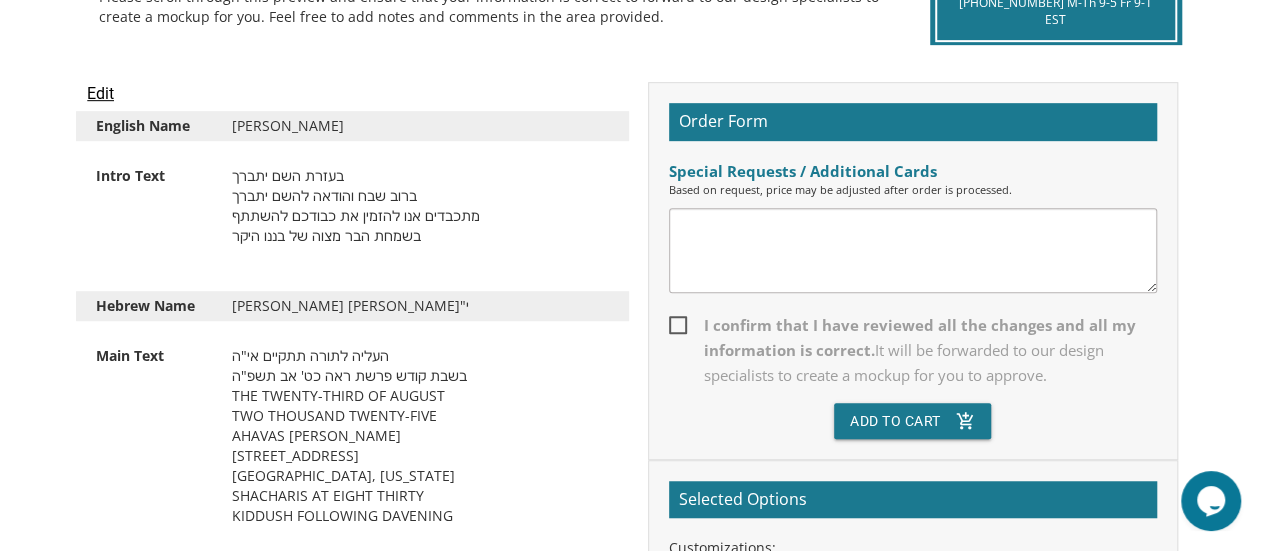 scroll, scrollTop: 510, scrollLeft: 0, axis: vertical 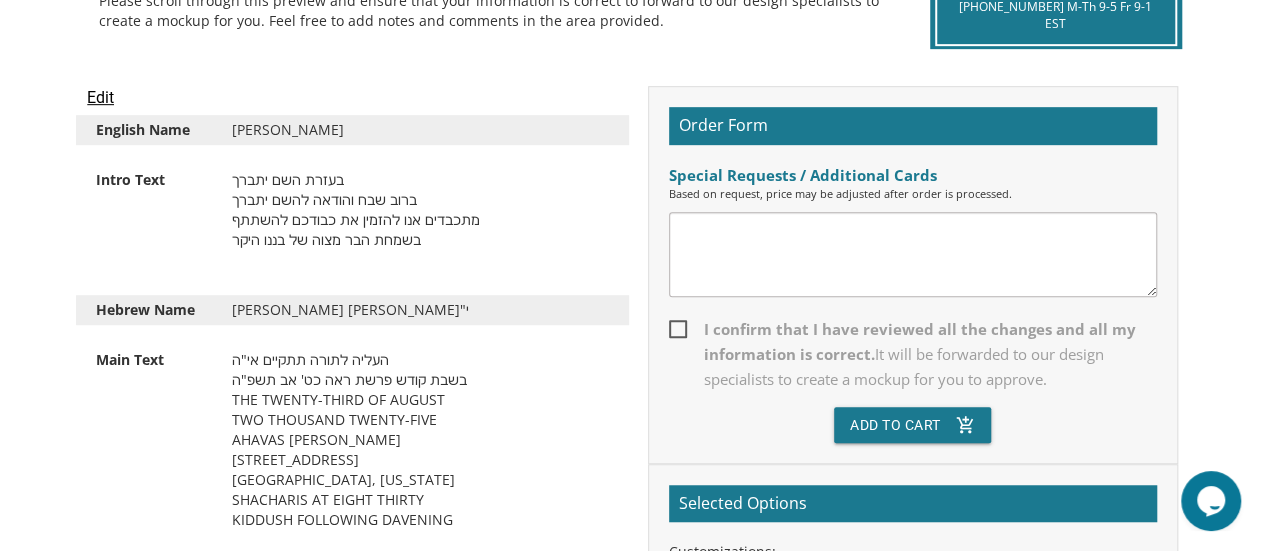 click on "I confirm that I have reviewed all the changes and all my information is correct.   It will be forwarded to our design specialists to create a mockup for you to approve." at bounding box center [913, 354] 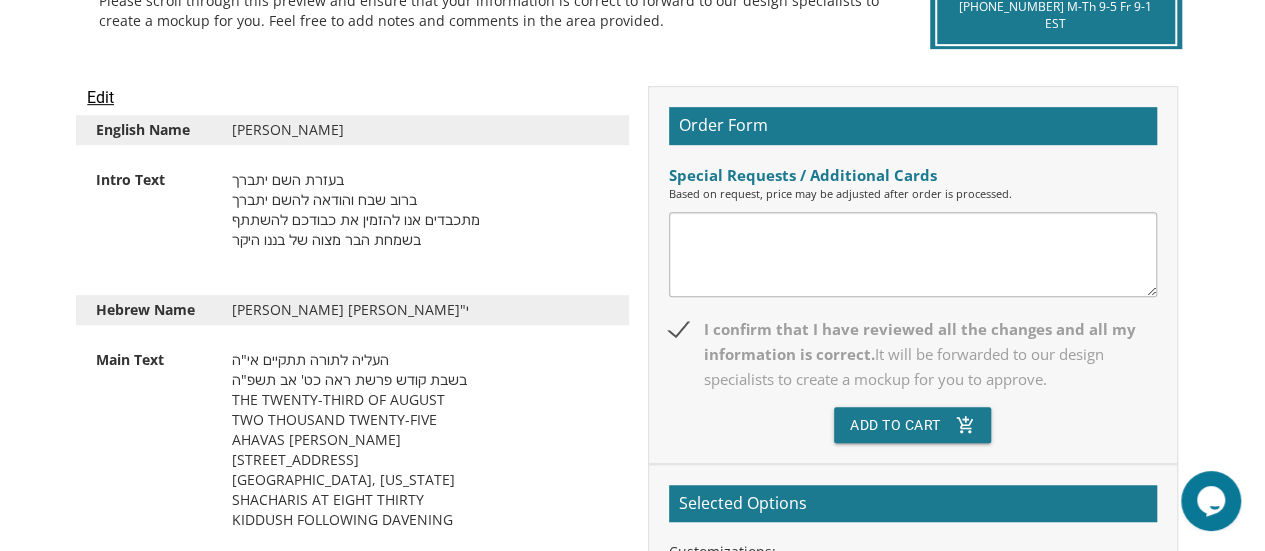 scroll, scrollTop: 897, scrollLeft: 0, axis: vertical 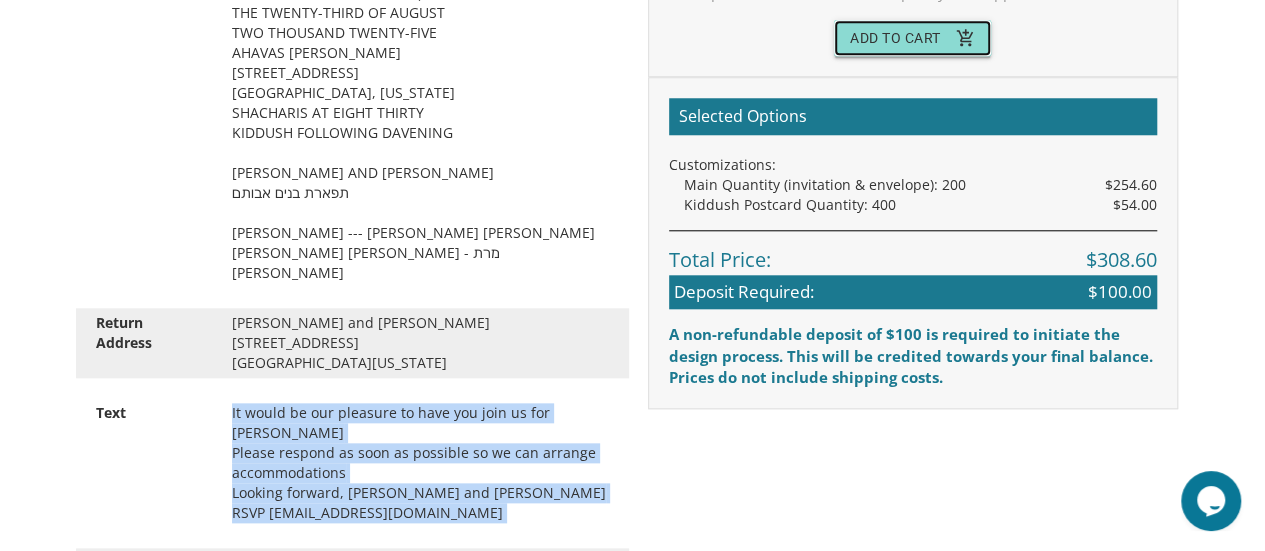 click on "Add To Cart
add_shopping_cart" at bounding box center (913, 38) 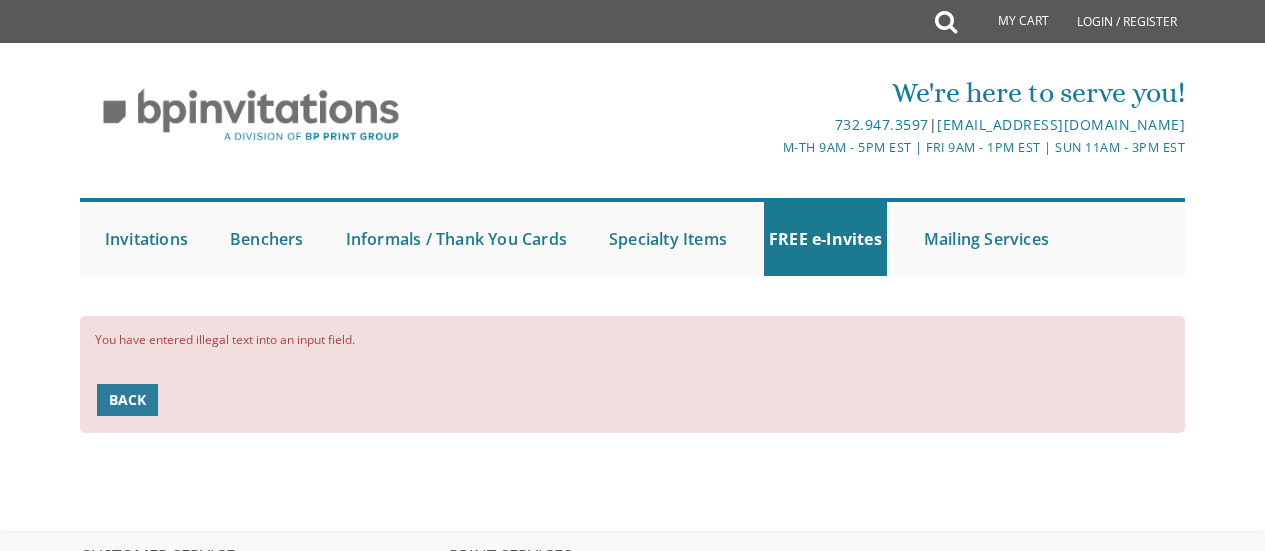 scroll, scrollTop: 0, scrollLeft: 0, axis: both 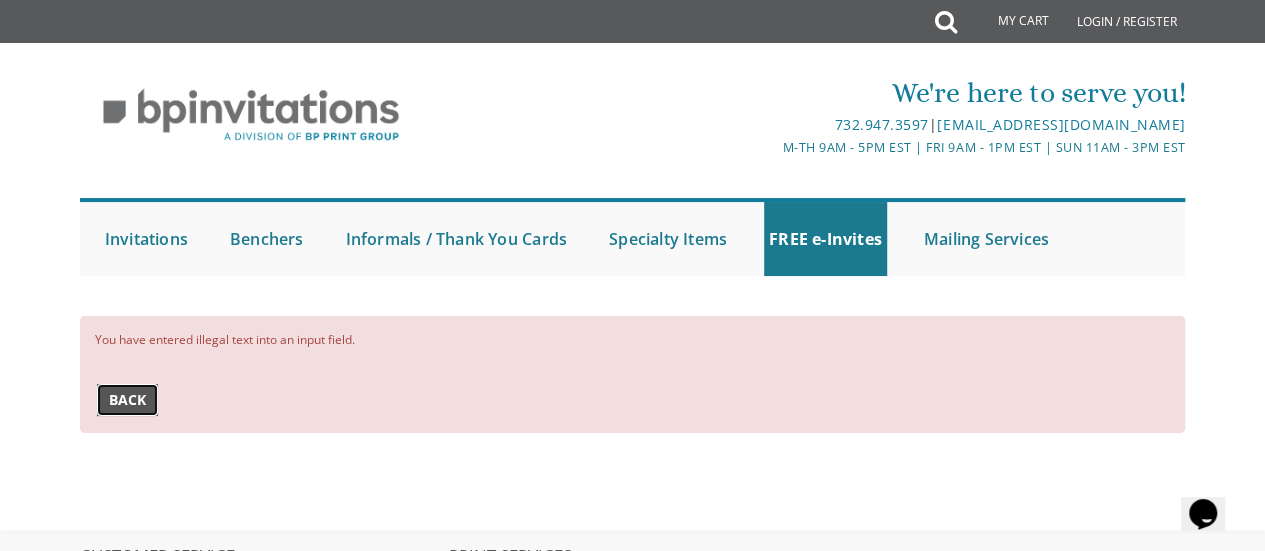 click on "Back" at bounding box center [127, 400] 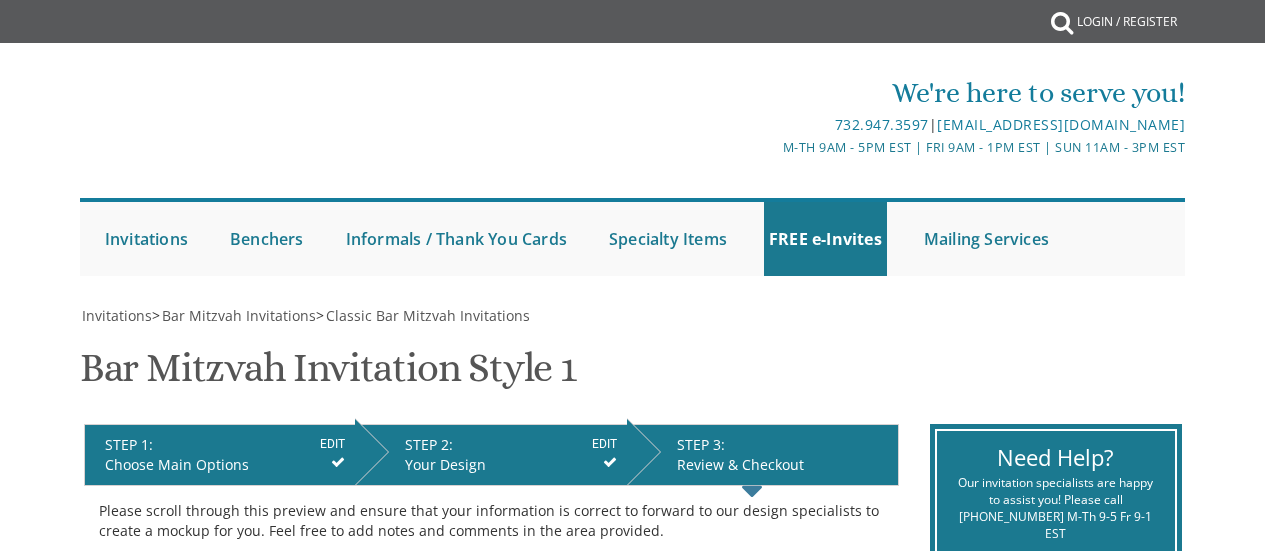 scroll, scrollTop: 876, scrollLeft: 0, axis: vertical 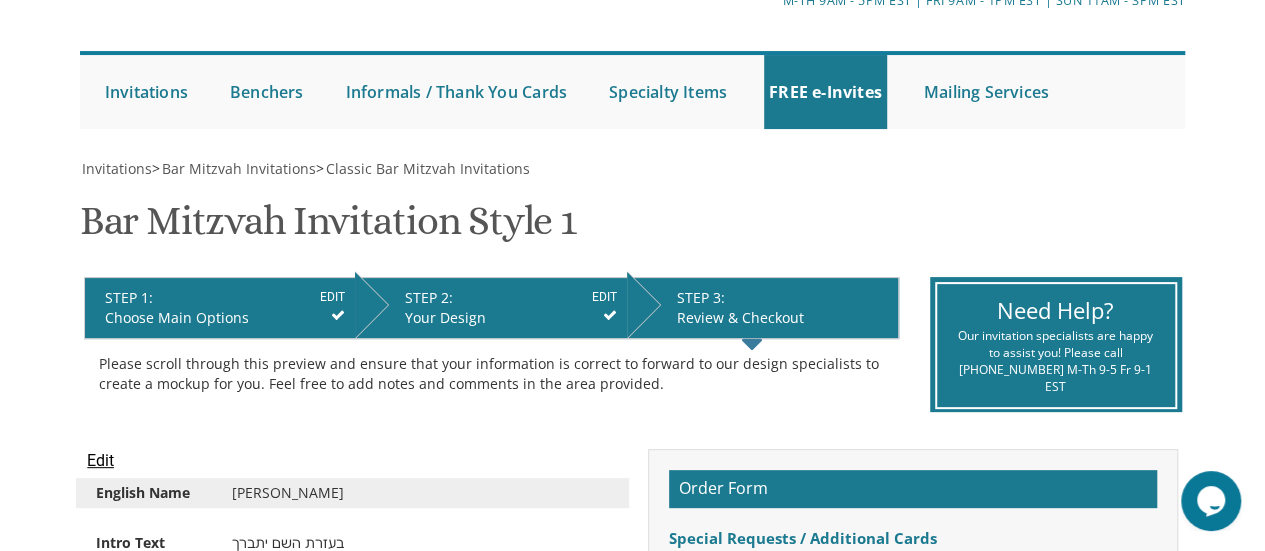 click on "We're here to serve you!
732.947.3597  |  invitations@bpprintgroup.com
M-Th 9am - 5pm EST   |   Fri 9am - 1pm EST   |   Sun 11am - 3pm EST
Submit
Invitations
Weddings
Bar Mitzvah
Bat Mitzvah
Wedding Minis
Kiddush Minis
FREE e-Invites
Benchers
Judaica Collection
Cardstock Collection
Design Collection
Cardstock Mincha Maariv Collection" at bounding box center (632, 22) 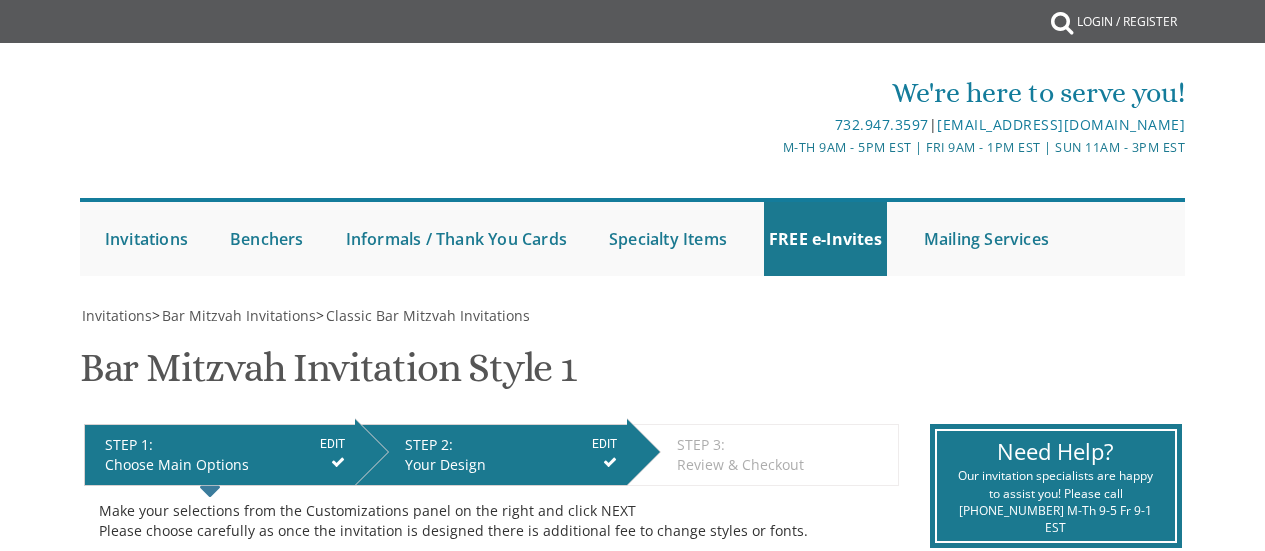 scroll, scrollTop: 0, scrollLeft: 0, axis: both 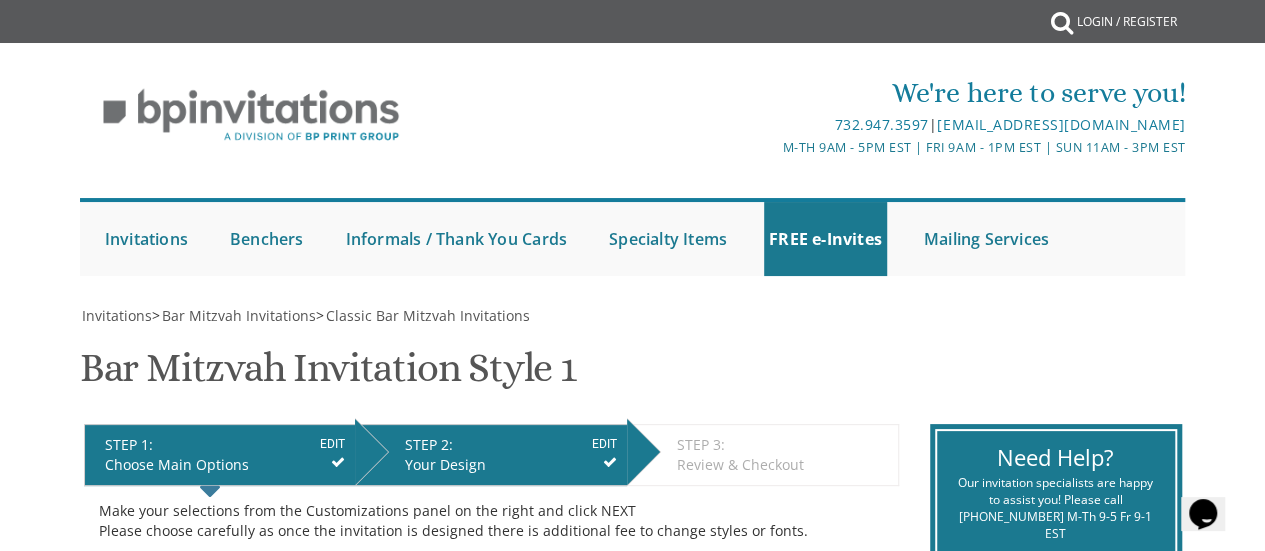 click on "EDIT" at bounding box center [604, 444] 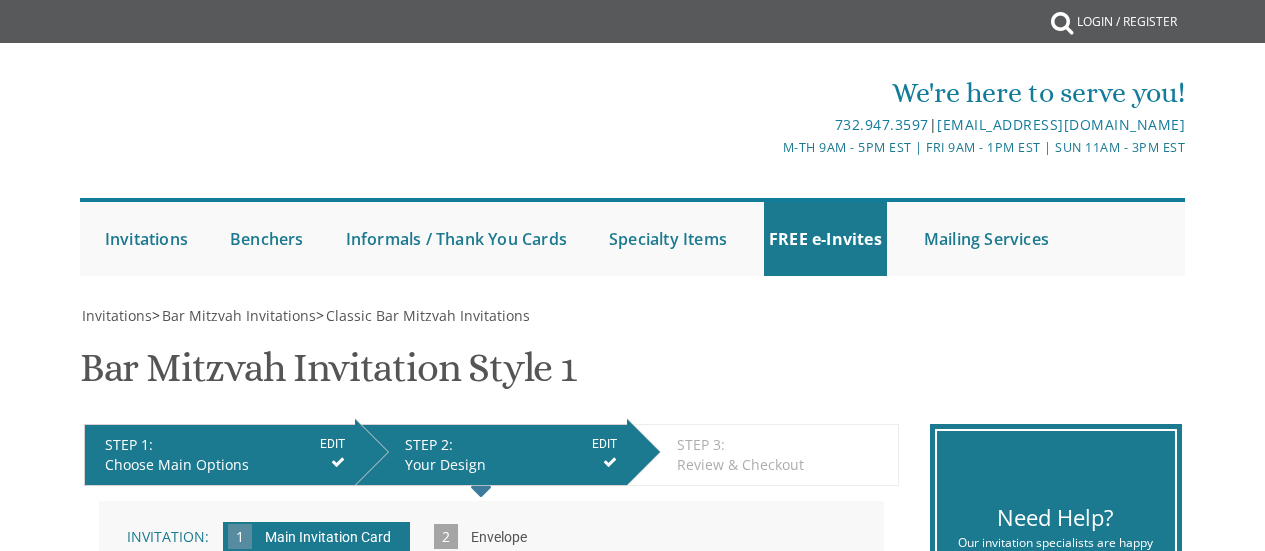scroll, scrollTop: 0, scrollLeft: 0, axis: both 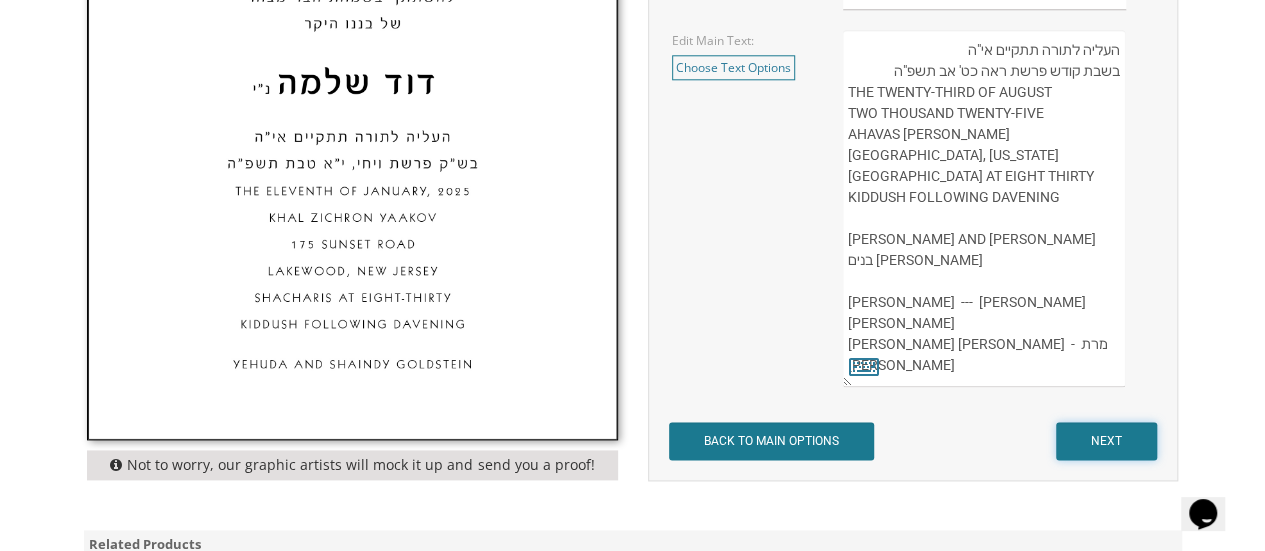 click on "NEXT" at bounding box center [1106, 441] 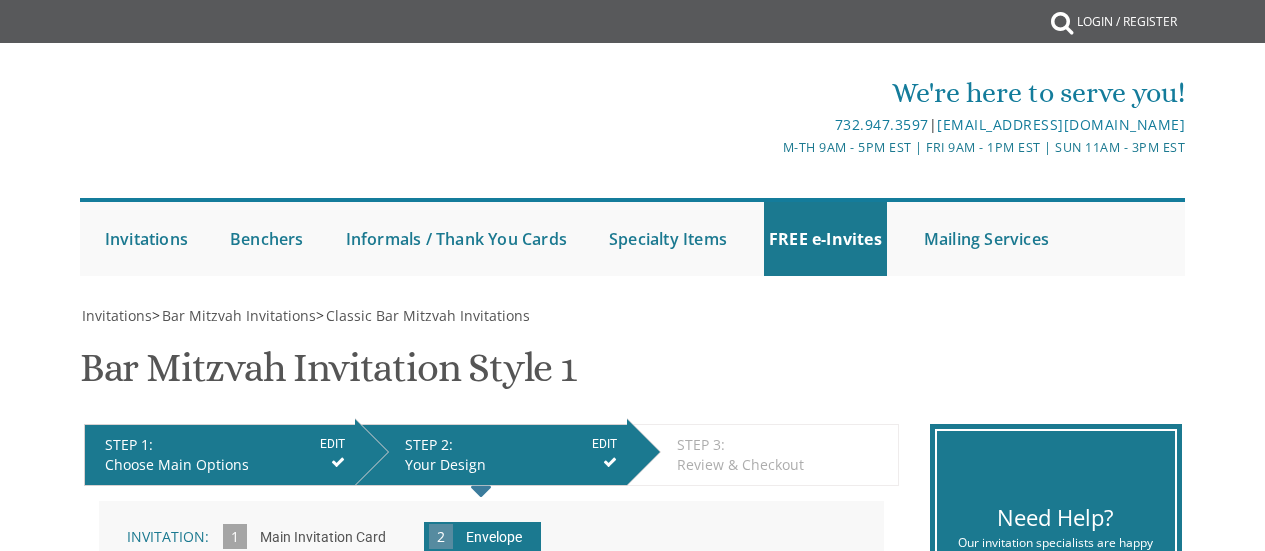 scroll, scrollTop: 0, scrollLeft: 0, axis: both 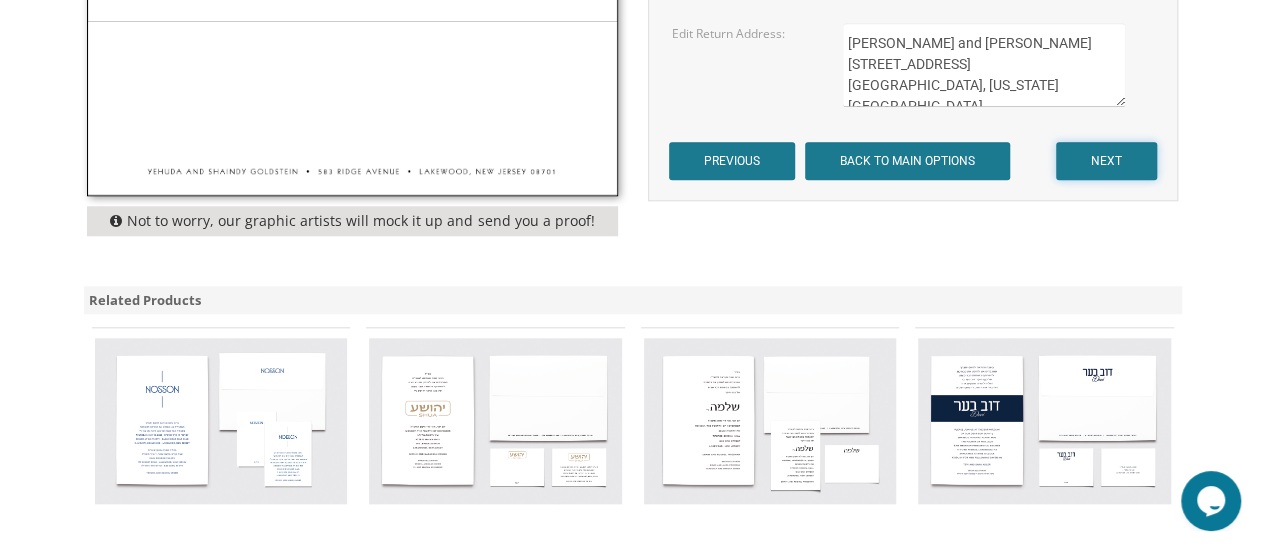 click on "NEXT" at bounding box center (1106, 161) 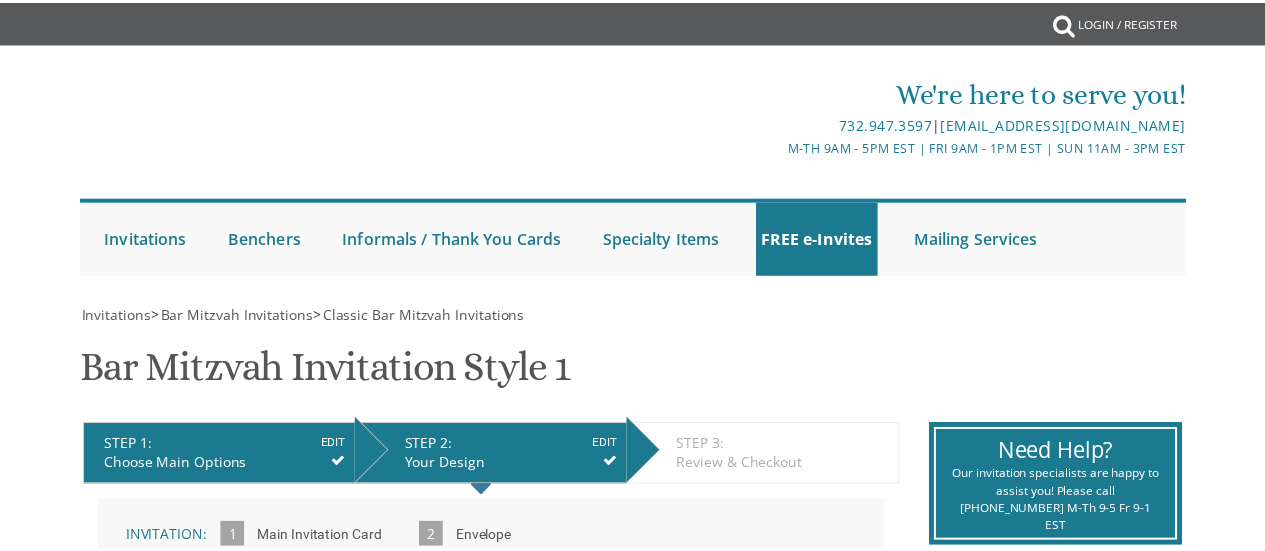 scroll, scrollTop: 0, scrollLeft: 0, axis: both 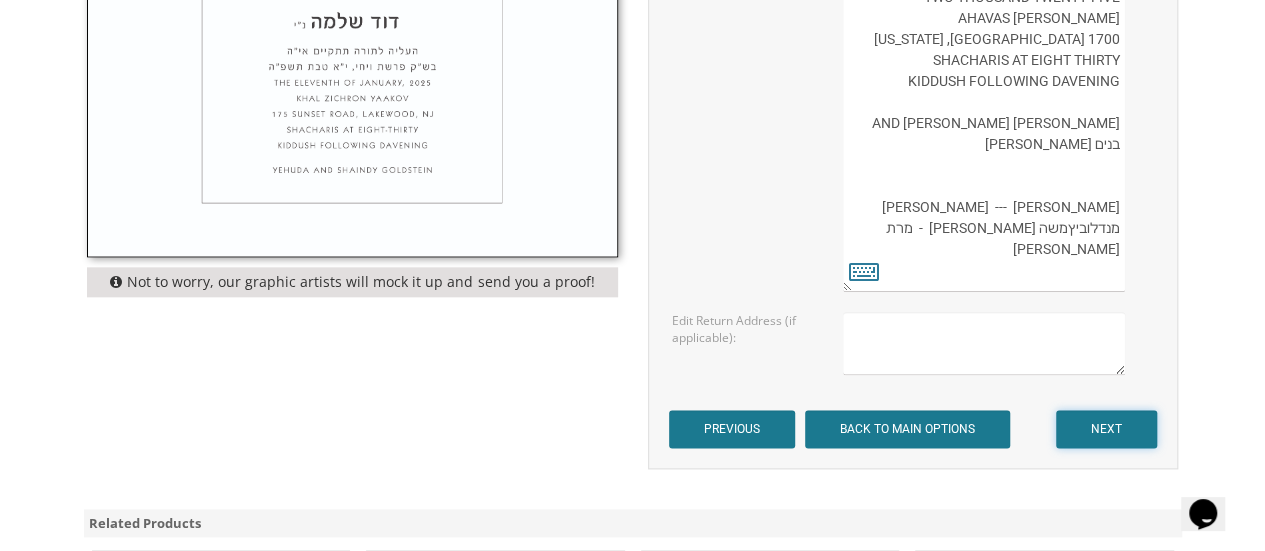 click on "NEXT" at bounding box center (1106, 429) 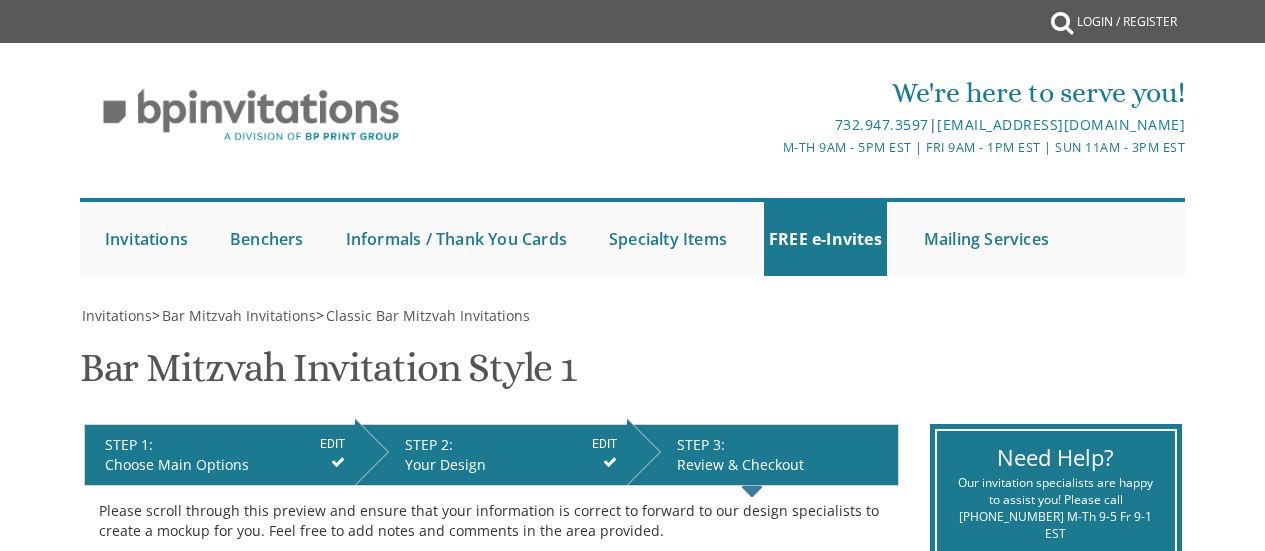 scroll, scrollTop: 0, scrollLeft: 0, axis: both 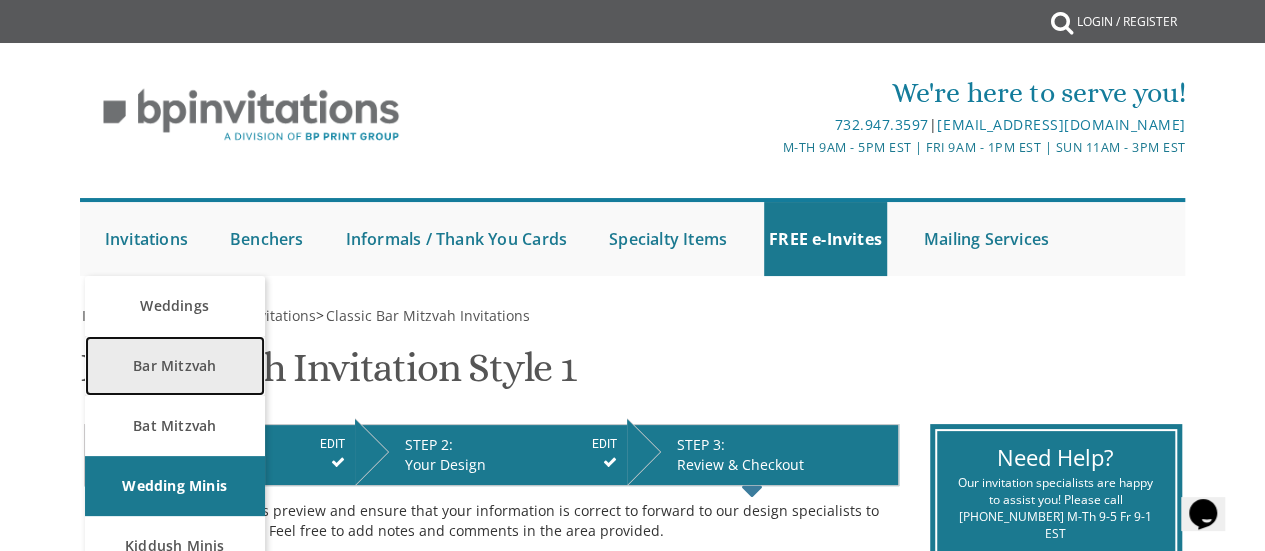 click on "Bar Mitzvah" at bounding box center (175, 366) 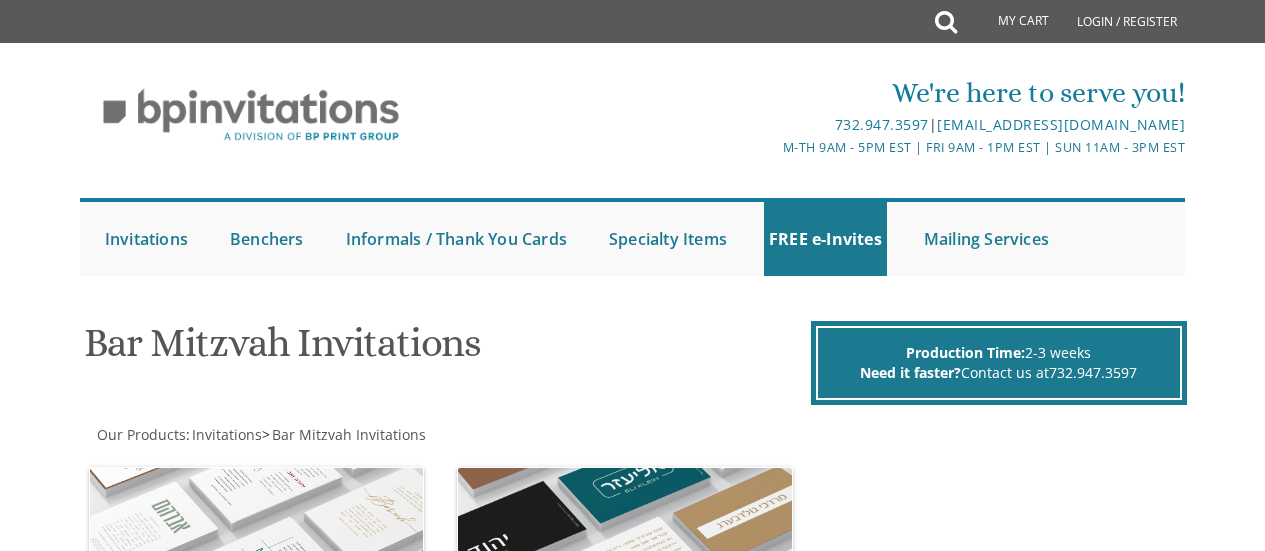 scroll, scrollTop: 0, scrollLeft: 0, axis: both 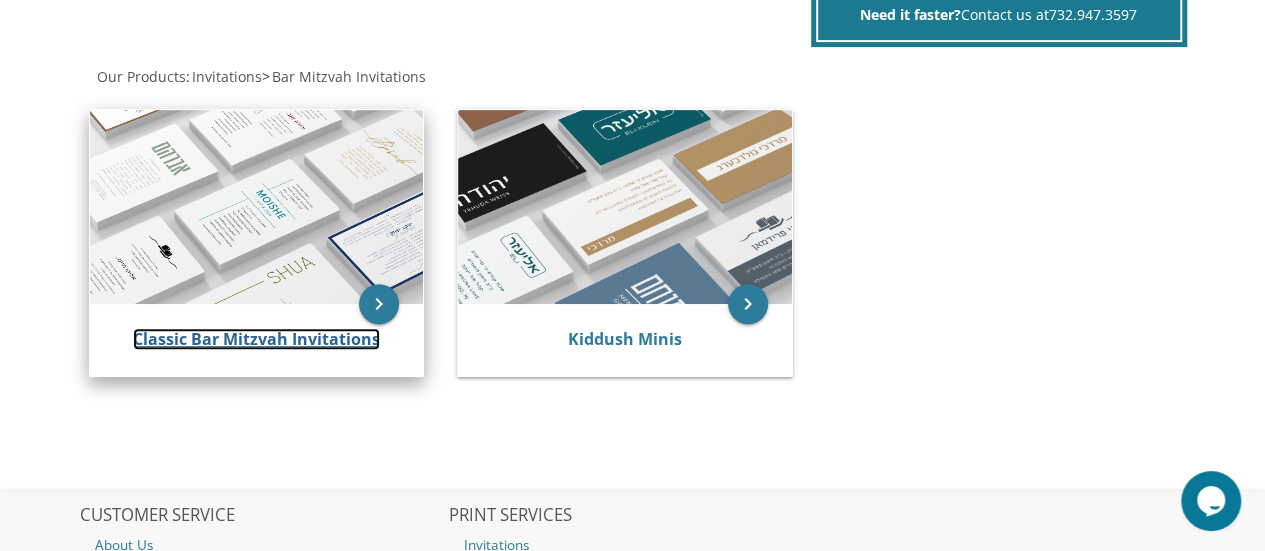 click on "Classic Bar Mitzvah Invitations" at bounding box center (256, 339) 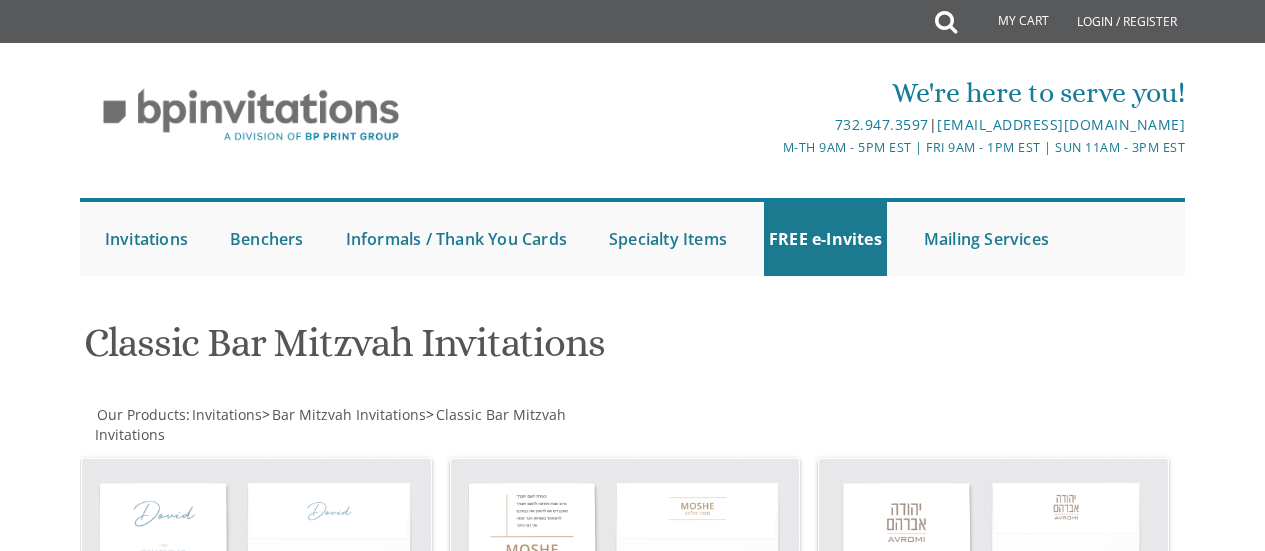 scroll, scrollTop: 0, scrollLeft: 0, axis: both 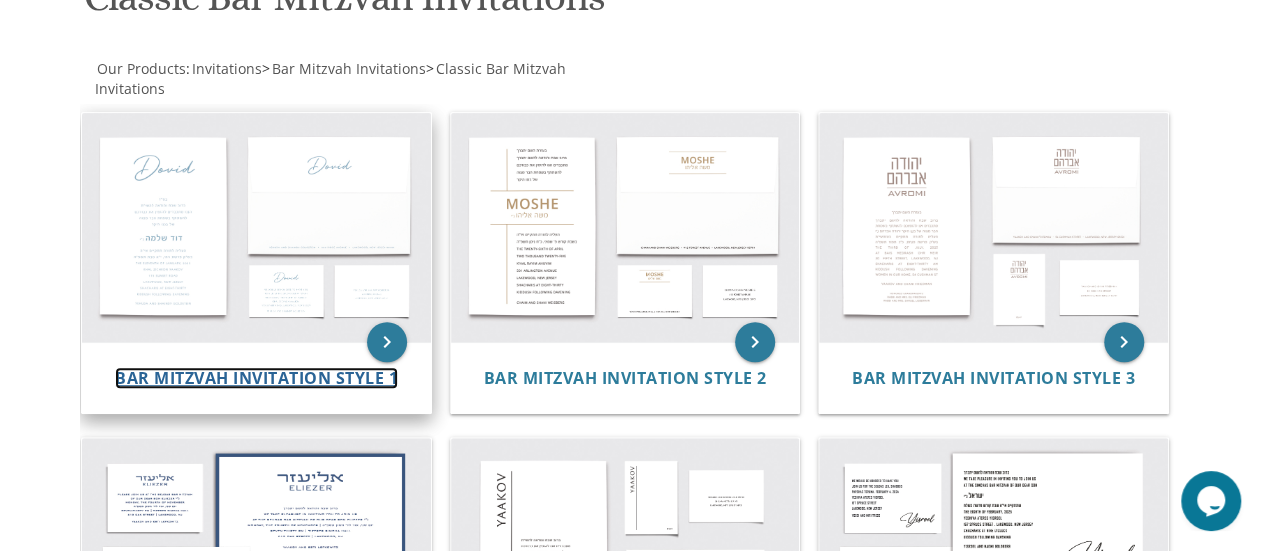 click on "Bar Mitzvah Invitation Style 1" at bounding box center [256, 378] 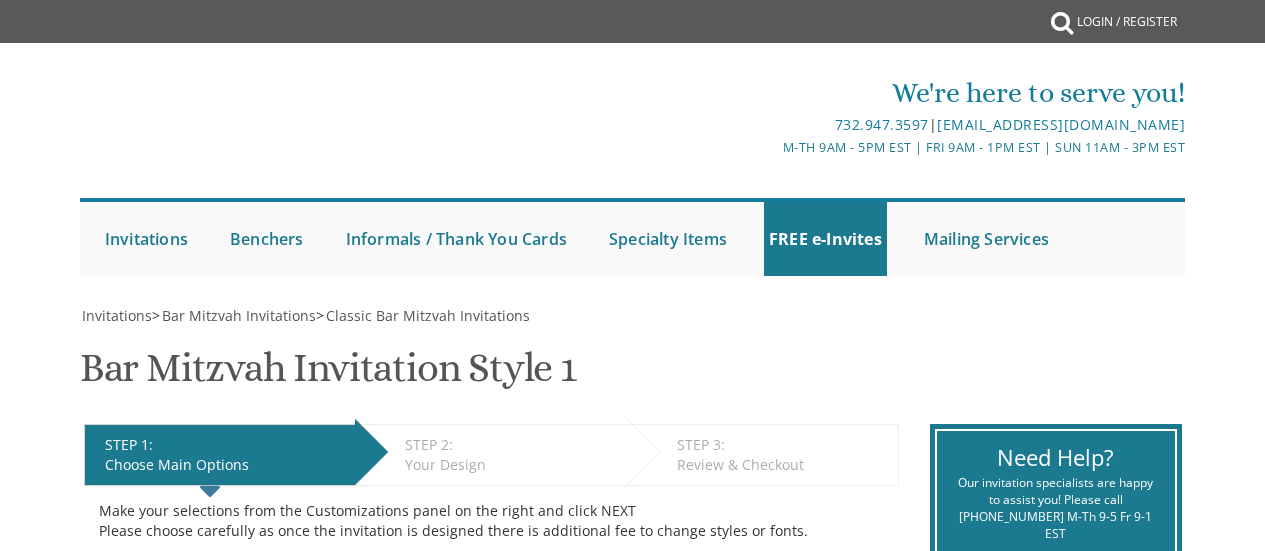 scroll, scrollTop: 0, scrollLeft: 0, axis: both 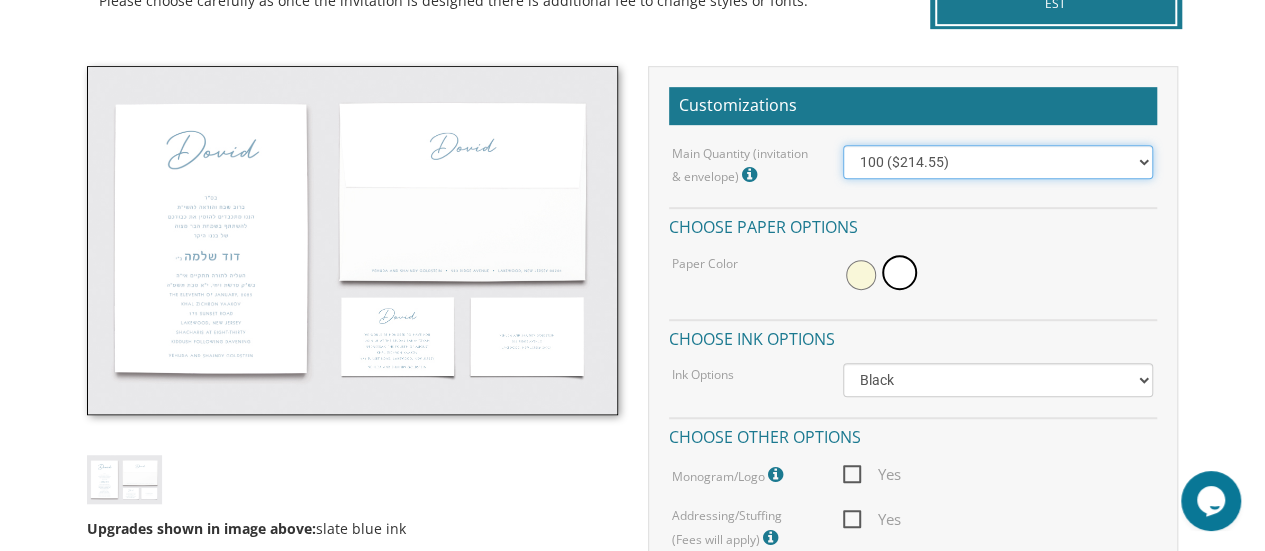 click on "100 ($214.55) 200 ($254.60) 300 ($294.25) 400 ($333.55) 500 ($373.90) 600 ($413.25) 700 ($452.35) 800 ($491.40) 900 ($528.00) 1000 ($568.05)" at bounding box center (998, 162) 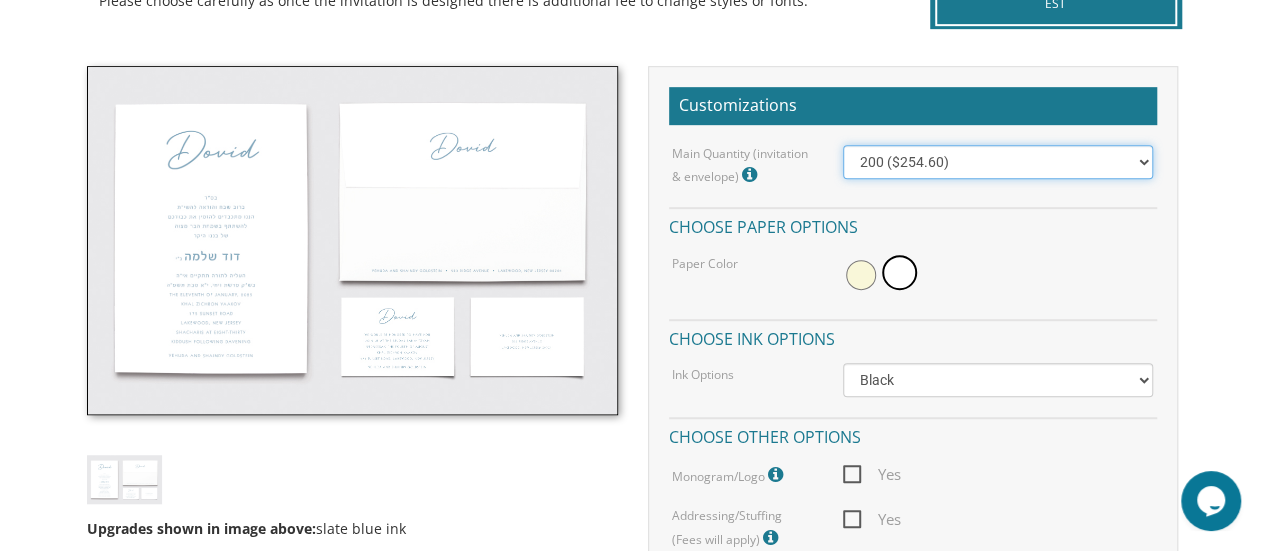 click on "100 ($214.55) 200 ($254.60) 300 ($294.25) 400 ($333.55) 500 ($373.90) 600 ($413.25) 700 ($452.35) 800 ($491.40) 900 ($528.00) 1000 ($568.05)" at bounding box center (998, 162) 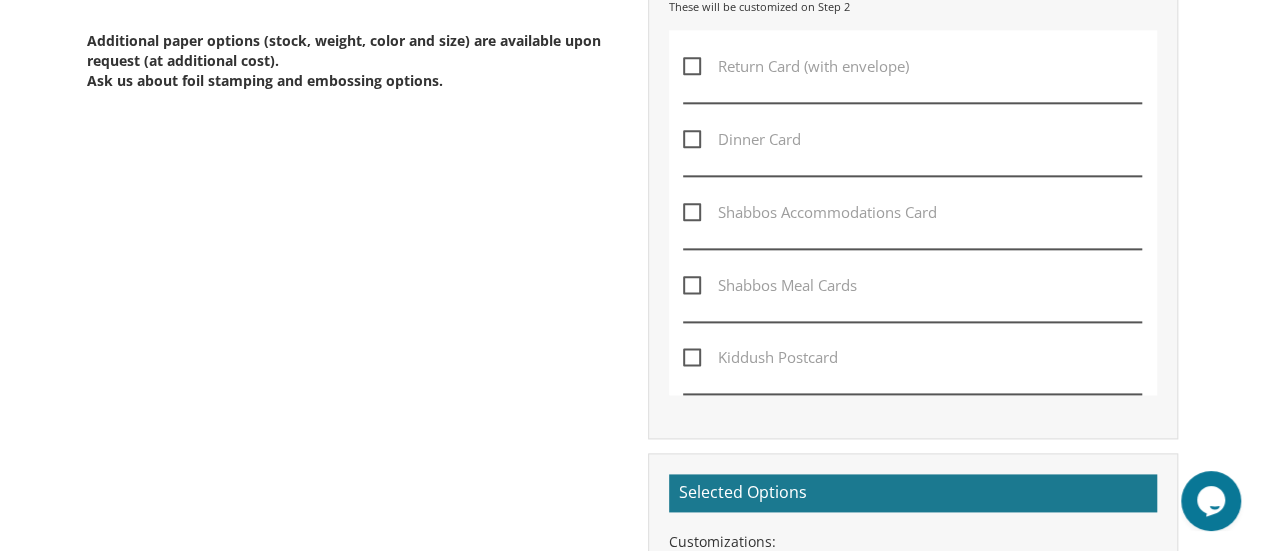 scroll, scrollTop: 1139, scrollLeft: 0, axis: vertical 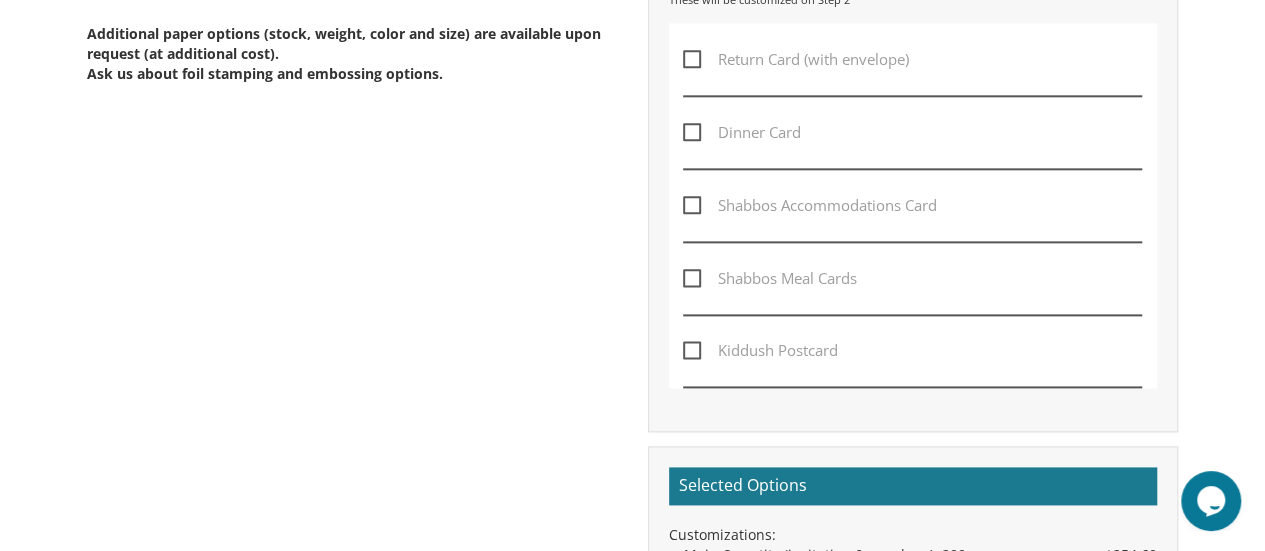 click on "Shabbos Meal Cards" at bounding box center (770, 278) 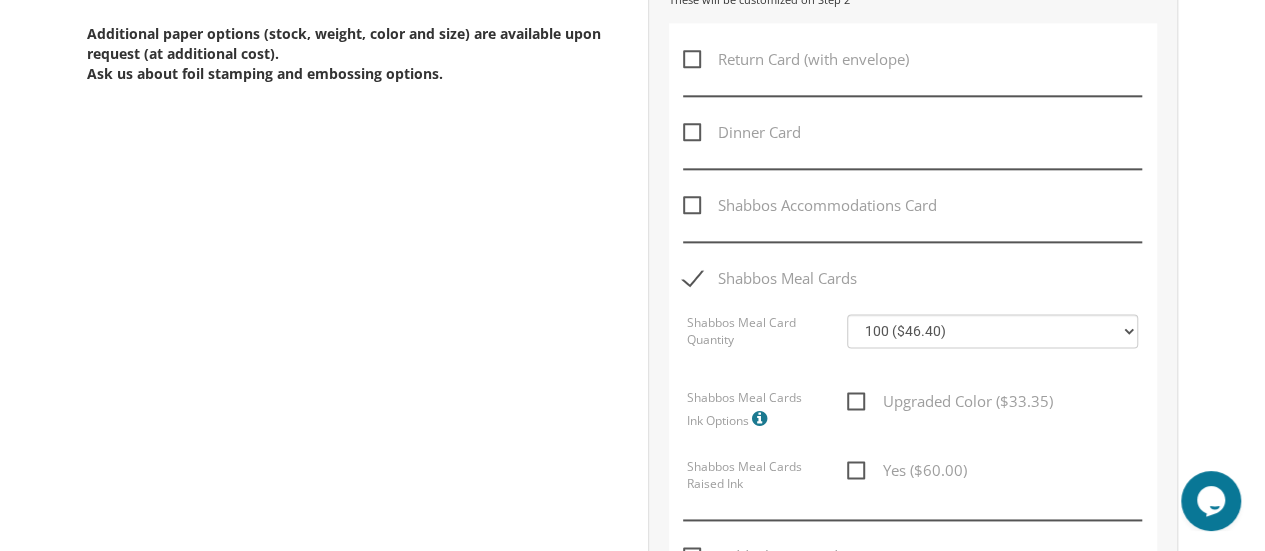 click on "Shabbos Meal Cards" at bounding box center (770, 278) 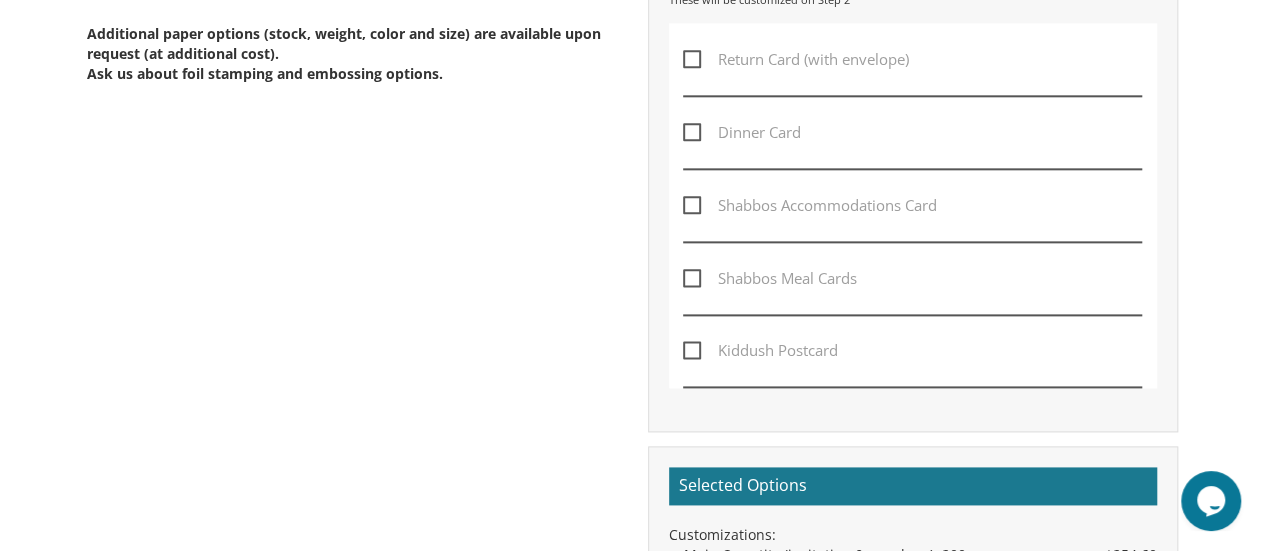 click on "Kiddush Postcard" at bounding box center [760, 350] 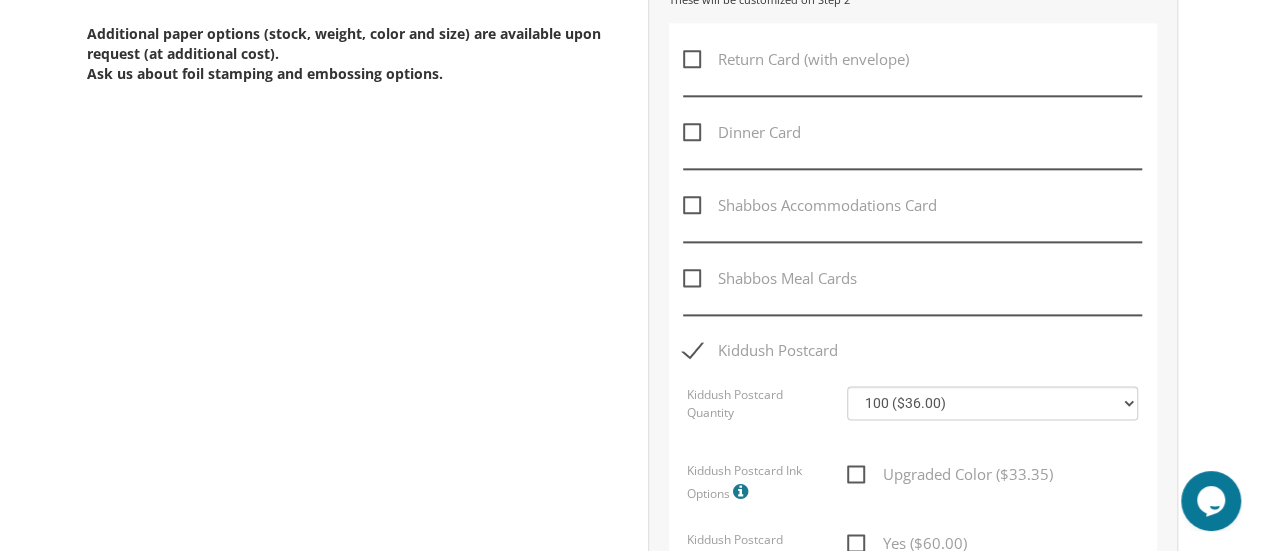 scroll, scrollTop: 1396, scrollLeft: 0, axis: vertical 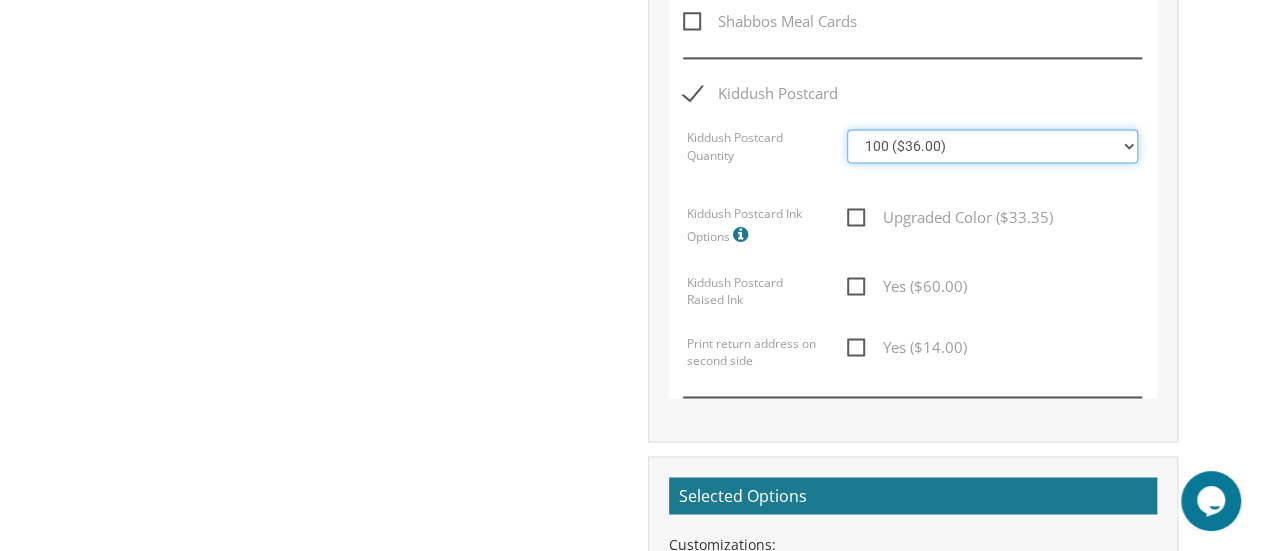 click on "100 ($36.00) 200 ($42.00) 300 ($48.00) 400 ($54.00) 500 ($60.00) 600 ($66.00) 700 ($72.00) 800 ($78.00) 900 ($84.00) 1000 ($90.00)" at bounding box center (992, 146) 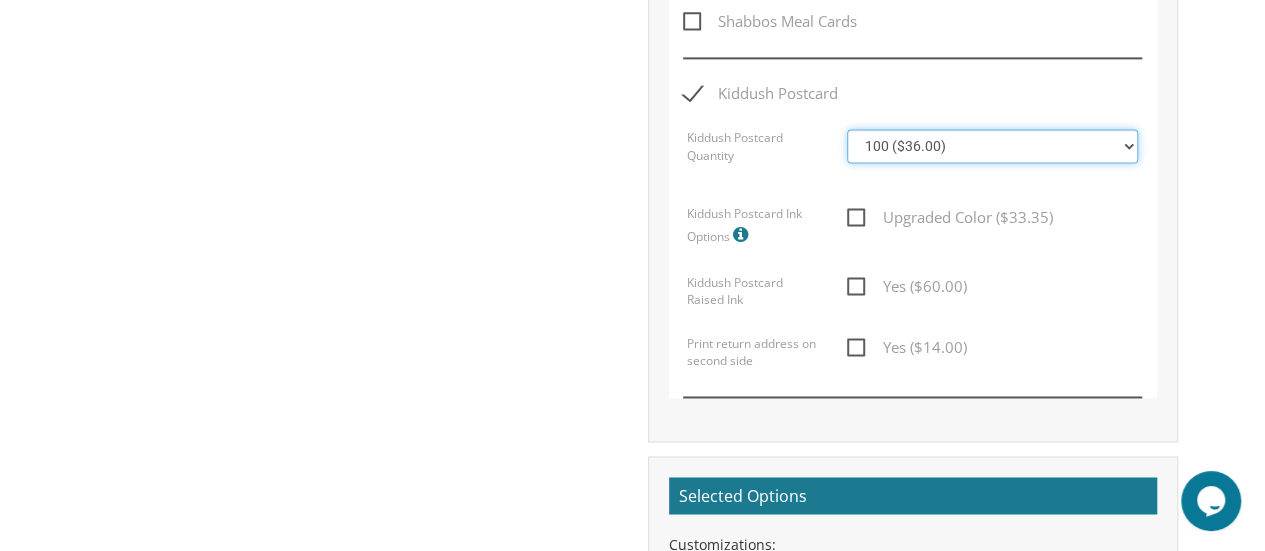 select on "400" 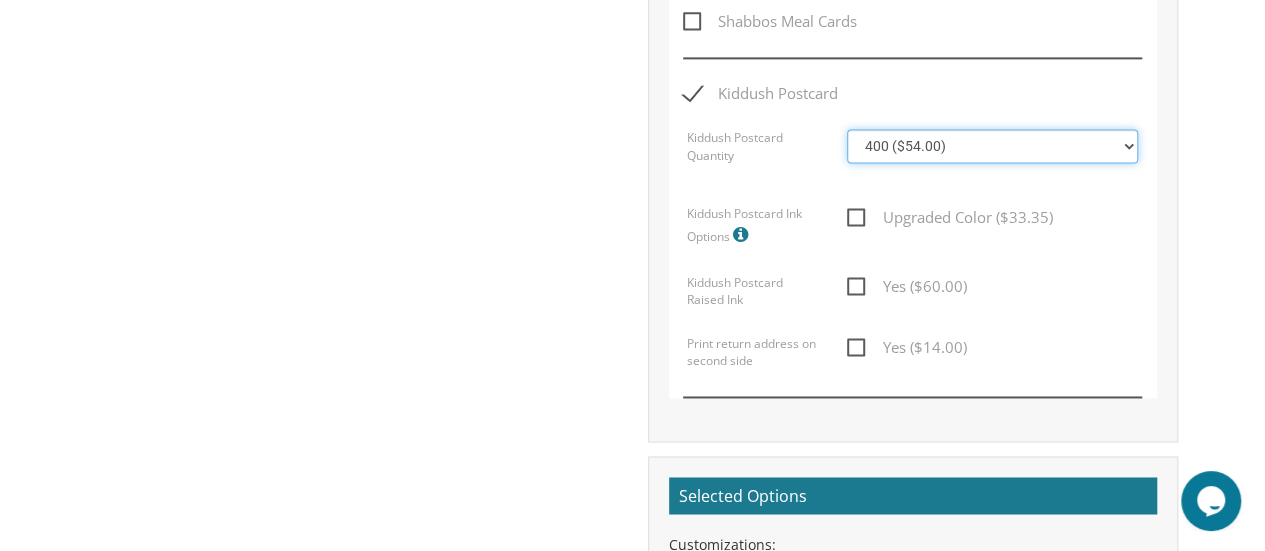 click on "100 ($36.00) 200 ($42.00) 300 ($48.00) 400 ($54.00) 500 ($60.00) 600 ($66.00) 700 ($72.00) 800 ($78.00) 900 ($84.00) 1000 ($90.00)" at bounding box center (992, 146) 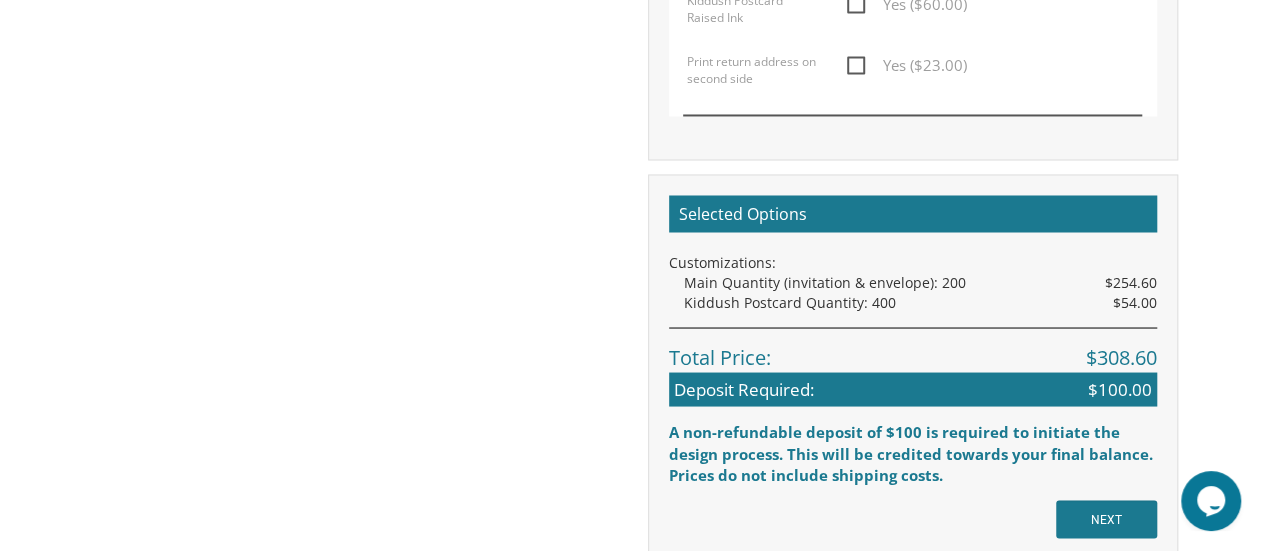 scroll, scrollTop: 1830, scrollLeft: 0, axis: vertical 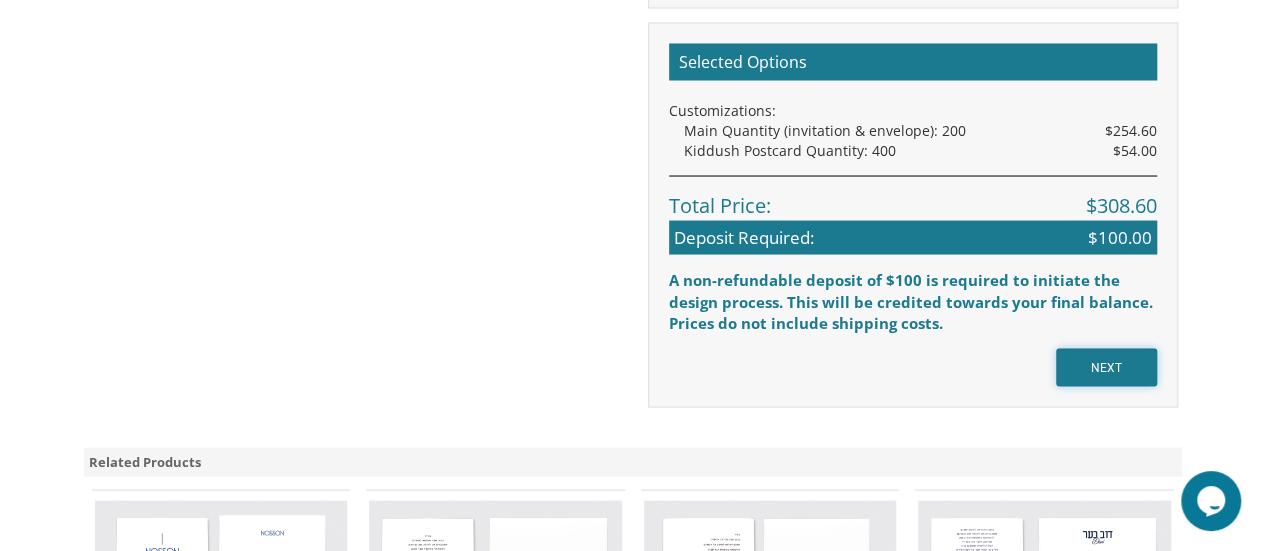 click on "NEXT" at bounding box center (1106, 367) 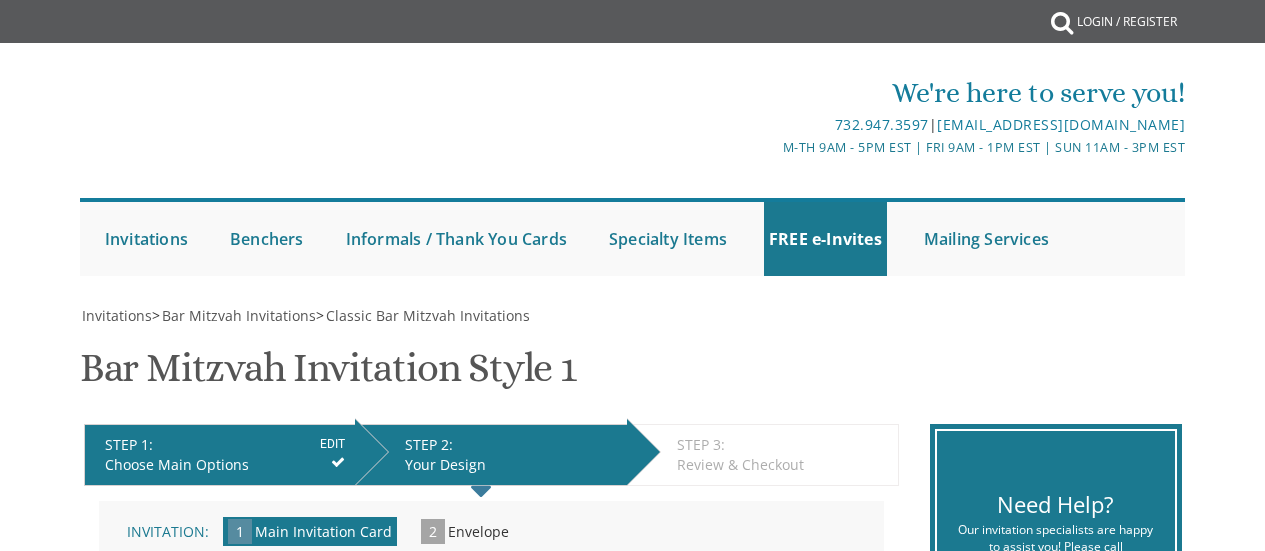 scroll, scrollTop: 0, scrollLeft: 0, axis: both 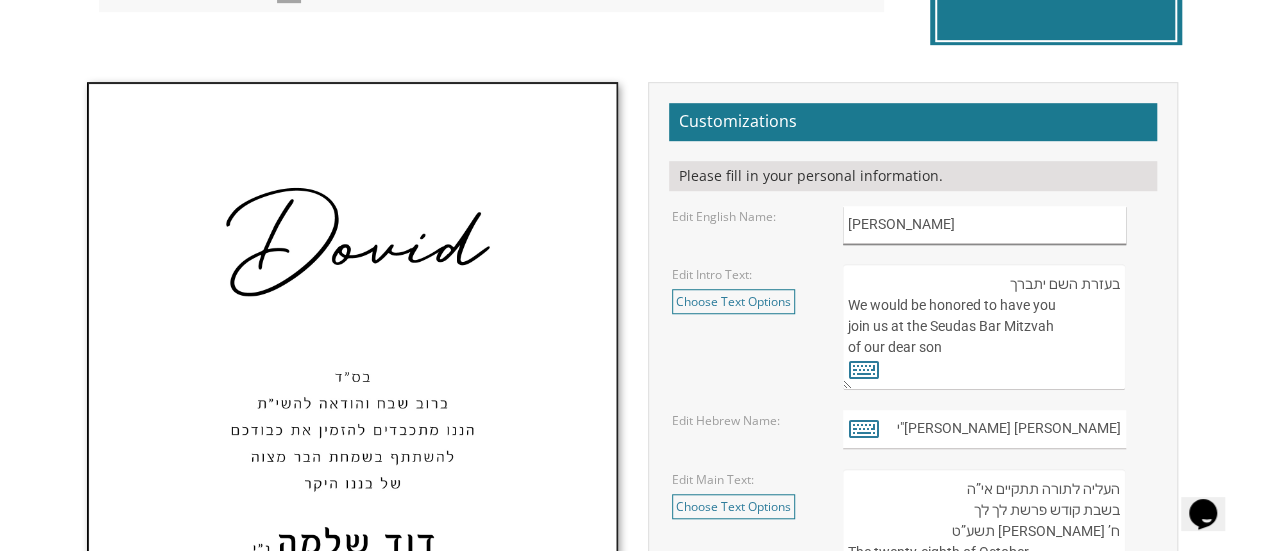 click on "[PERSON_NAME]" at bounding box center [984, 225] 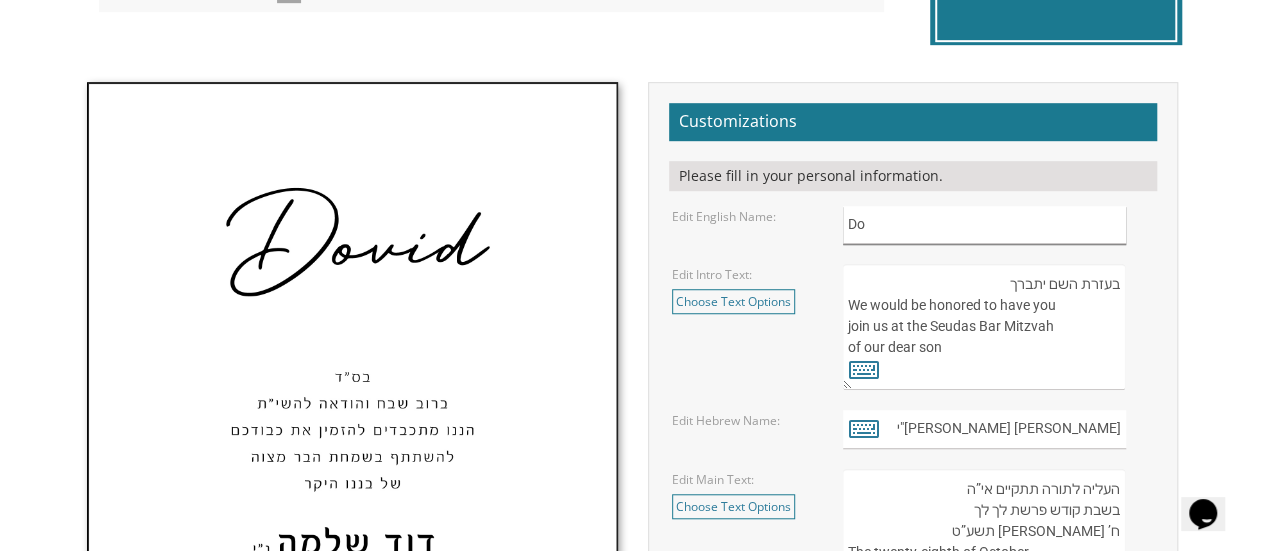 type on "D" 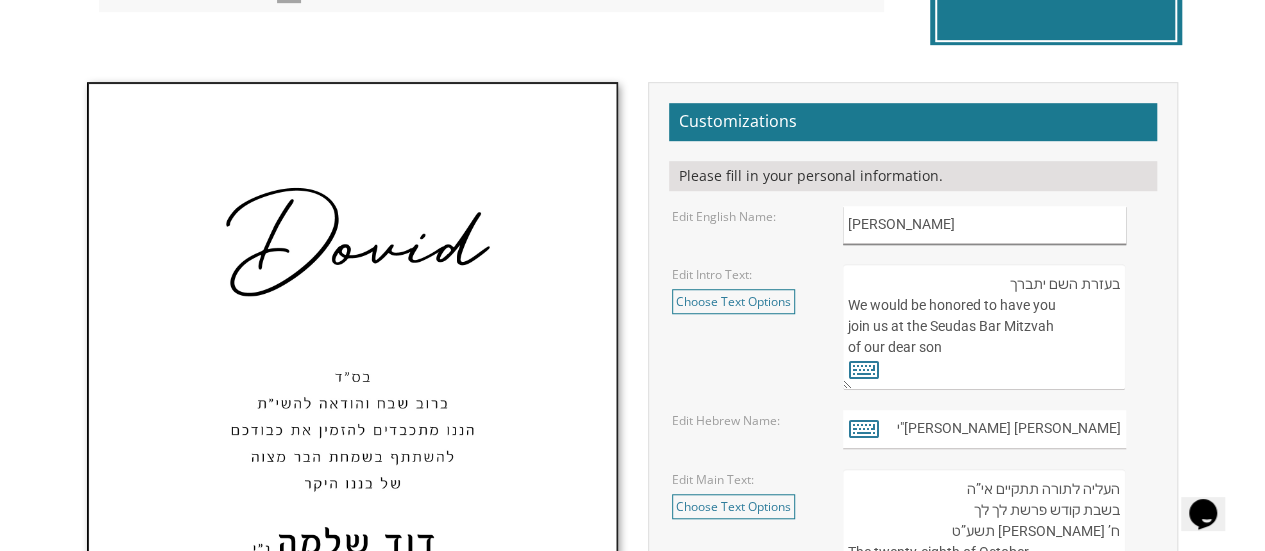 type on "[PERSON_NAME]" 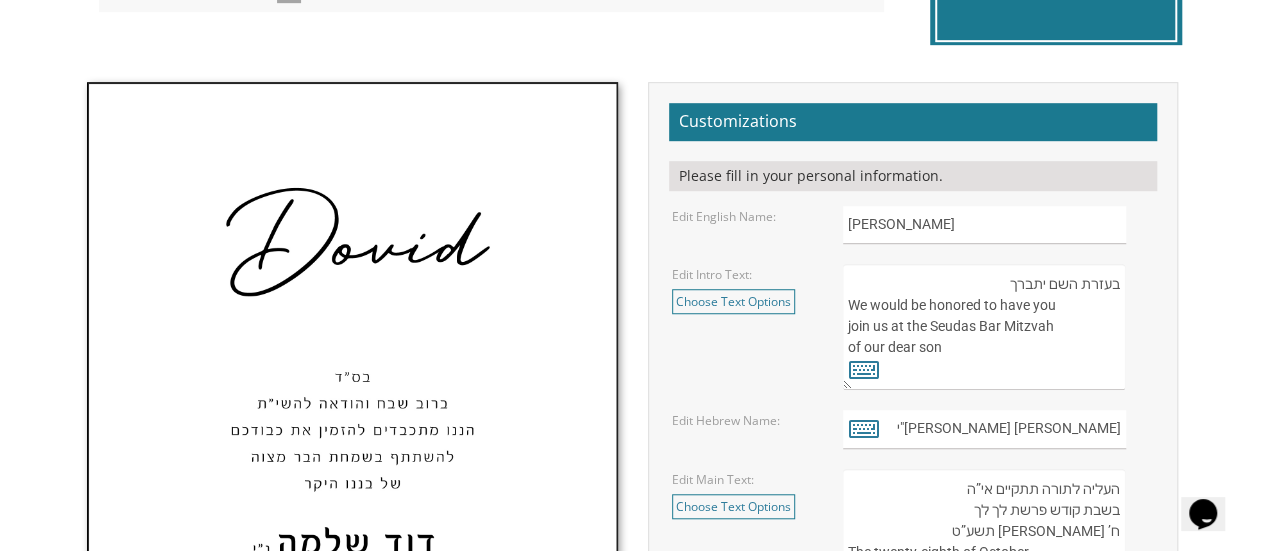 click on "בעזרת השם יתברך
We would be honored to have you
join us at the Seudas Bar Mitzvah
of our dear son" at bounding box center (984, 327) 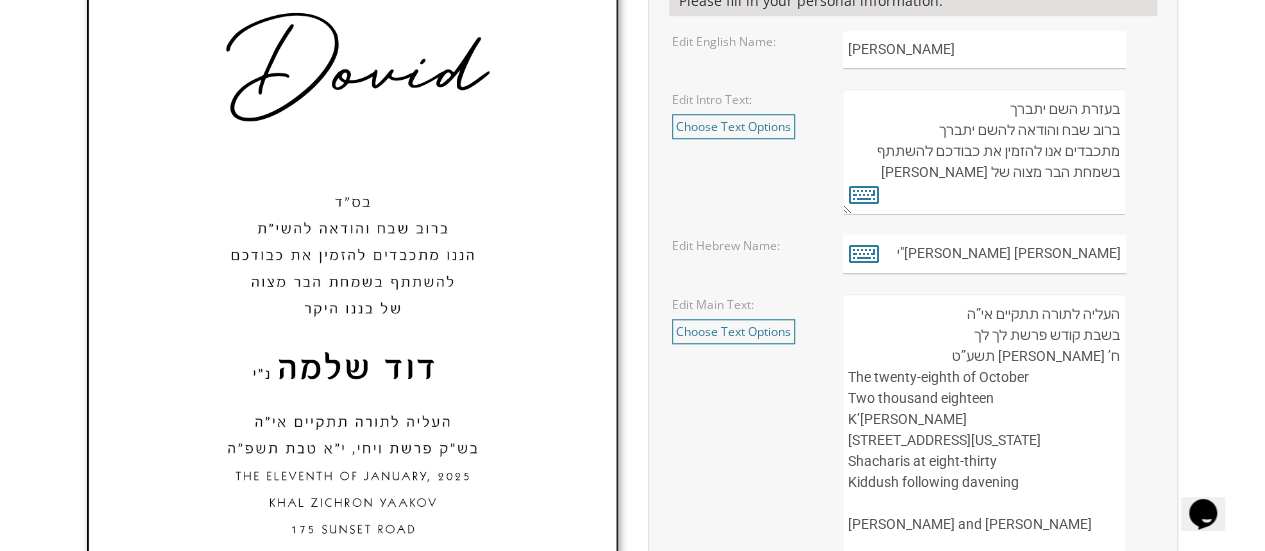 scroll, scrollTop: 798, scrollLeft: 0, axis: vertical 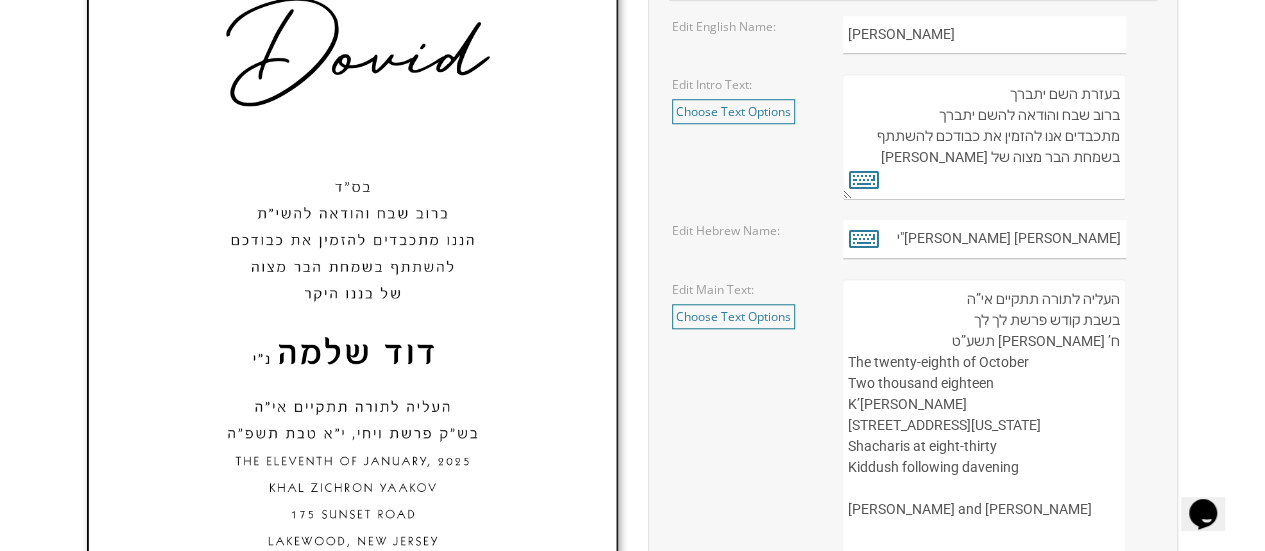 type on "בעזרת השם יתברך
ברוב שבח והודאה להשם יתברך
מתכבדים אנו להזמין את כבודכם להשתתף
בשמחת הבר מצוה של בננו היקר" 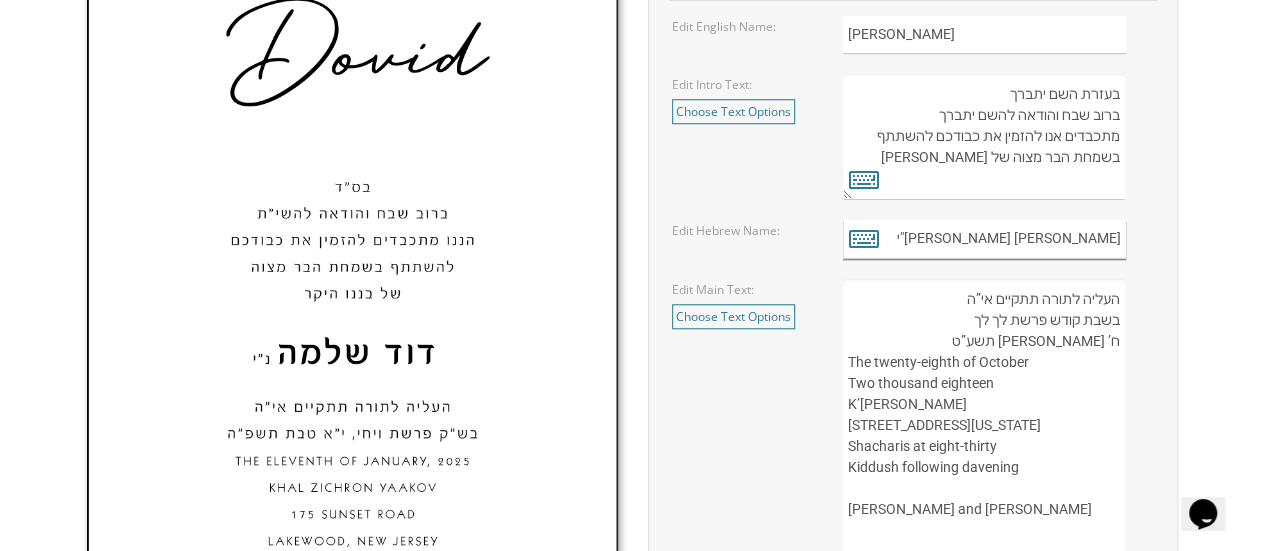 drag, startPoint x: 1118, startPoint y: 235, endPoint x: 1064, endPoint y: 243, distance: 54.589375 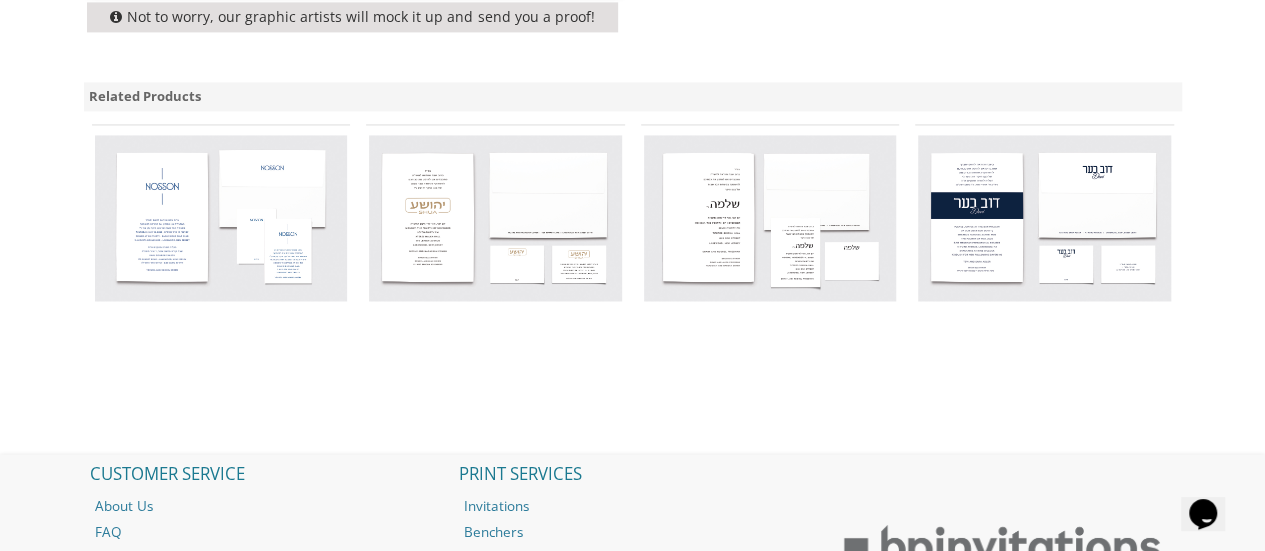 drag, startPoint x: 1111, startPoint y: 298, endPoint x: 998, endPoint y: 571, distance: 295.46234 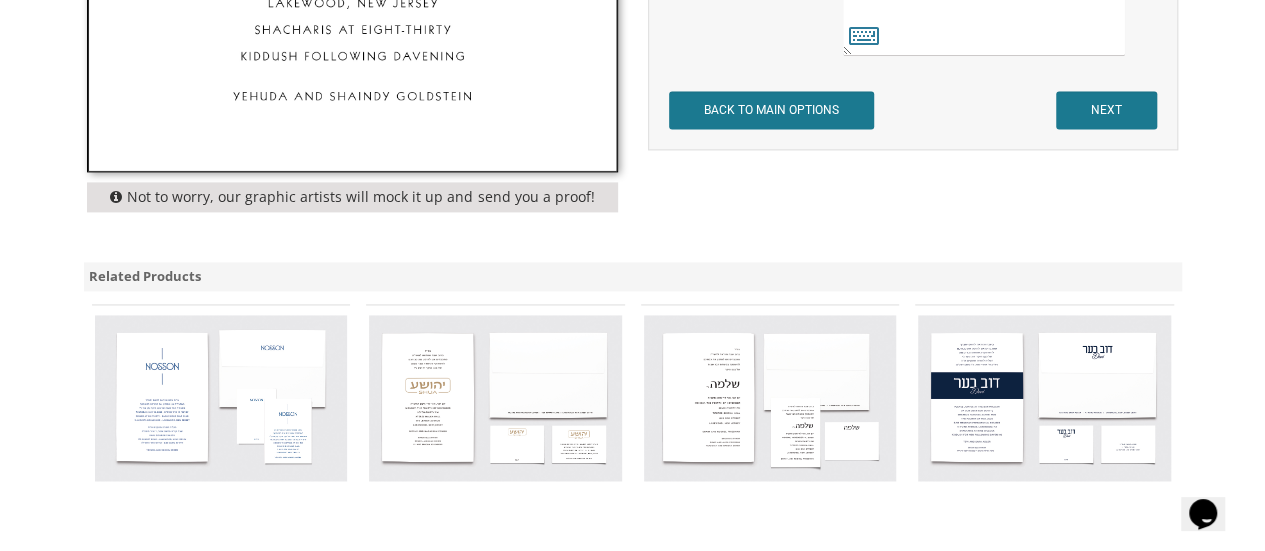 scroll, scrollTop: 1316, scrollLeft: 0, axis: vertical 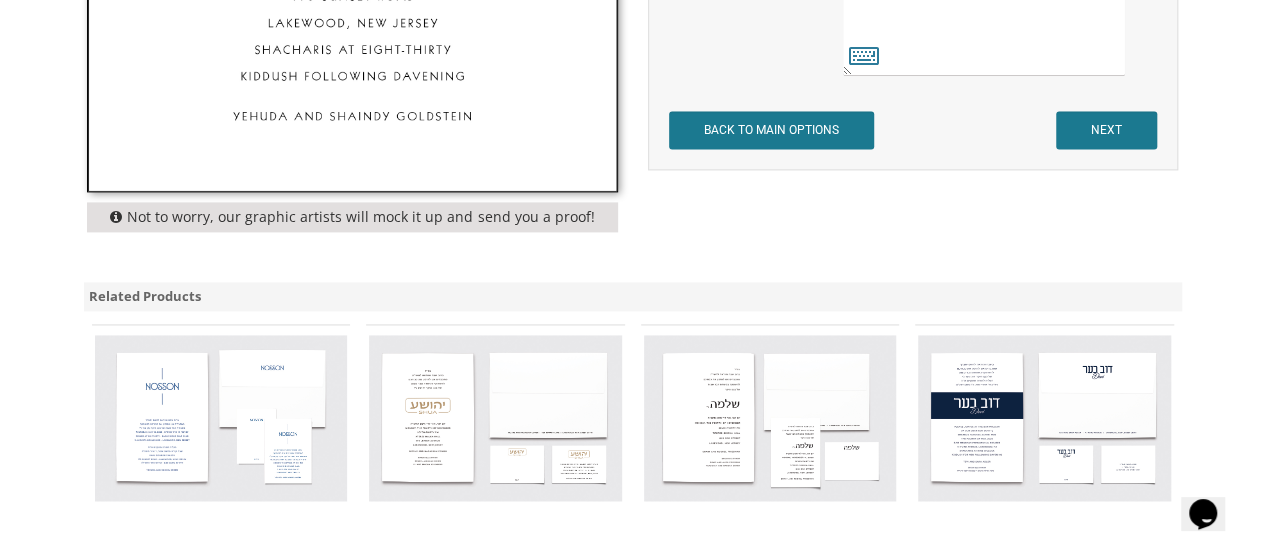 type on "ה" 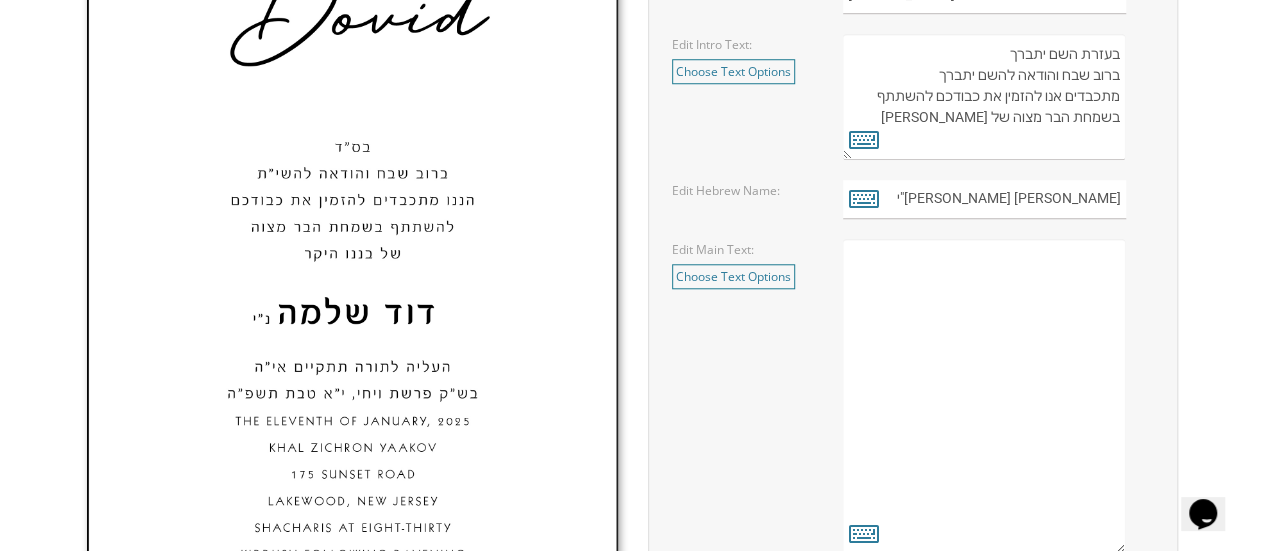 scroll, scrollTop: 836, scrollLeft: 0, axis: vertical 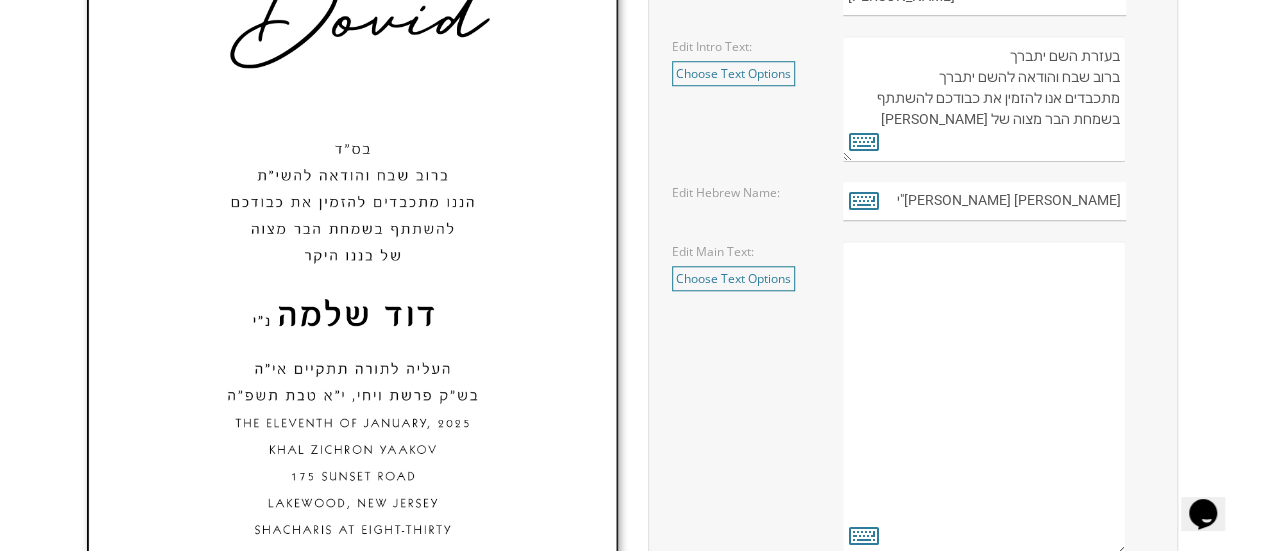 click on "העליה לתורה תתקיים אי”ה
בשבת קודש פרשת לך לך
ח’ חשון תשע”ט
The twenty-eighth of October
Two thousand eighteen
K’hal Rayim Ahuvim
175 Sunset Road
Lakewood, New Jersey
Shacharis at eight-thirty
Kiddush following davening
Chaim and Shani Kohn" at bounding box center [984, 398] 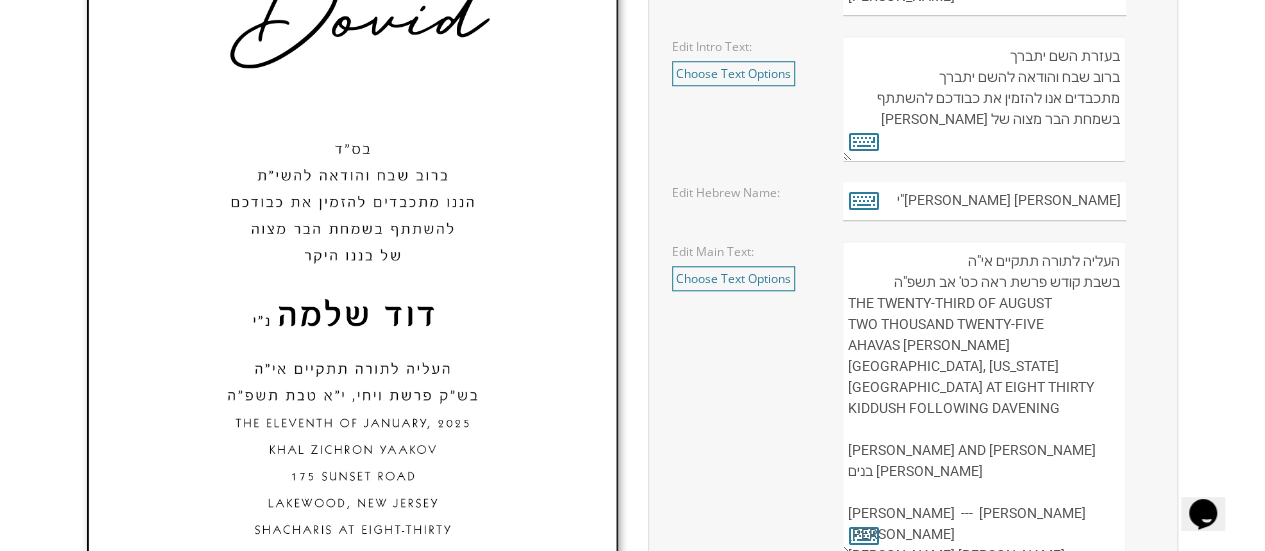 scroll, scrollTop: 837, scrollLeft: 0, axis: vertical 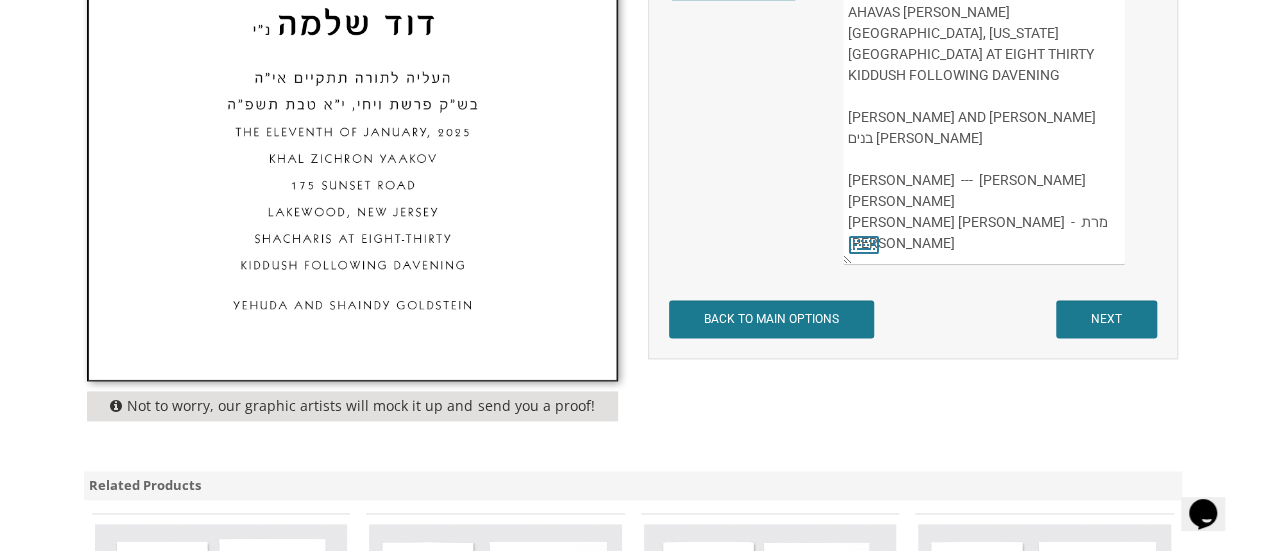 type on "העליה לתורה תתקיים אי"ה
בשבת קודש פרשת ראה כט' אב תשפ"ה
THE TWENTY-THIRD OF AUGUST
TWO THOUSAND TWENTY-FIVE
AHAVAS YISROEL
1700 SOUTH TAYLOR ROAD
CLEVELAND HEIGHTS, OHIO
SHACHARIS AT EIGHT THIRTY
KIDDUSH FOLLOWING DAVENING
AHARON LIPA AND LEAH MANN
תפארת בנים אבותם
אלעזר וחייקי מאן  ---  אליעזר וחיה שרה מנדלוביץ
משה שמעון וחיה מנדלוביץ  -  מרת מרים ריס" 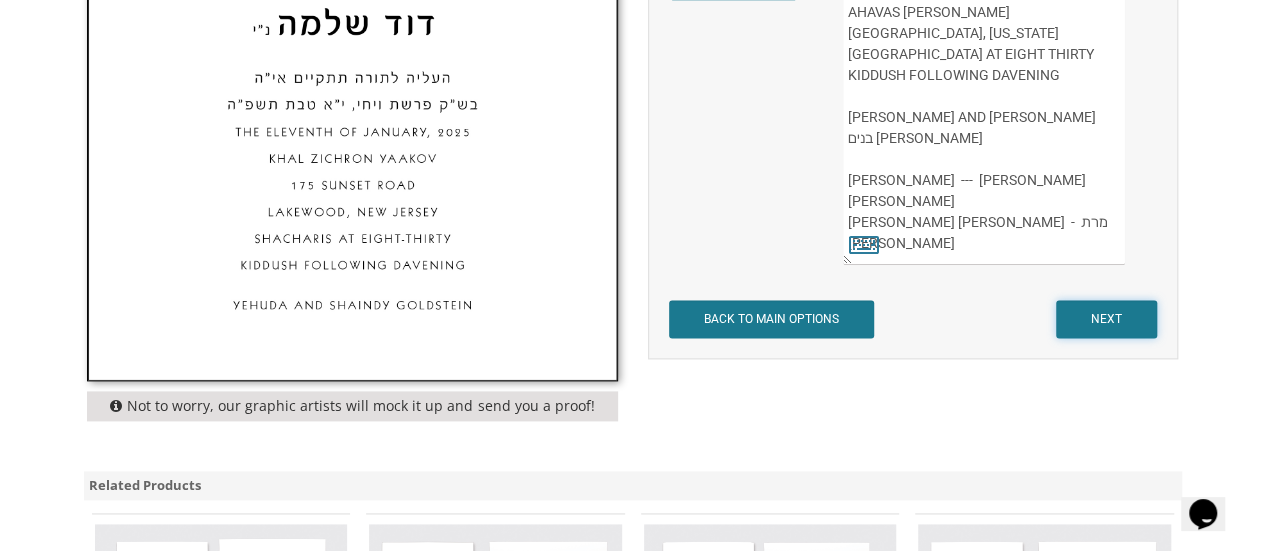 click on "NEXT" at bounding box center (1106, 319) 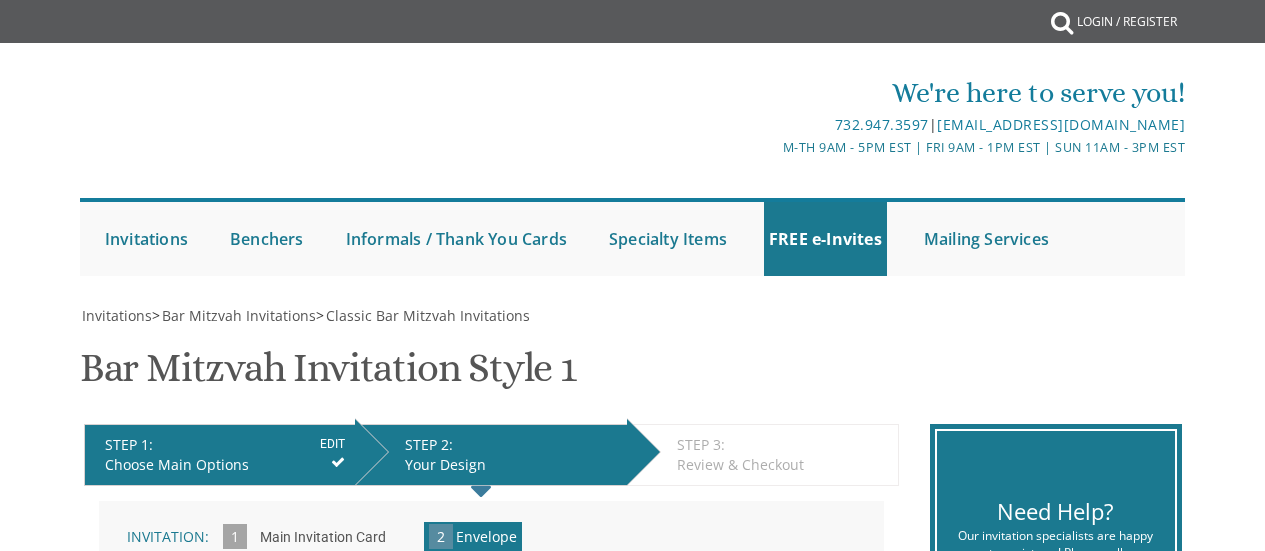 scroll, scrollTop: 0, scrollLeft: 0, axis: both 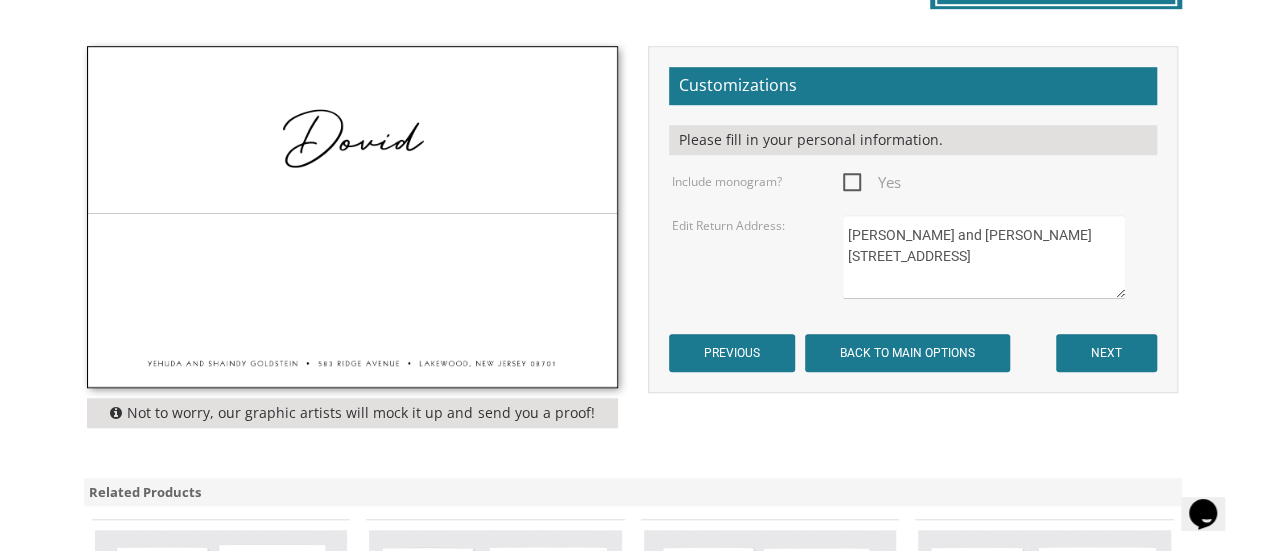 click on "[PERSON_NAME] and [PERSON_NAME]
[STREET_ADDRESS]" at bounding box center [984, 257] 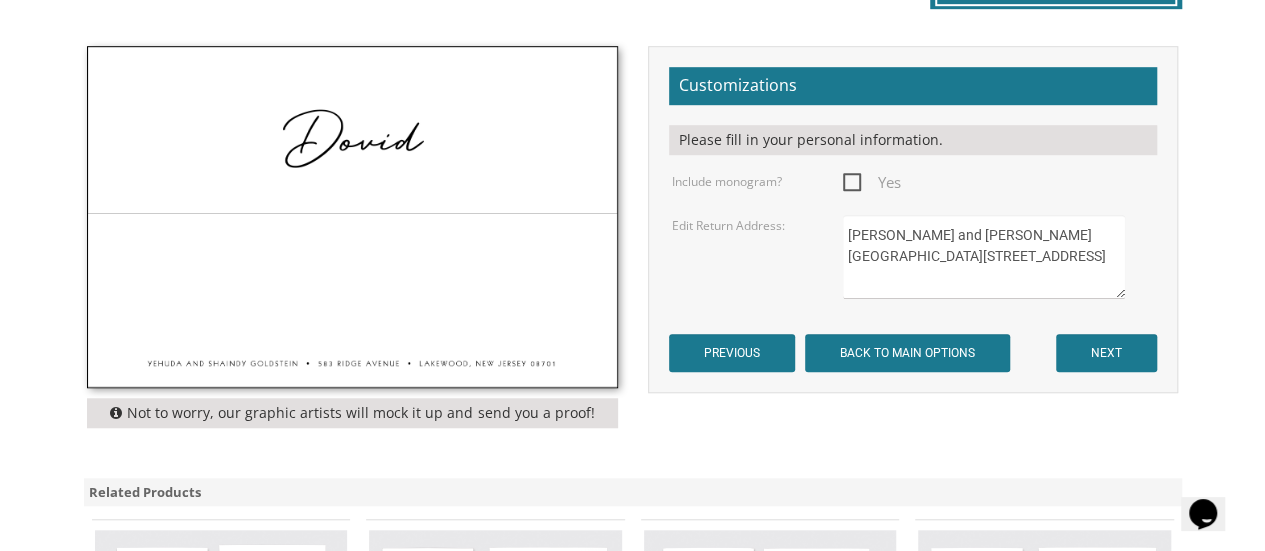 click on "[PERSON_NAME] and [PERSON_NAME]
[STREET_ADDRESS]" at bounding box center [984, 257] 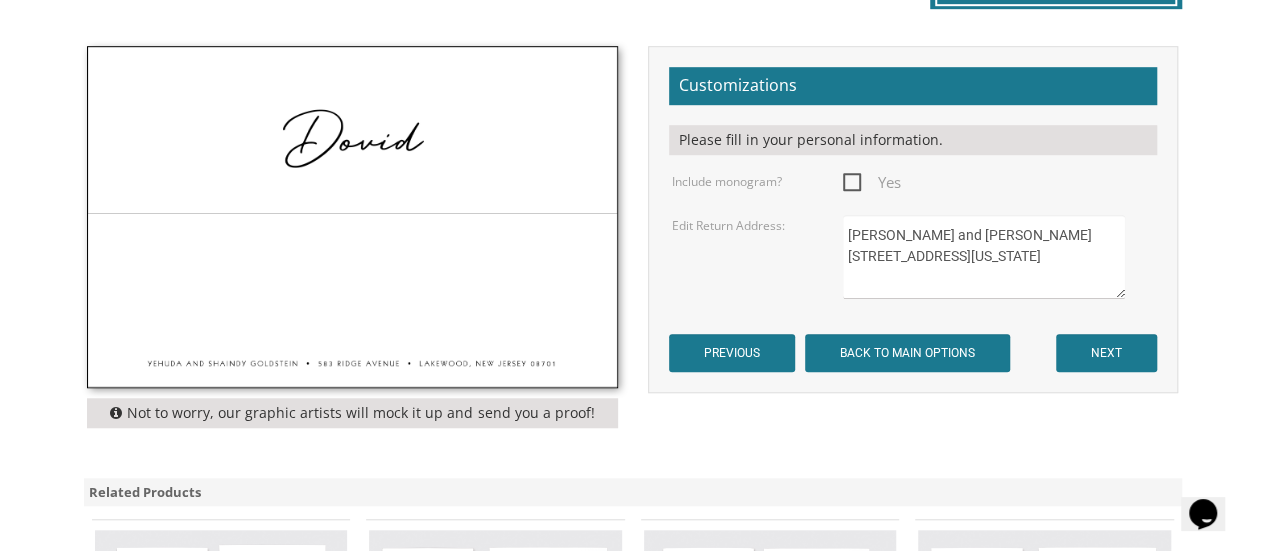 type on "[PERSON_NAME] and [PERSON_NAME]
[STREET_ADDRESS][US_STATE]" 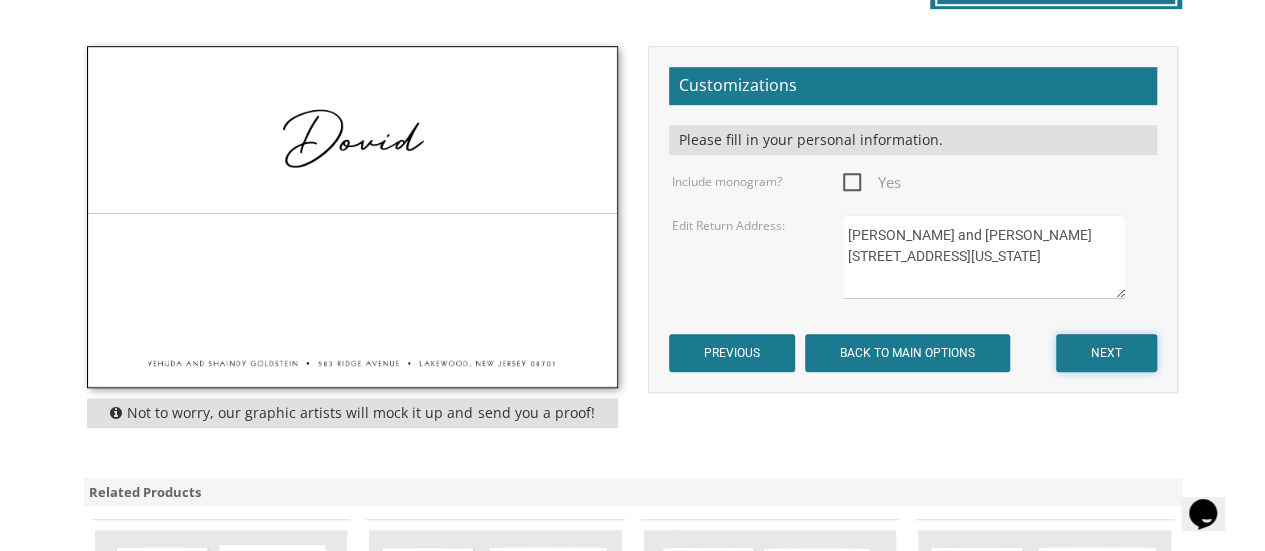click on "NEXT" at bounding box center (1106, 353) 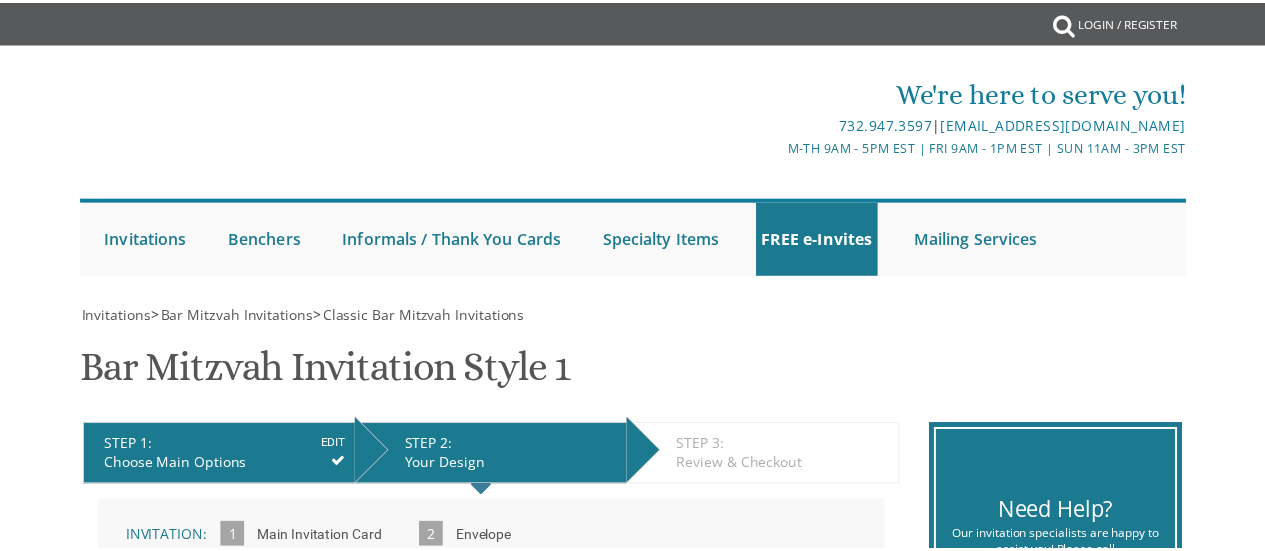 scroll, scrollTop: 0, scrollLeft: 0, axis: both 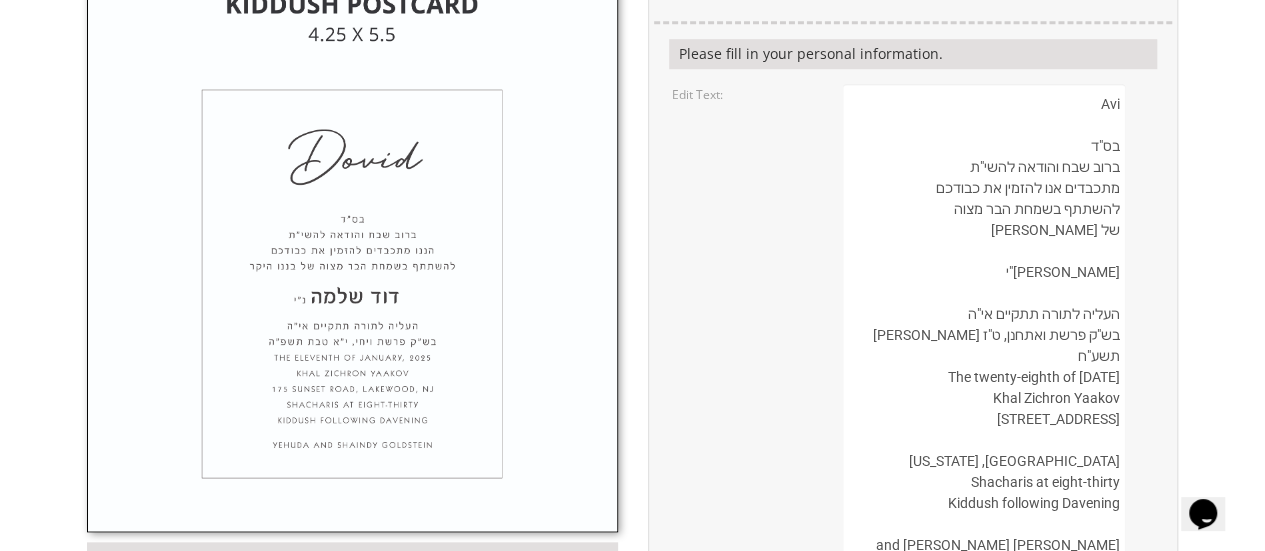 click on "Avi
בס"ד
ברוב שבח והודאה להשי"ת
מתכבדים אנו להזמין את כבודכם
להשתתף בשמחת הבר מצוה
של [PERSON_NAME]
[PERSON_NAME]"י
העליה לתורה תתקיים אי"ה
בש"ק פרשת ואתחנן, ט"ז [PERSON_NAME] תשע"ח
The twenty-eighth of [DATE]
Khal Zichron Yaakov
[STREET_ADDRESS]
[GEOGRAPHIC_DATA], [US_STATE]
Shacharis at eight-thirty
Kiddush following Davening
[PERSON_NAME] and [PERSON_NAME]" at bounding box center (984, 399) 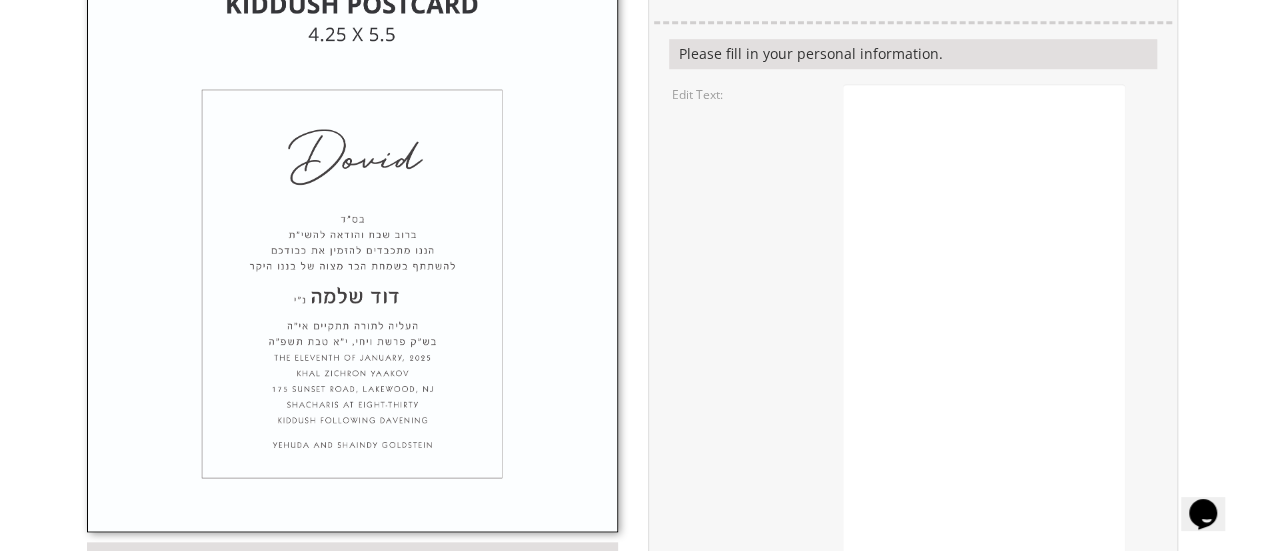 click on "Avi
בס"ד
ברוב שבח והודאה להשי"ת
מתכבדים אנו להזמין את כבודכם
להשתתף בשמחת הבר מצוה
של בננו היקר
אברהם נ"י
העליה לתורה תתקיים אי"ה
בש"ק פרשת ואתחנן, ט"ז מנחם אב תשע"ח
The twenty-eighth of July, 2018
Khal Zichron Yaakov
175 Sunset Road
Lakewood, New Jersey
Shacharis at eight-thirty
Kiddush following Davening
Boruch and Chanie Kohn" at bounding box center [984, 399] 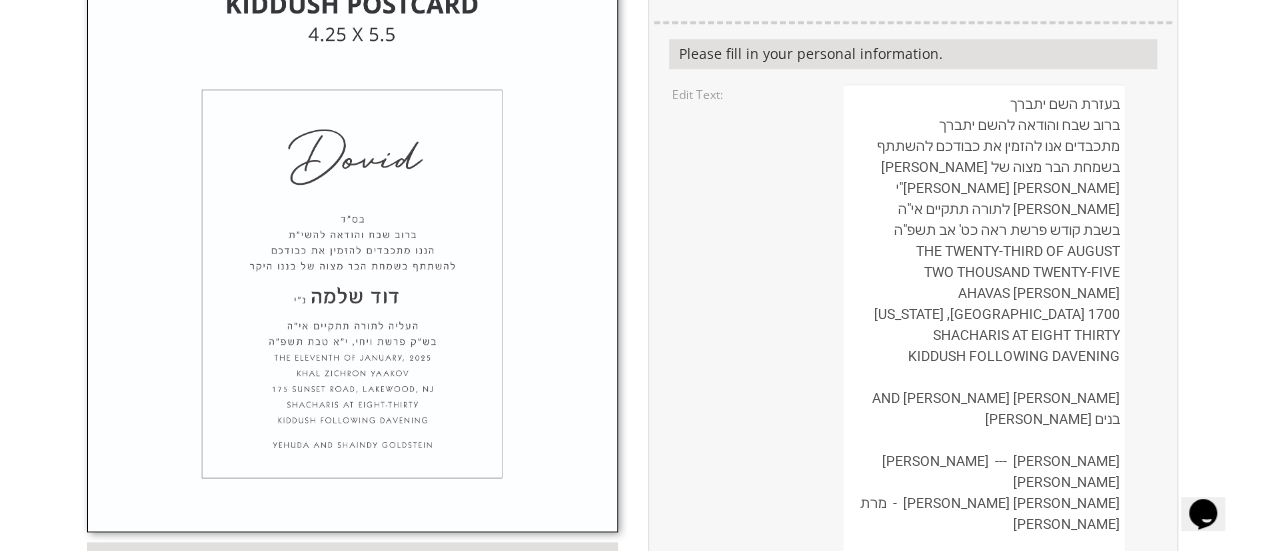scroll, scrollTop: 788, scrollLeft: 0, axis: vertical 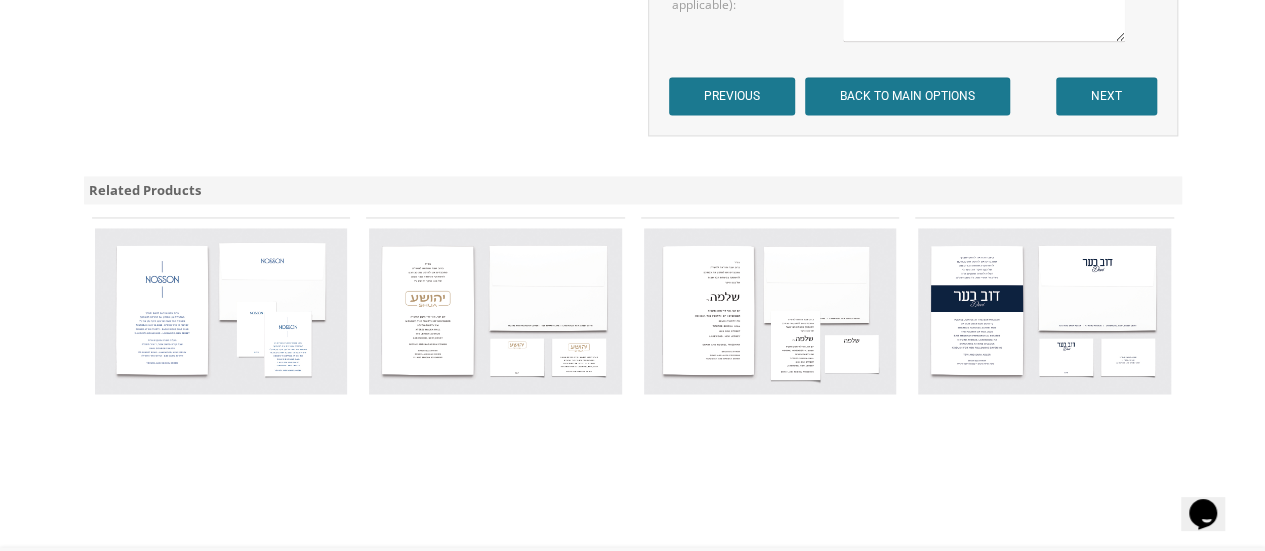 type on "בעזרת השם יתברך
ברוב שבח והודאה להשם יתברך
מתכבדים אנו להזמין את כבודכם להשתתף
בשמחת הבר מצוה של בננו היקר
חיים יעקב נ"י
Chaim
העליה לתורה תתקיים אי"ה
בשבת קודש פרשת ראה כט' אב תשפ"ה
THE TWENTY-THIRD OF AUGUST
TWO THOUSAND TWENTY-FIVE
AHAVAS YISROEL
1700 SOUTH TAYLOR ROAD
CLEVELAND HEIGHTS, OHIO
SHACHARIS AT EIGHT THIRTY
KIDDUSH FOLLOWING DAVENING
AHARON LIPA AND LEAH MANN
תפארת בנים אבותם
אלעזר וחייקי מאן  ---  אליעזר וחיה שרה מנדלוביץ
משה שמעון וחיה מנדלוביץ  -  מרת מרים ריס" 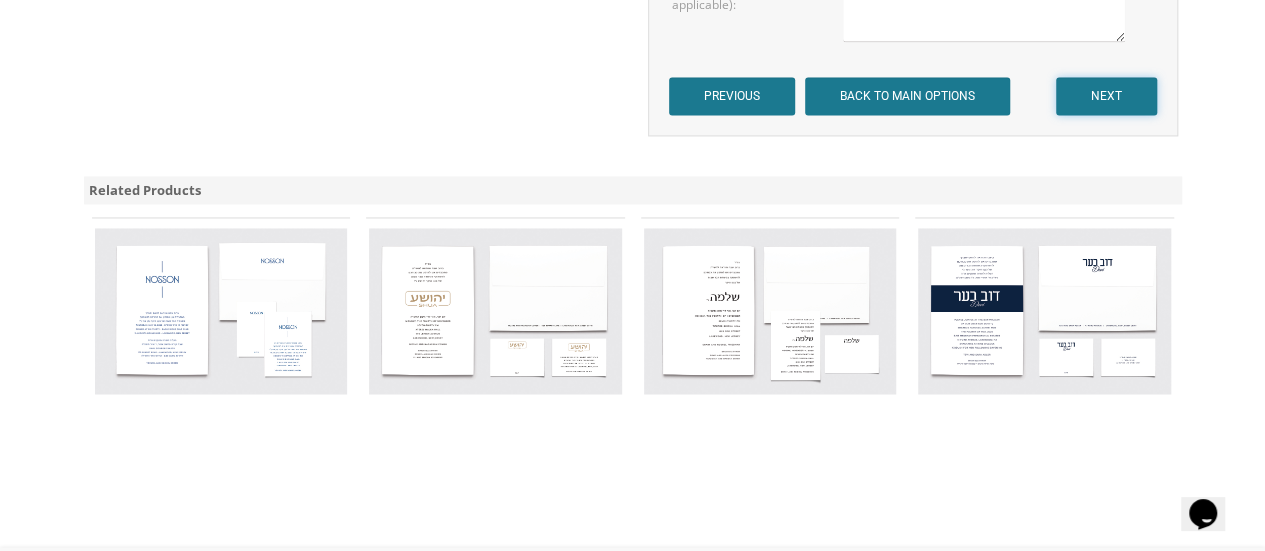 click on "NEXT" at bounding box center (1106, 96) 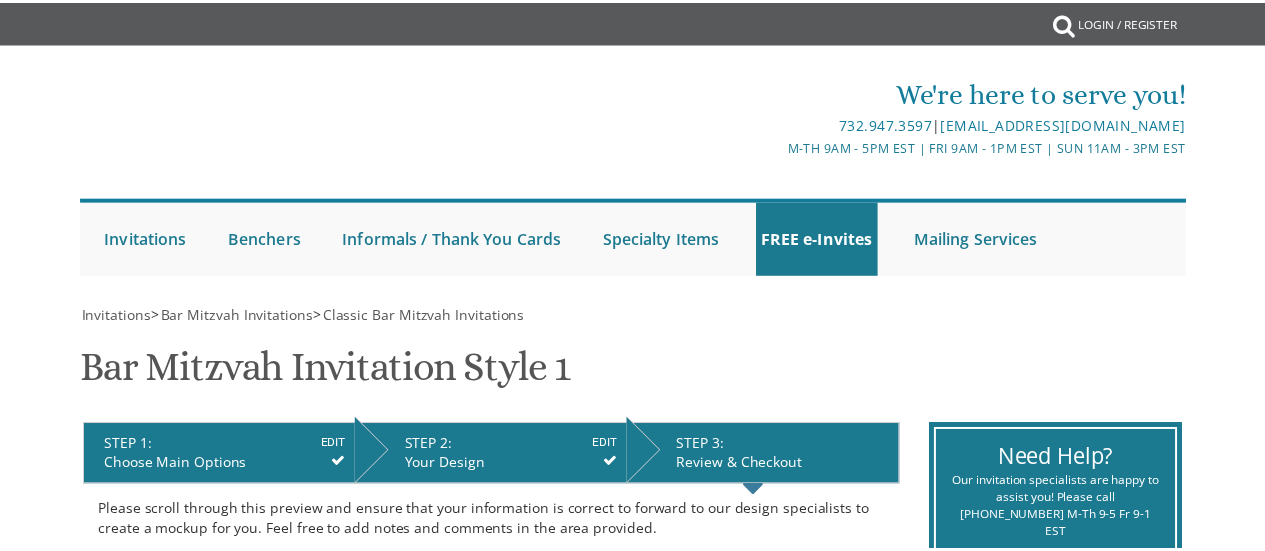 scroll, scrollTop: 0, scrollLeft: 0, axis: both 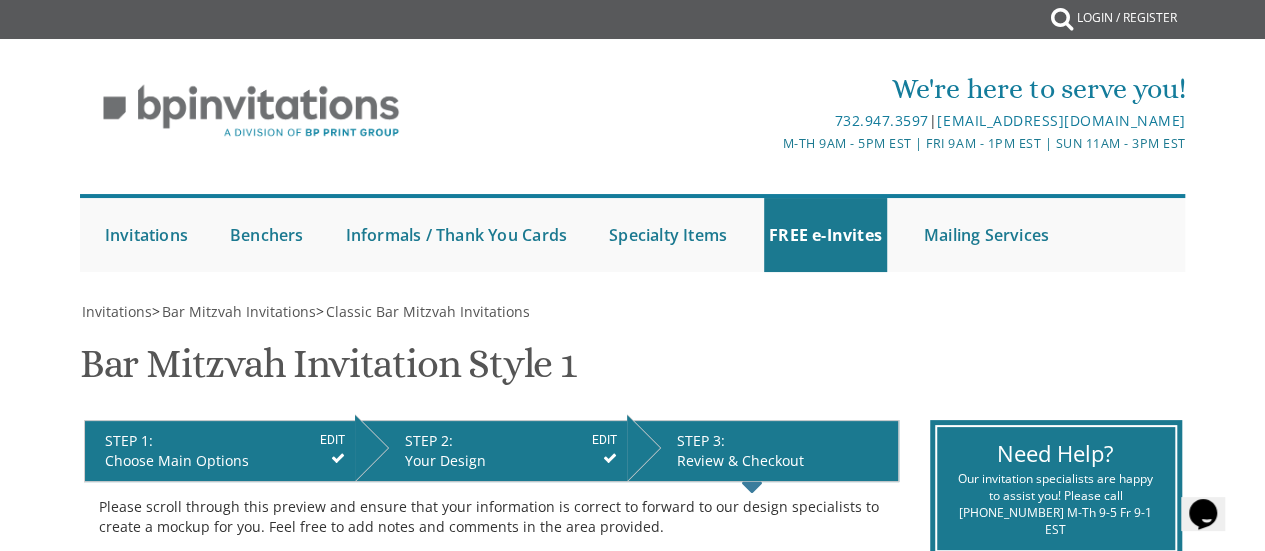 click on "Choose Main Options" at bounding box center [225, 461] 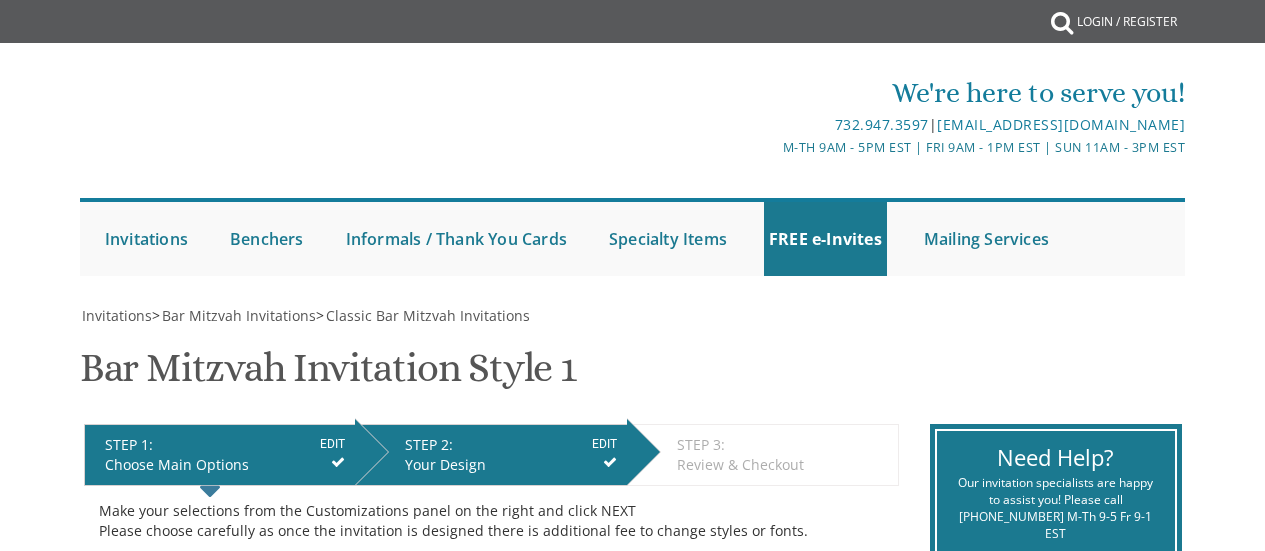scroll, scrollTop: 0, scrollLeft: 0, axis: both 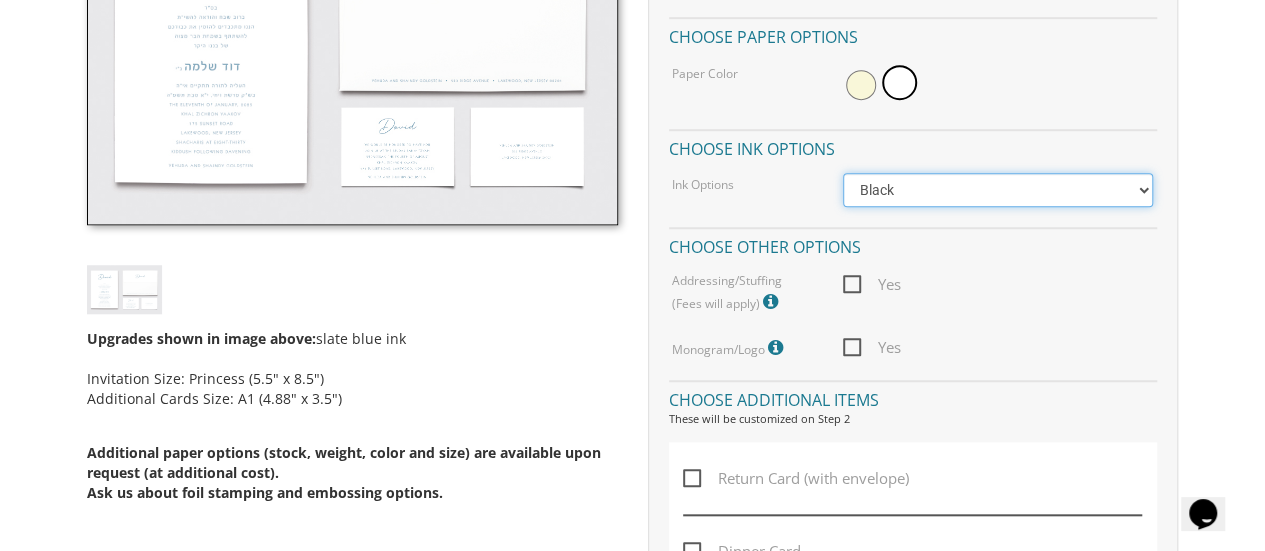 click on "Black Colored Ink ($65.00) Black + One Color ($100.00) Two Colors ($165.00)" at bounding box center (998, 190) 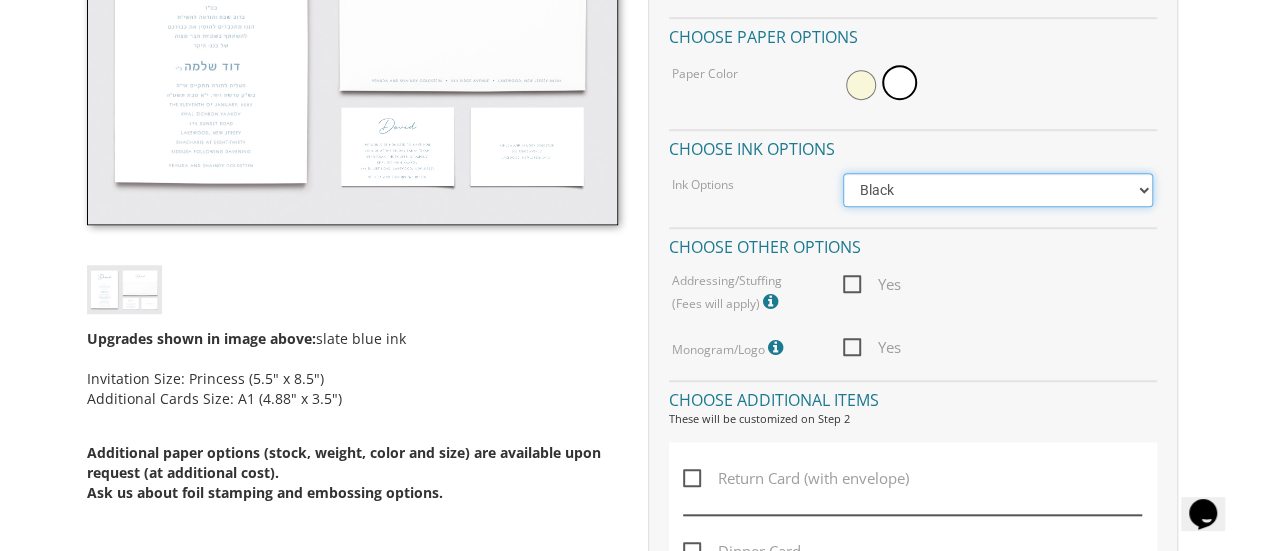 click on "Black Colored Ink ($65.00) Black + One Color ($100.00) Two Colors ($165.00)" at bounding box center (998, 190) 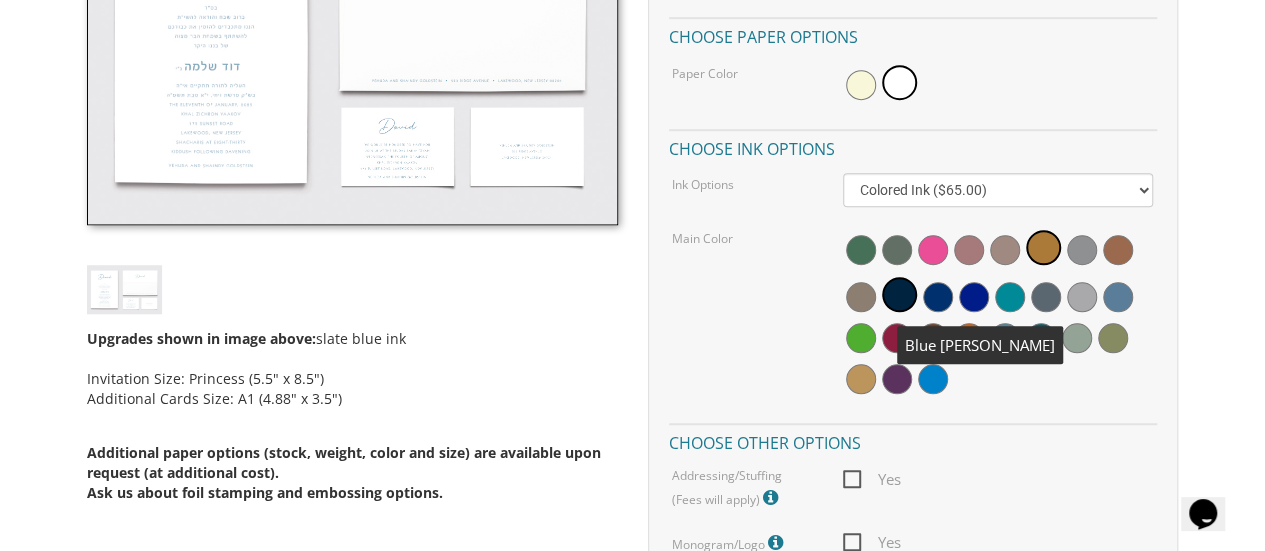 click at bounding box center [938, 297] 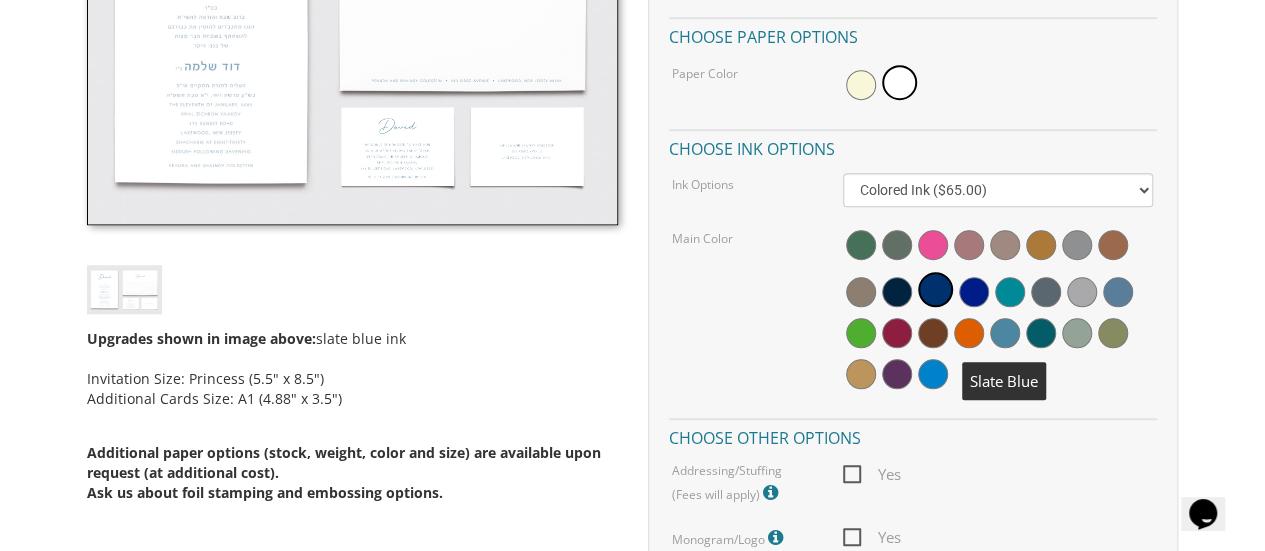 click at bounding box center (1005, 333) 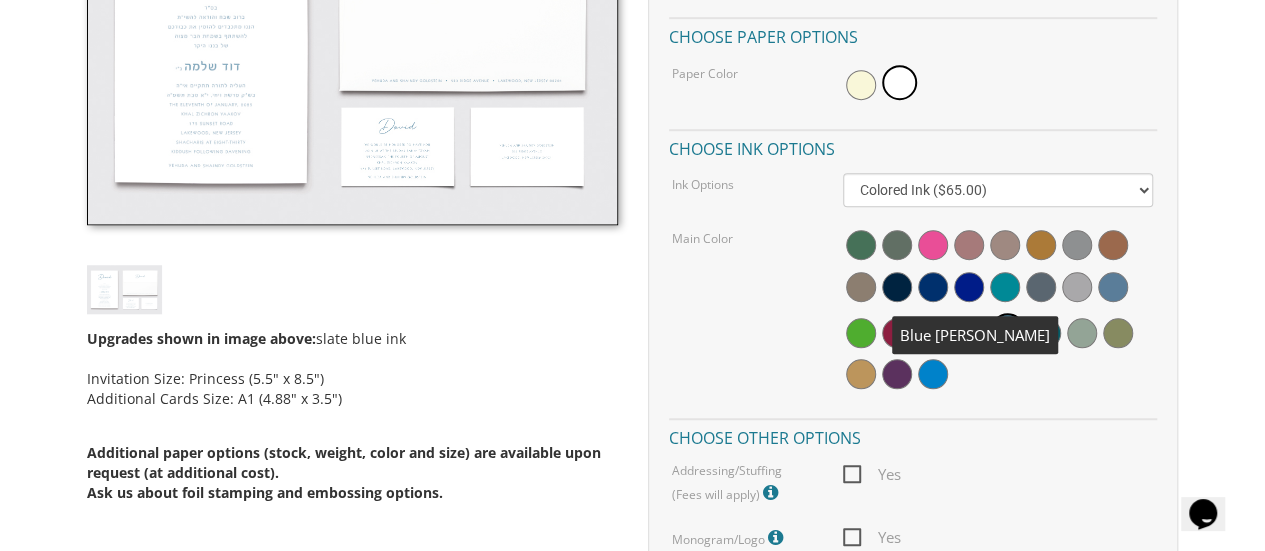 click at bounding box center [933, 287] 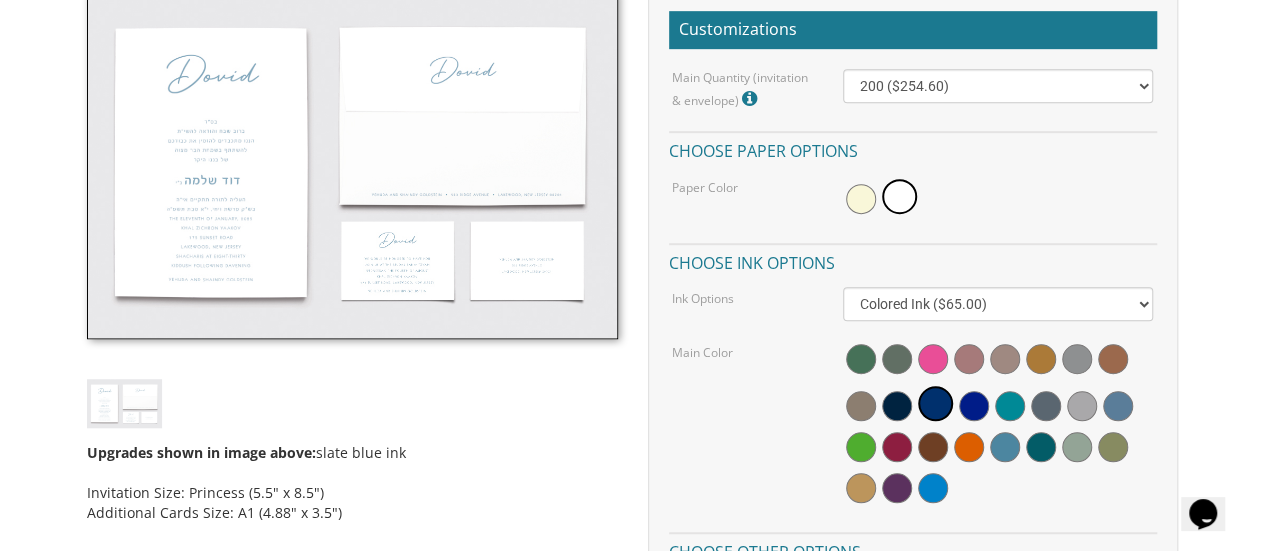 scroll, scrollTop: 598, scrollLeft: 0, axis: vertical 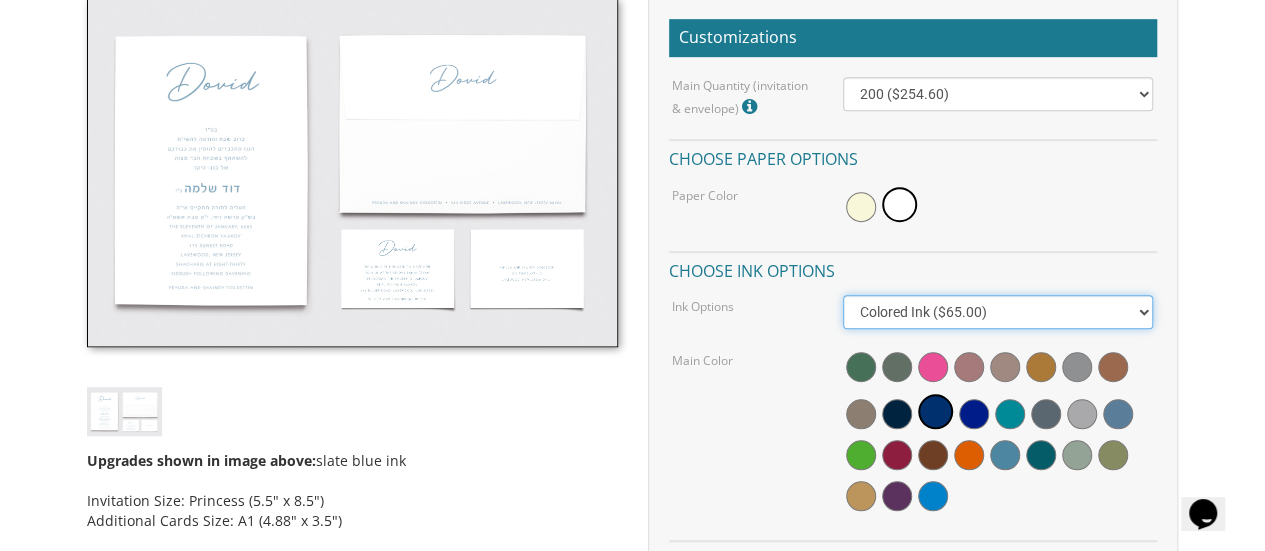 click on "Black Colored Ink ($65.00) Black + One Color ($100.00) Two Colors ($165.00)" at bounding box center (998, 312) 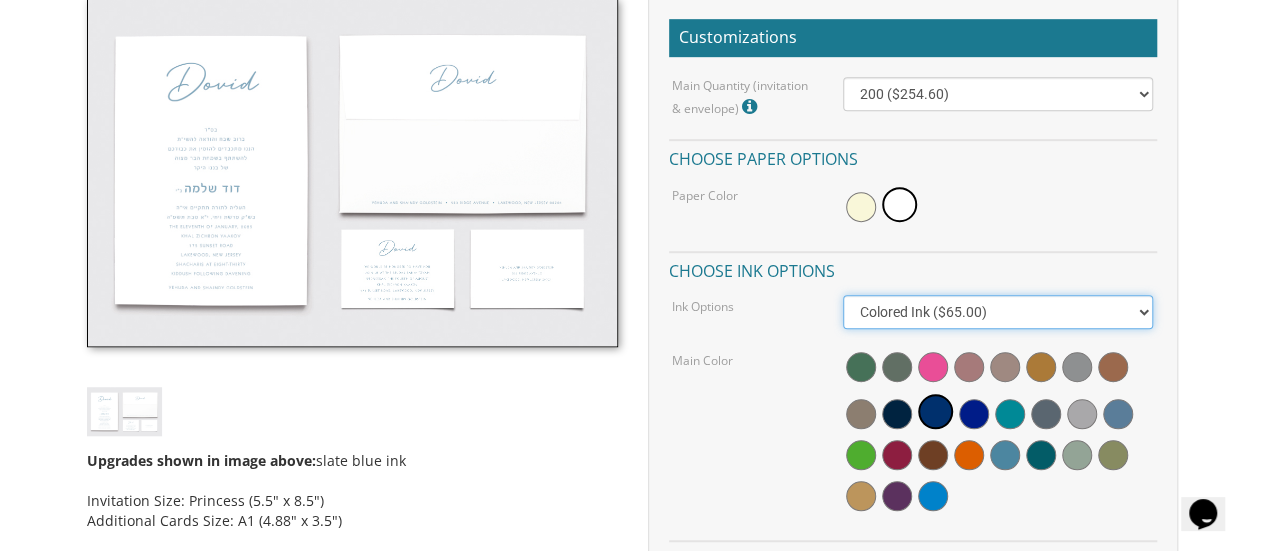 select on "Black" 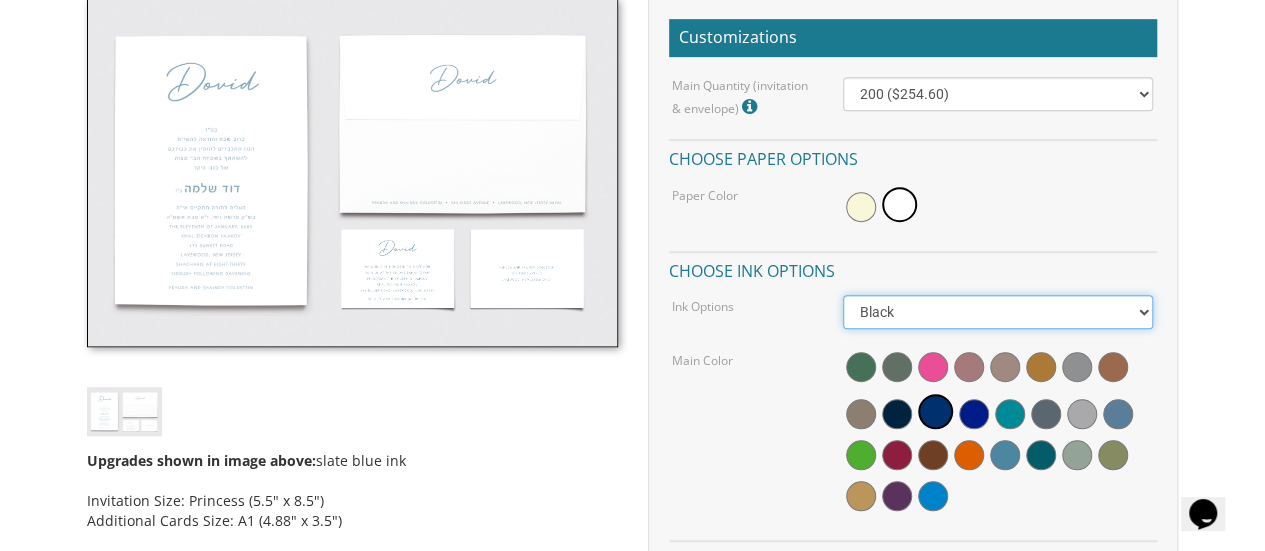 click on "Black Colored Ink ($65.00) Black + One Color ($100.00) Two Colors ($165.00)" at bounding box center (998, 312) 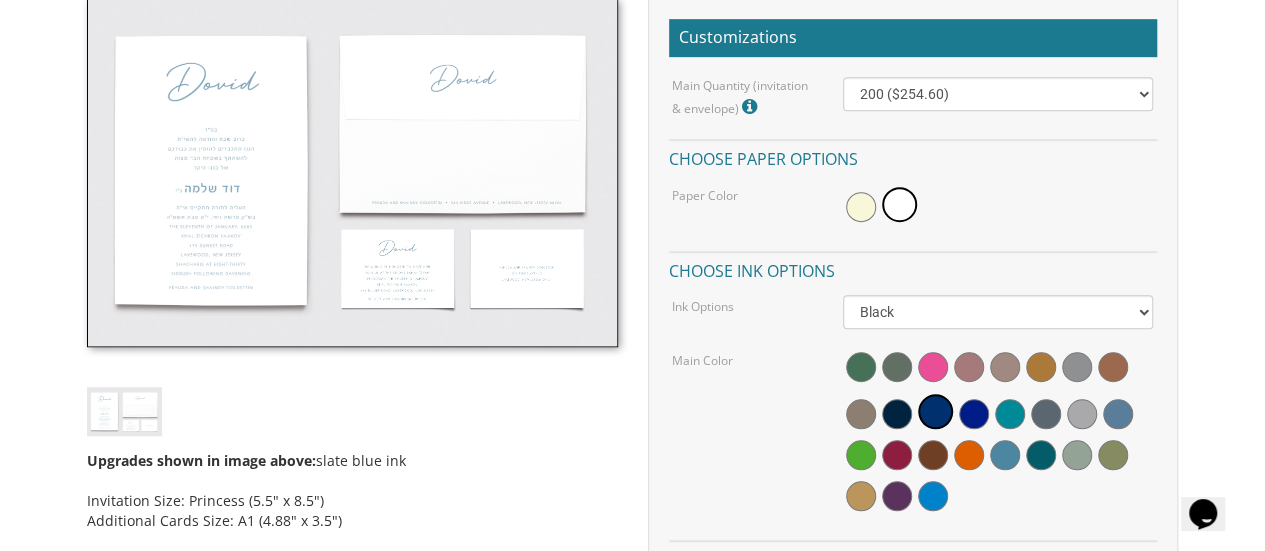 drag, startPoint x: 1276, startPoint y: 139, endPoint x: 1206, endPoint y: 23, distance: 135.48431 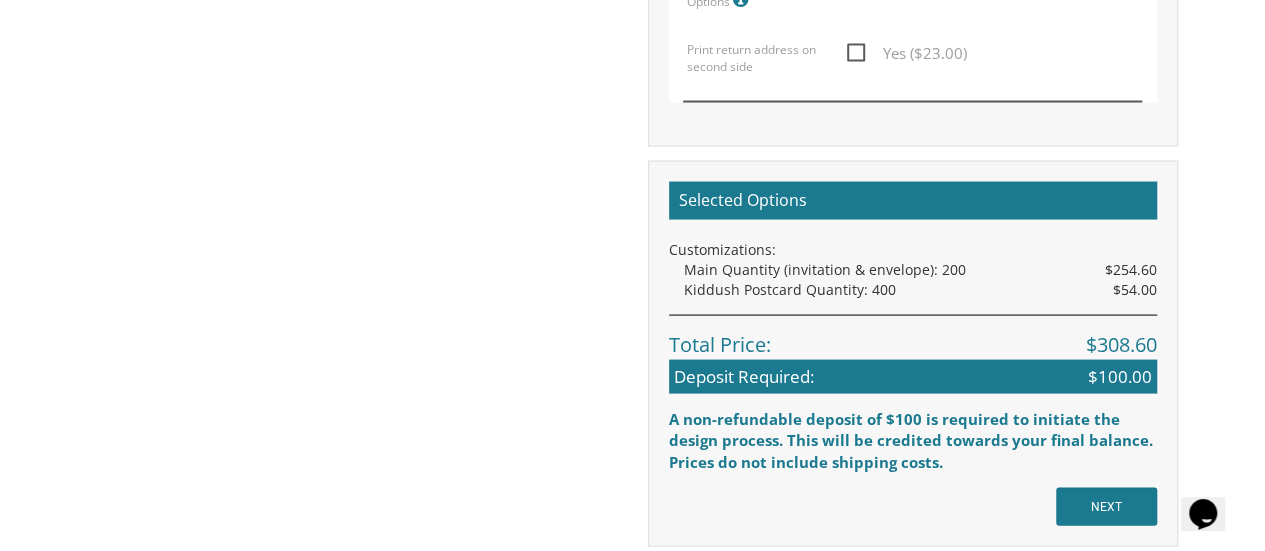 scroll, scrollTop: 1907, scrollLeft: 0, axis: vertical 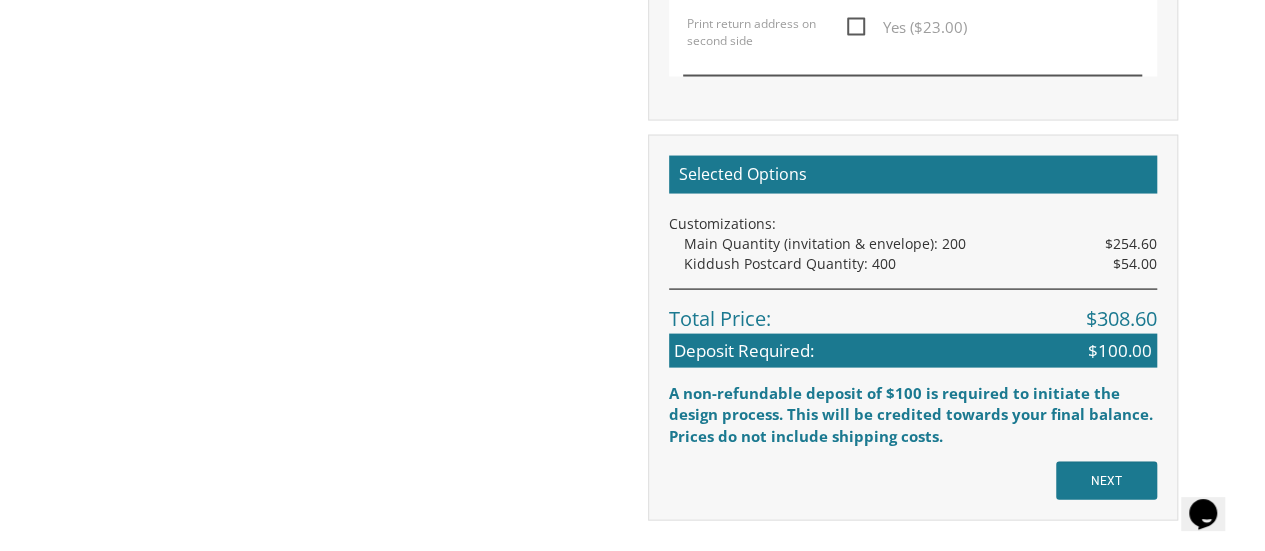 click on "My Cart
{{shoppingcart.totalQuantityDisplay}}
Total:
{{shoppingcart.subtotal}}
{{shoppingcart.total}}
{{shoppingcartitem.description}}
Qty. {{shoppingcartitem.quantity}}
{{productoption.name}}" at bounding box center [632, -334] 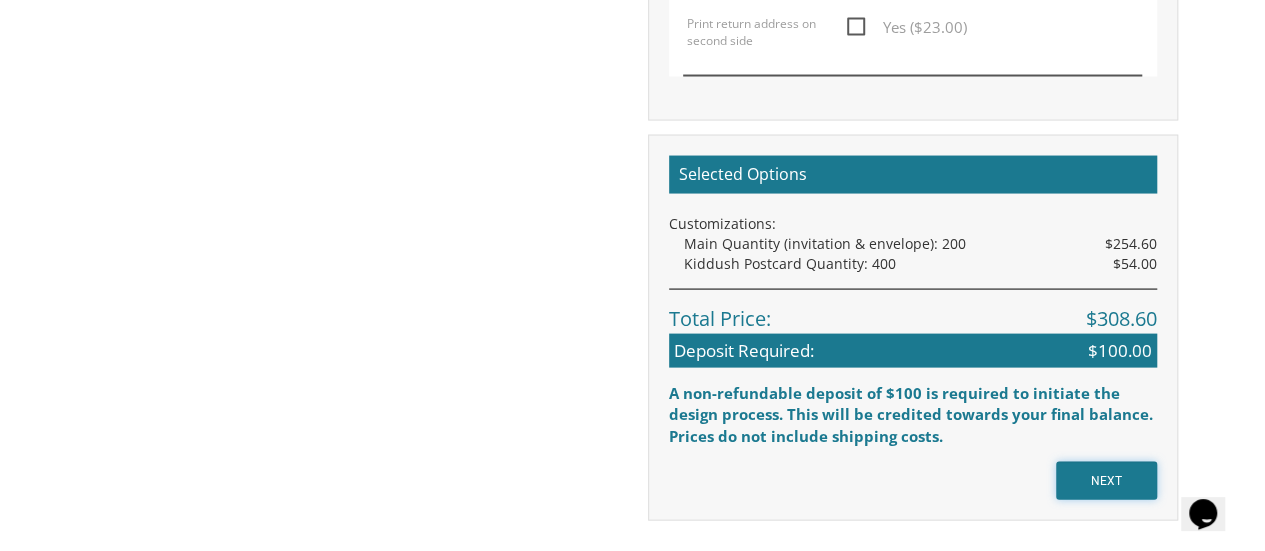 click on "NEXT" at bounding box center [1106, 481] 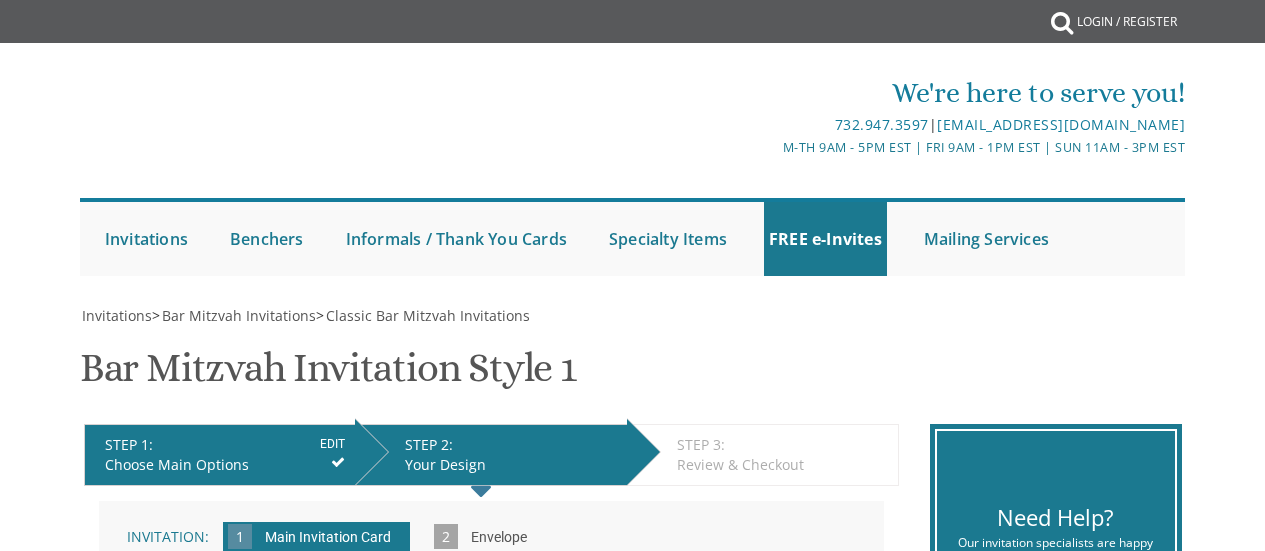 scroll, scrollTop: 0, scrollLeft: 0, axis: both 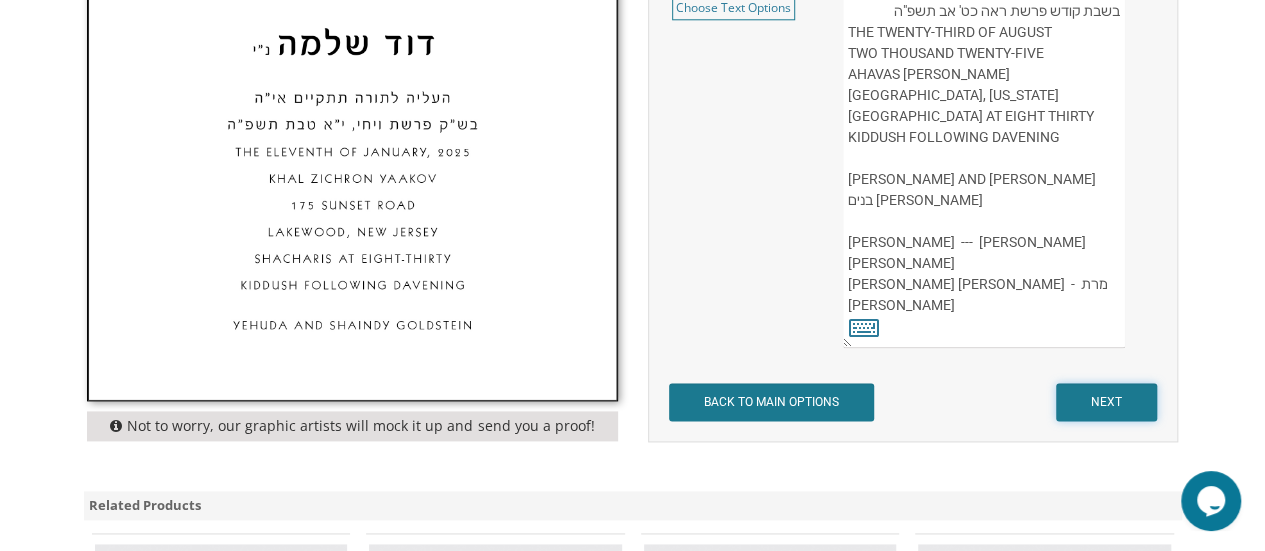 click on "NEXT" at bounding box center (1106, 402) 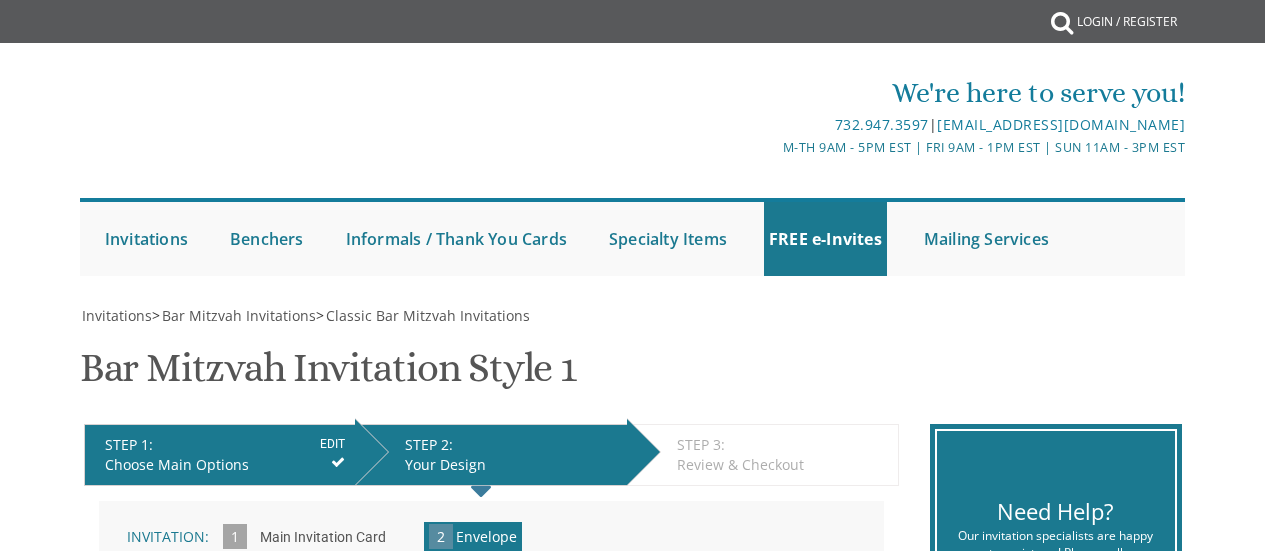 scroll, scrollTop: 0, scrollLeft: 0, axis: both 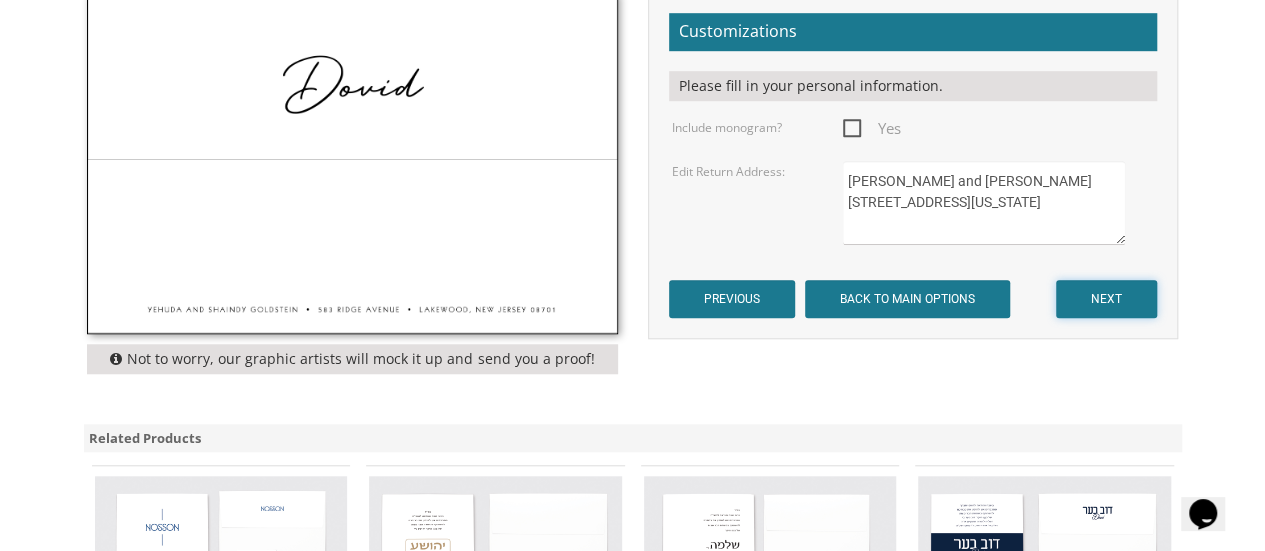 click on "NEXT" at bounding box center (1106, 299) 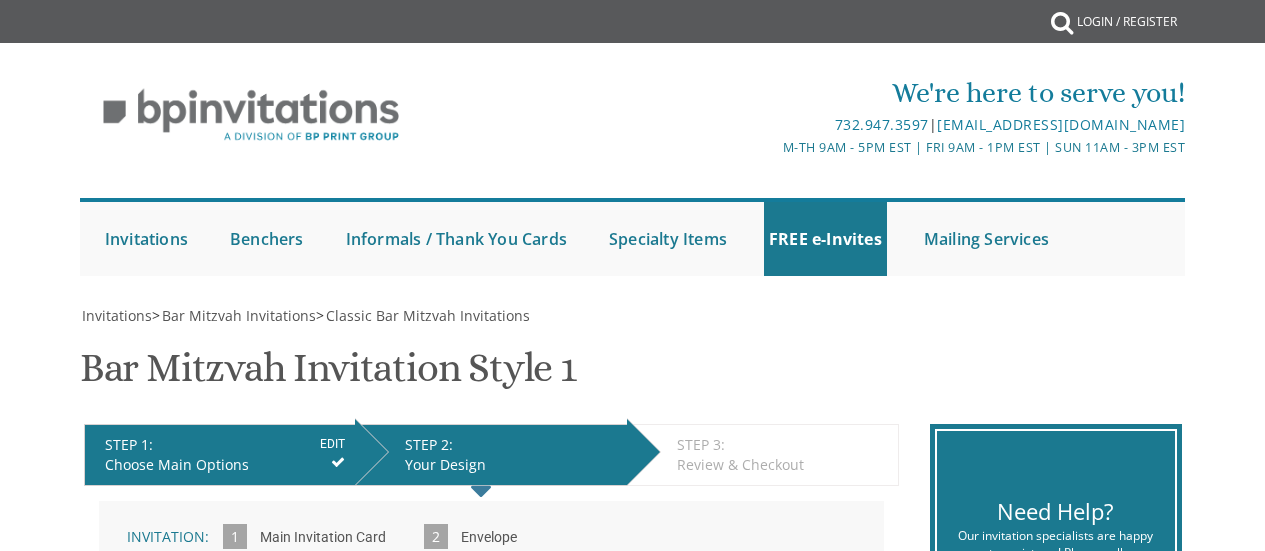 scroll, scrollTop: 0, scrollLeft: 0, axis: both 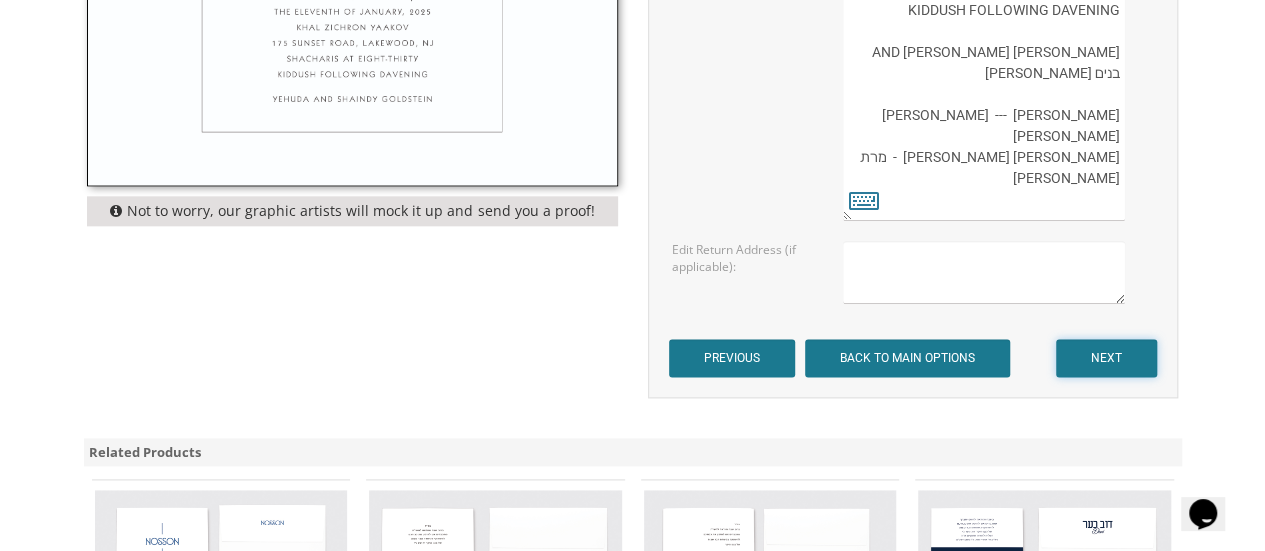 click on "NEXT" at bounding box center [1106, 358] 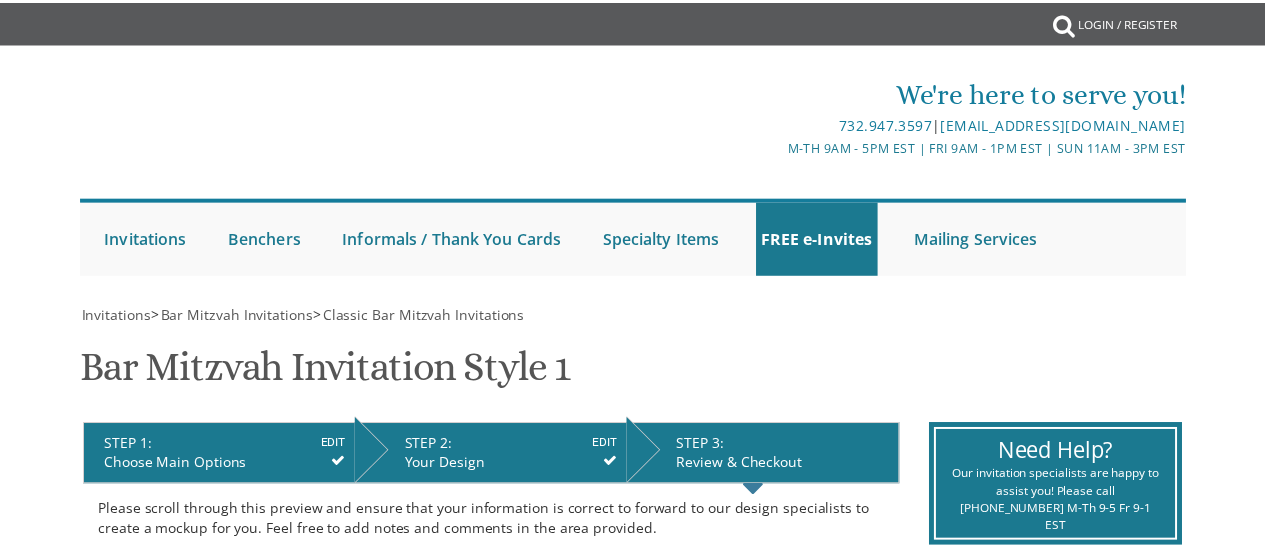 scroll, scrollTop: 0, scrollLeft: 0, axis: both 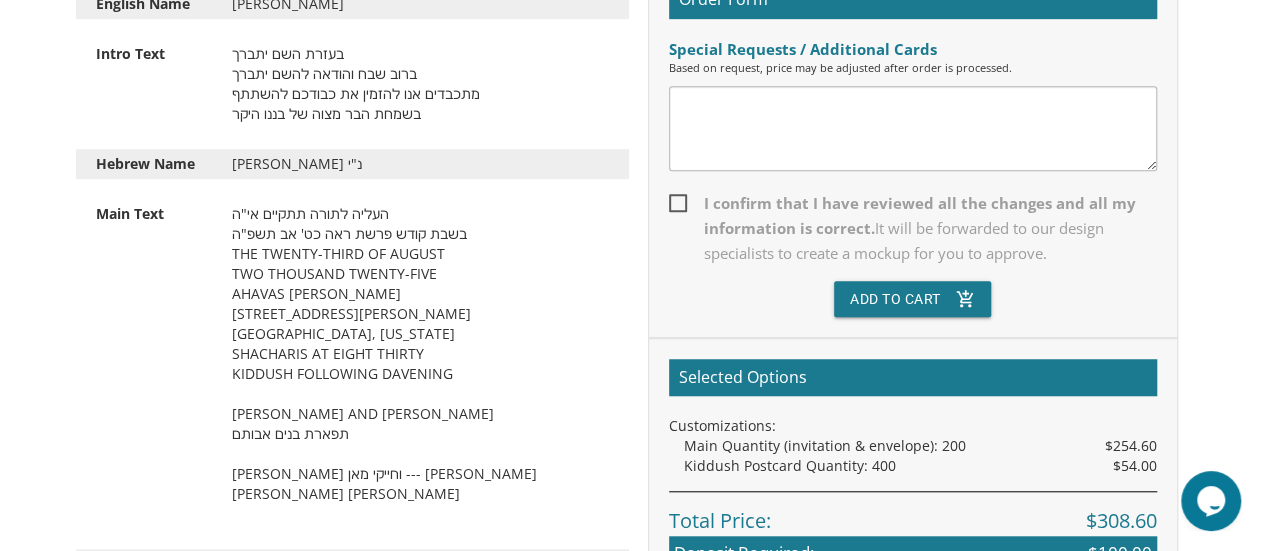 click on "I confirm that I have reviewed all the changes and all my information is correct.   It will be forwarded to our design specialists to create a mockup for you to approve." at bounding box center [913, 228] 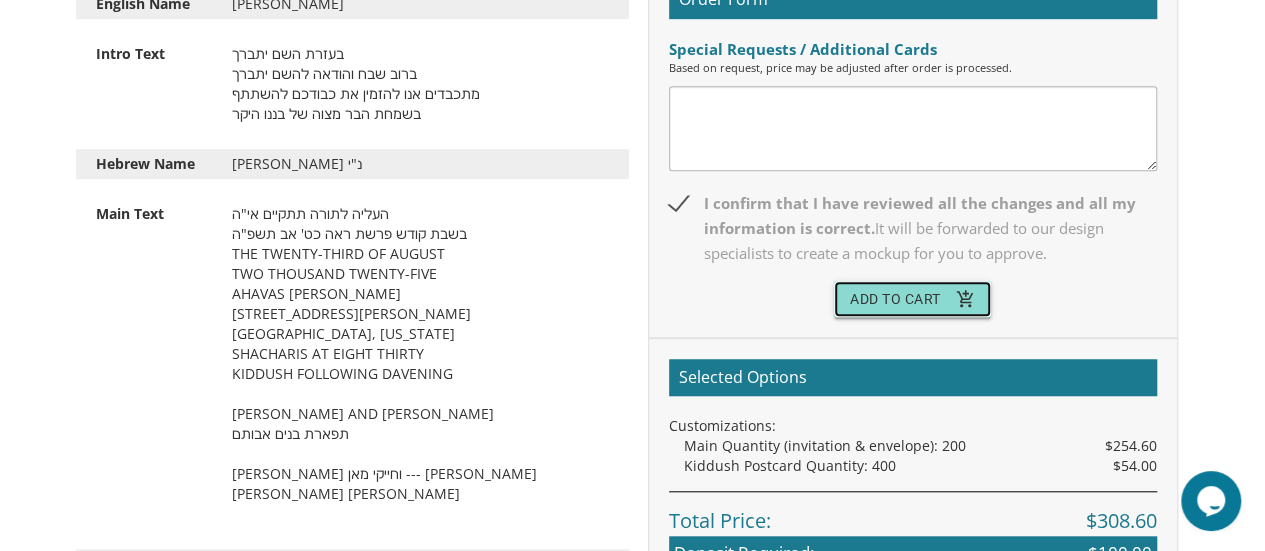 click on "Add To Cart
add_shopping_cart" at bounding box center (913, 299) 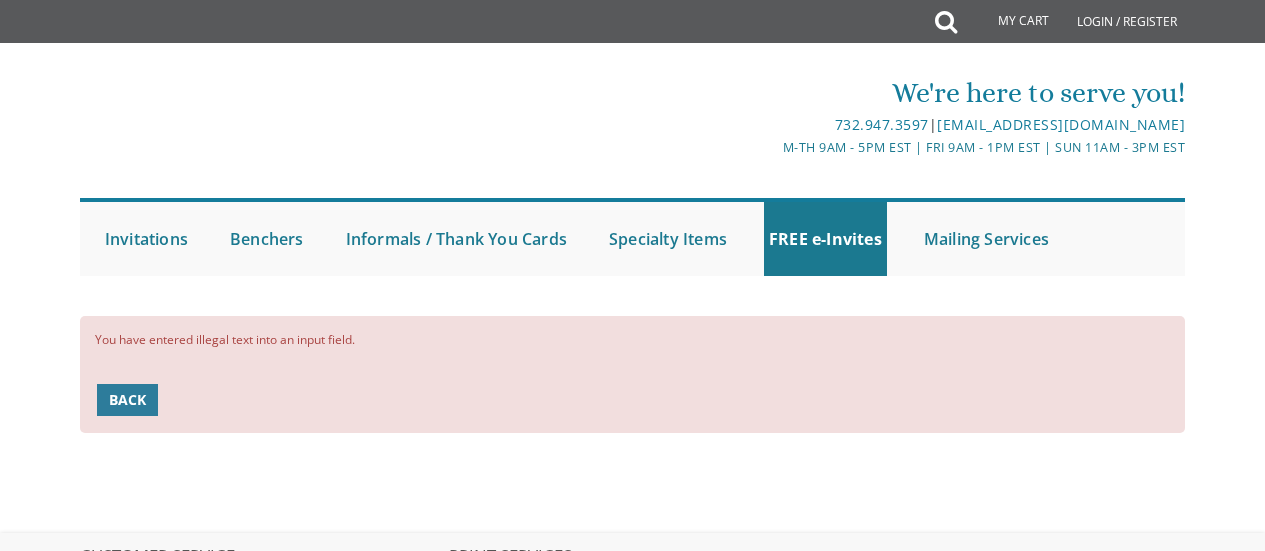 scroll, scrollTop: 0, scrollLeft: 0, axis: both 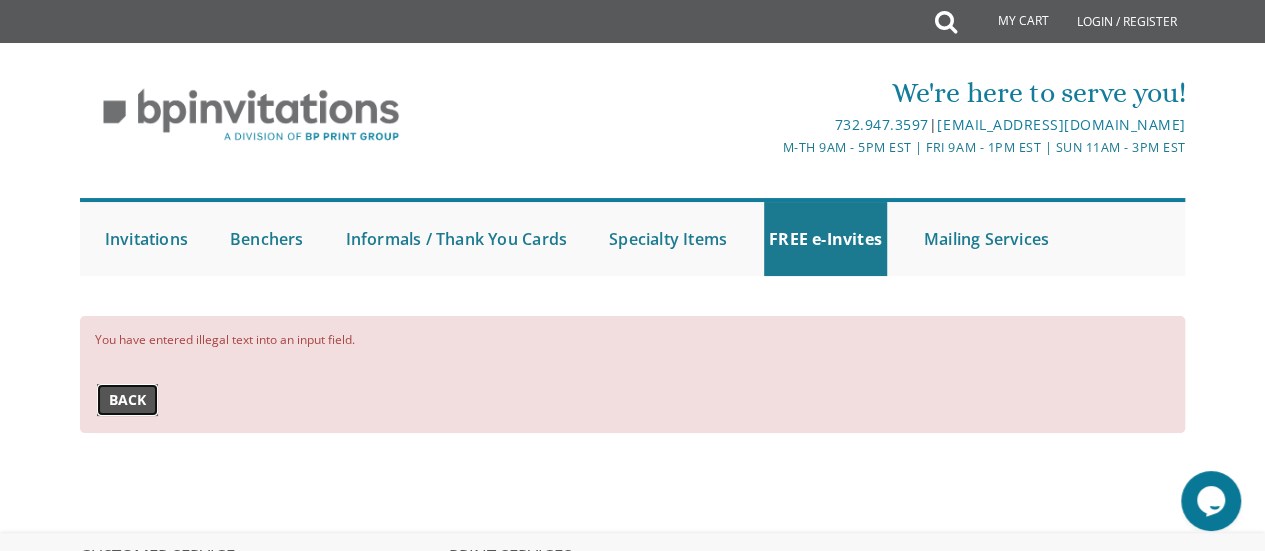 click on "Back" at bounding box center [127, 400] 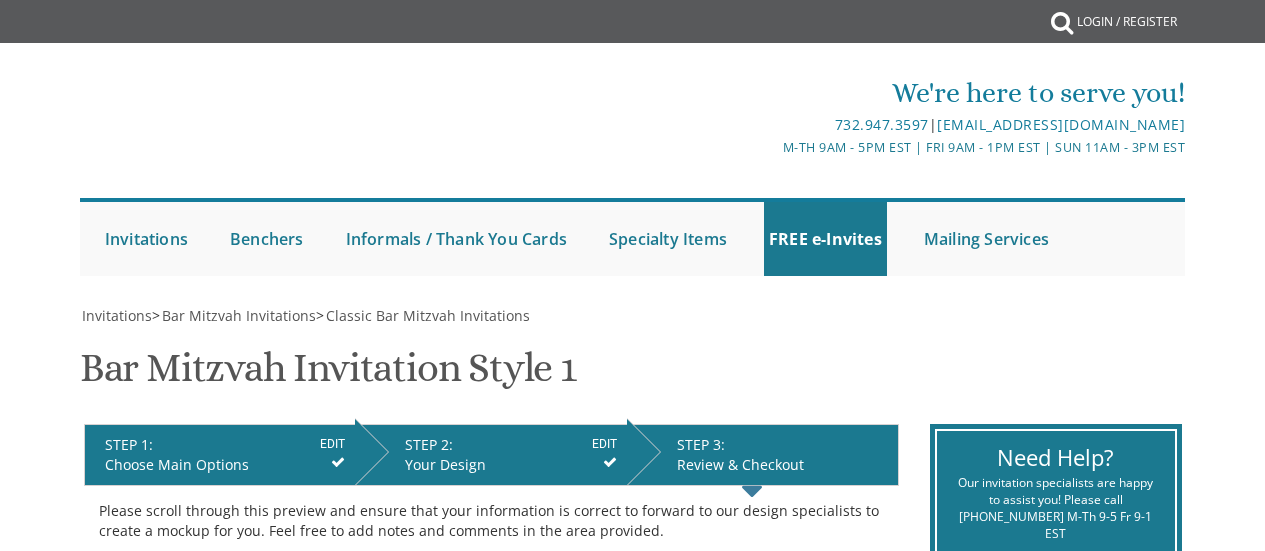 scroll, scrollTop: 636, scrollLeft: 0, axis: vertical 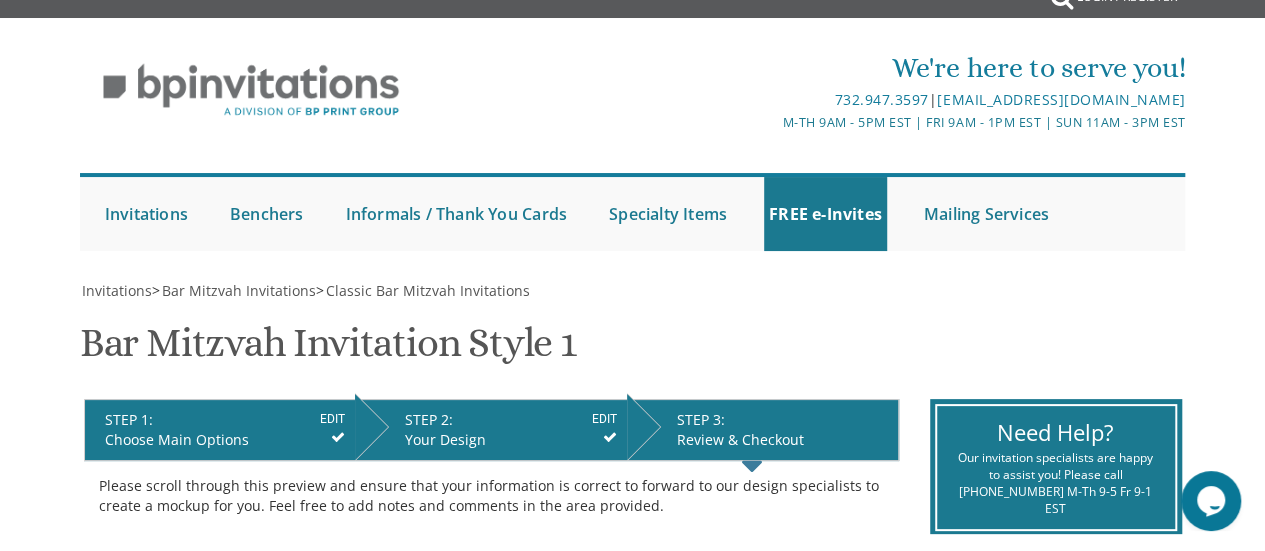 click on "EDIT" at bounding box center [604, 419] 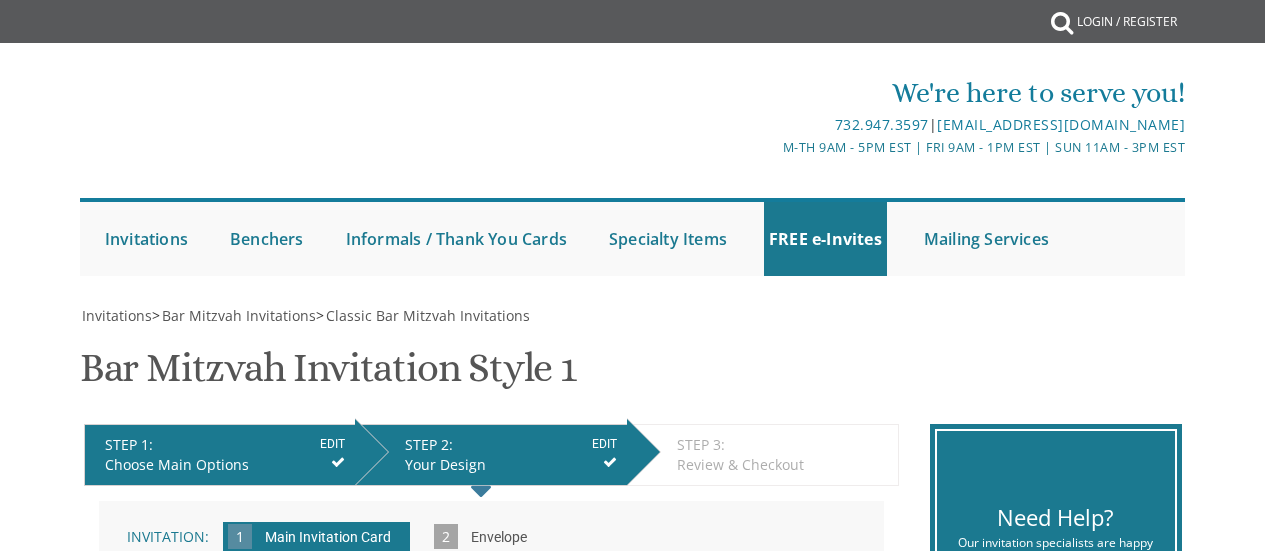 scroll, scrollTop: 0, scrollLeft: 0, axis: both 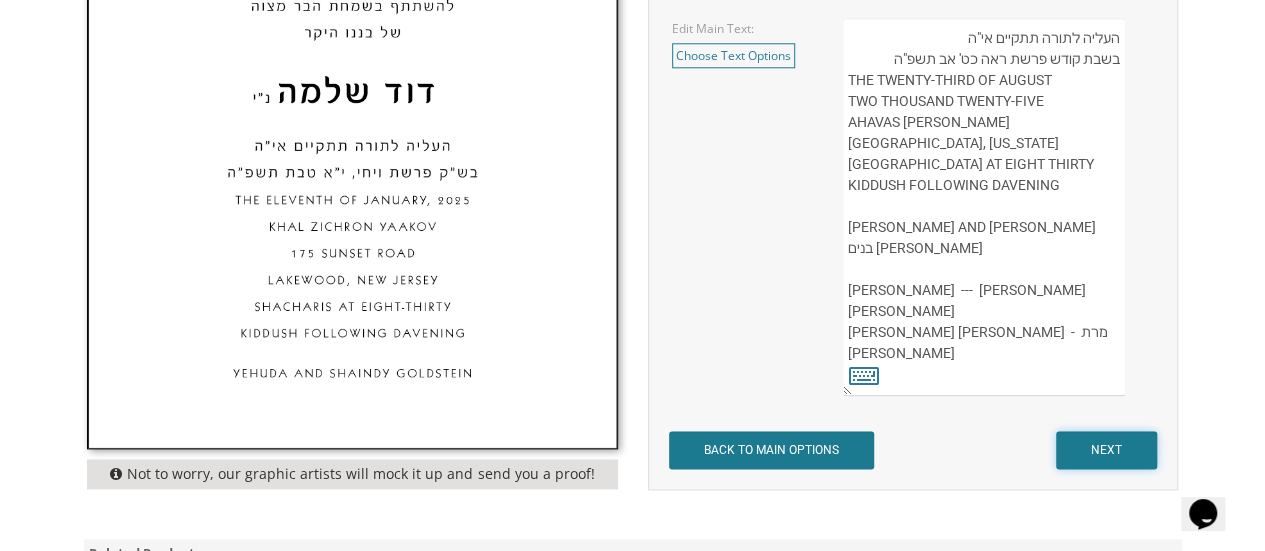 click on "NEXT" at bounding box center [1106, 450] 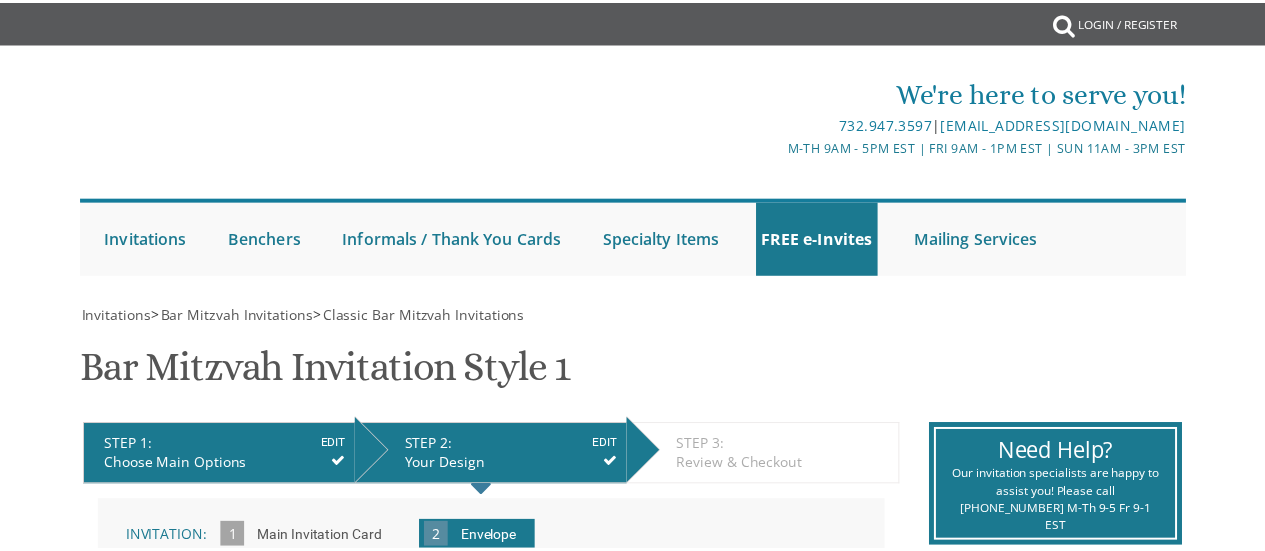 scroll, scrollTop: 0, scrollLeft: 0, axis: both 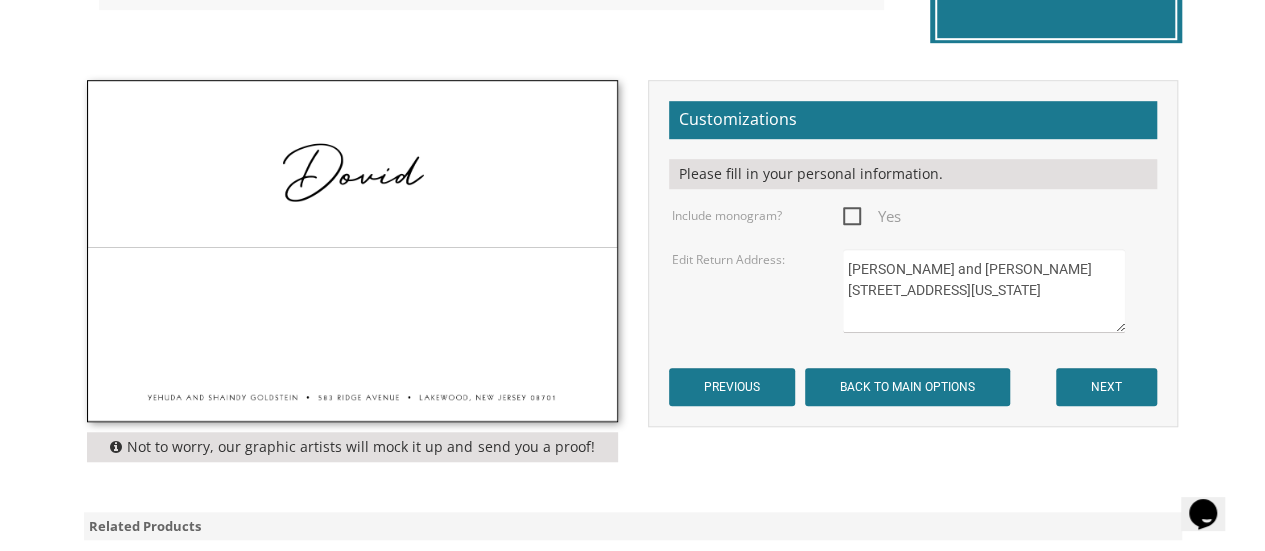 drag, startPoint x: 848, startPoint y: 270, endPoint x: 1042, endPoint y: 300, distance: 196.30588 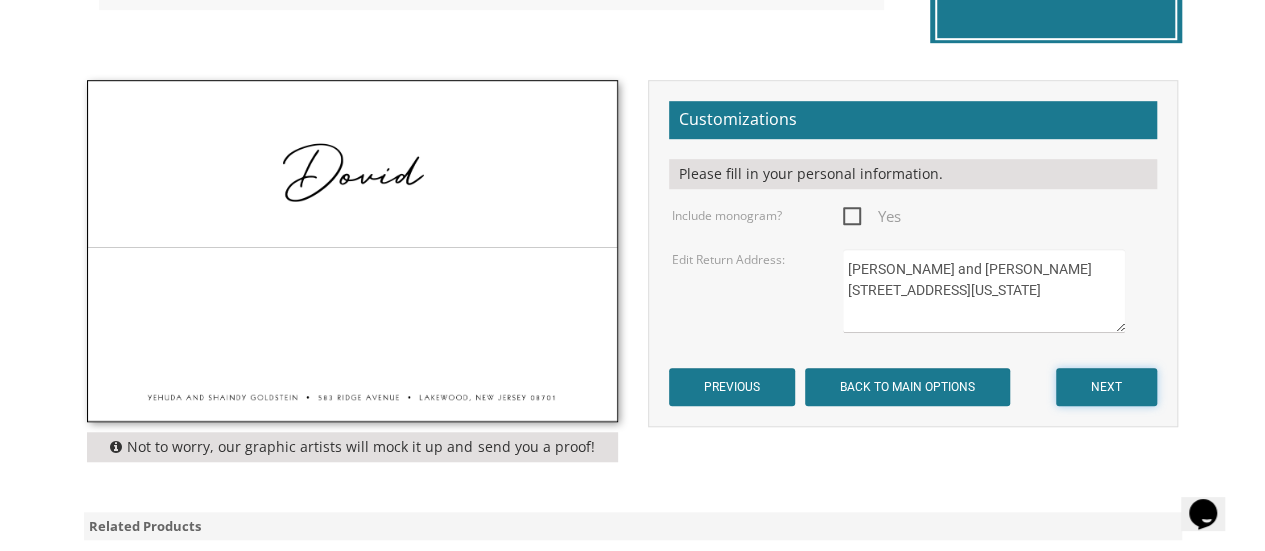click on "NEXT" at bounding box center [1106, 387] 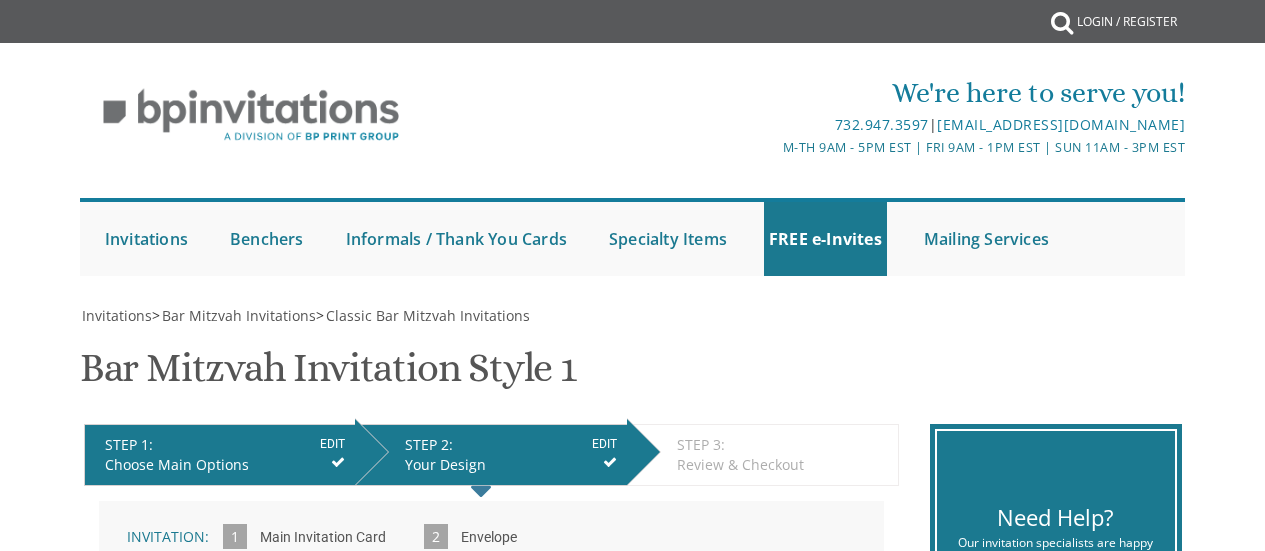 scroll, scrollTop: 0, scrollLeft: 0, axis: both 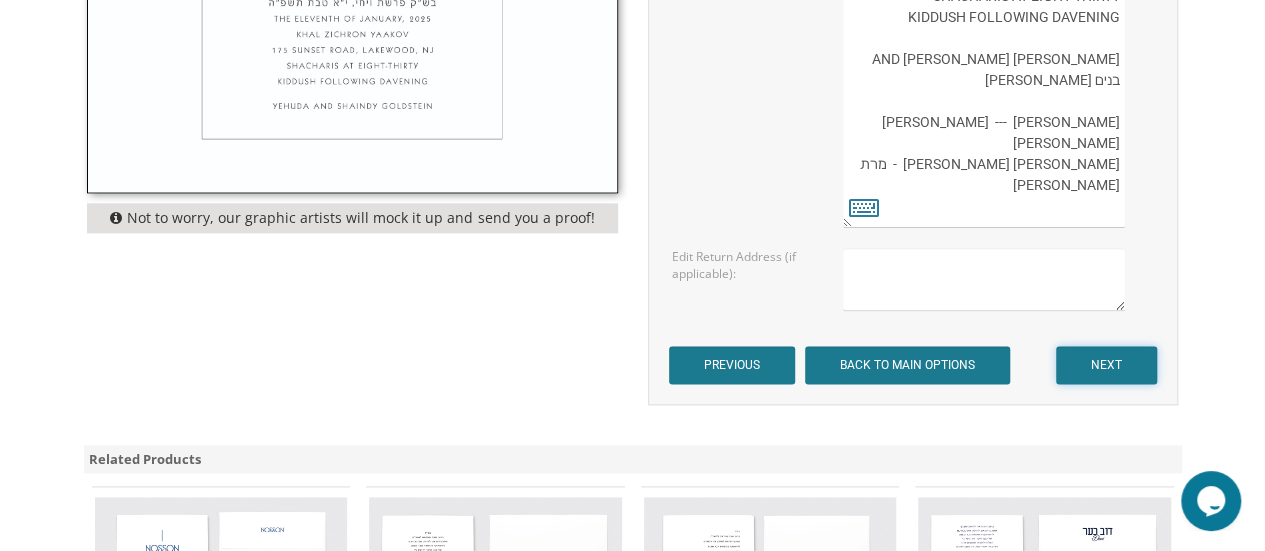 click on "NEXT" at bounding box center (1106, 365) 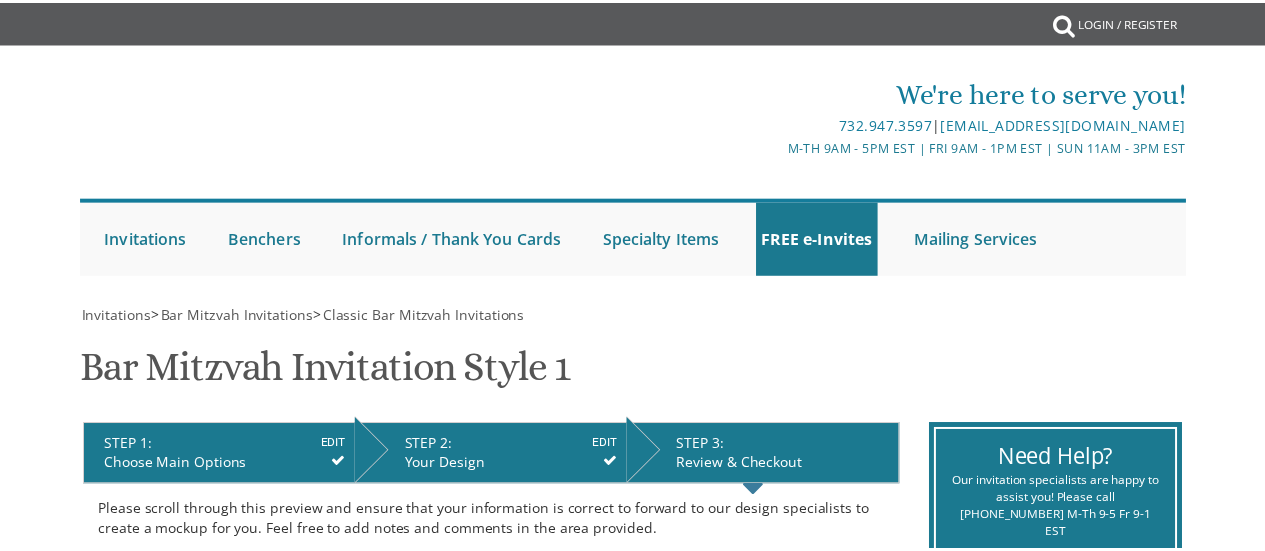 scroll, scrollTop: 0, scrollLeft: 0, axis: both 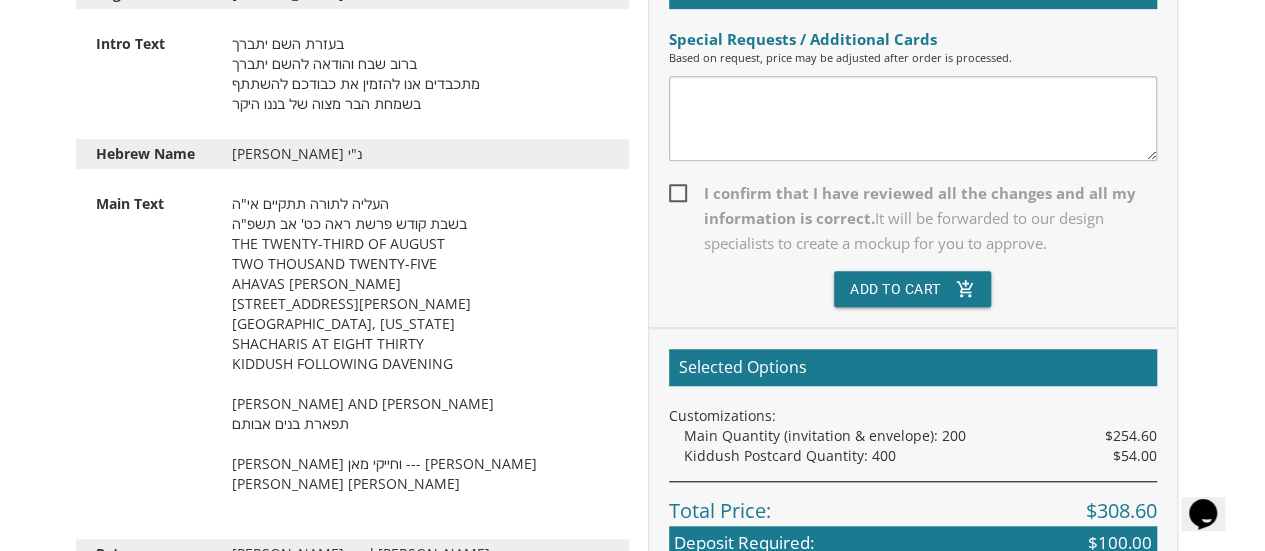 click on "I confirm that I have reviewed all the changes and all my information is correct.   It will be forwarded to our design specialists to create a mockup for you to approve." at bounding box center (913, 218) 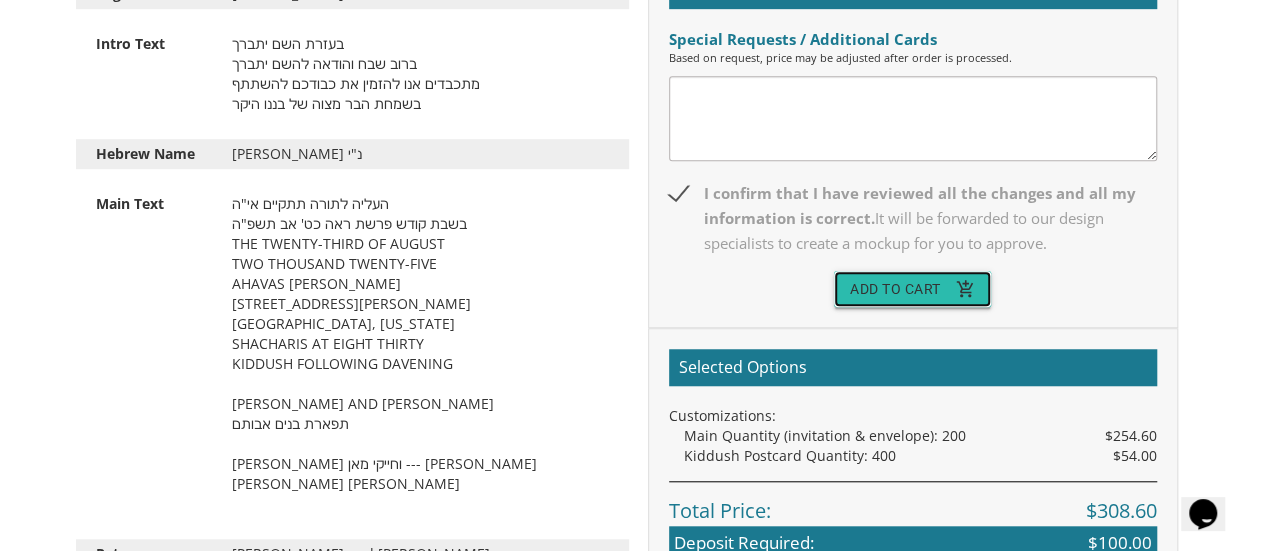 click on "Add To Cart
add_shopping_cart" at bounding box center [913, 289] 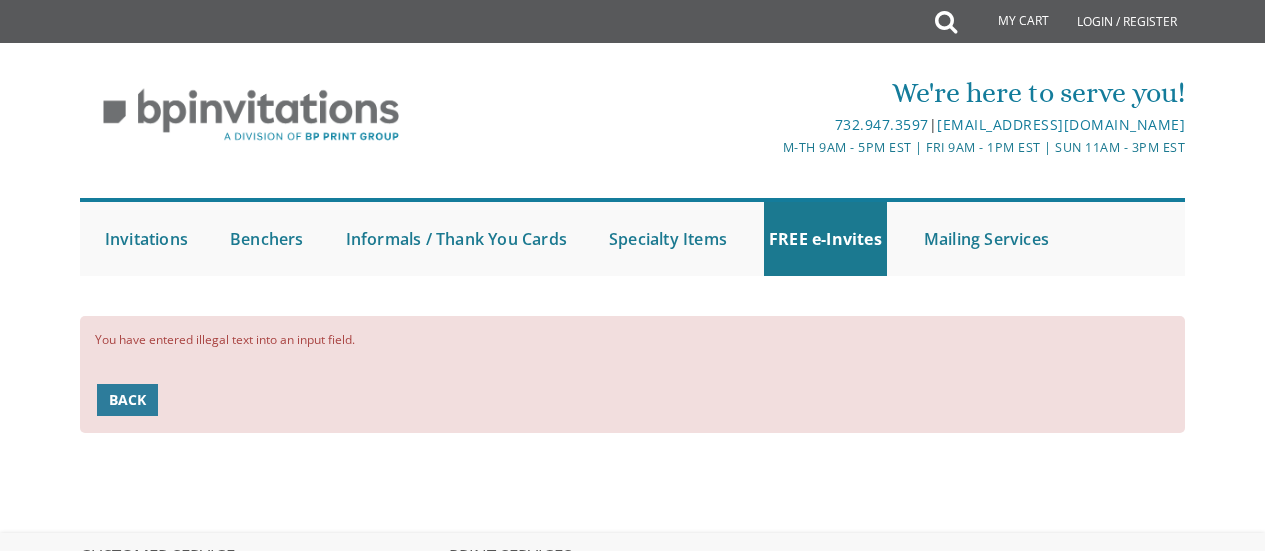 scroll, scrollTop: 0, scrollLeft: 0, axis: both 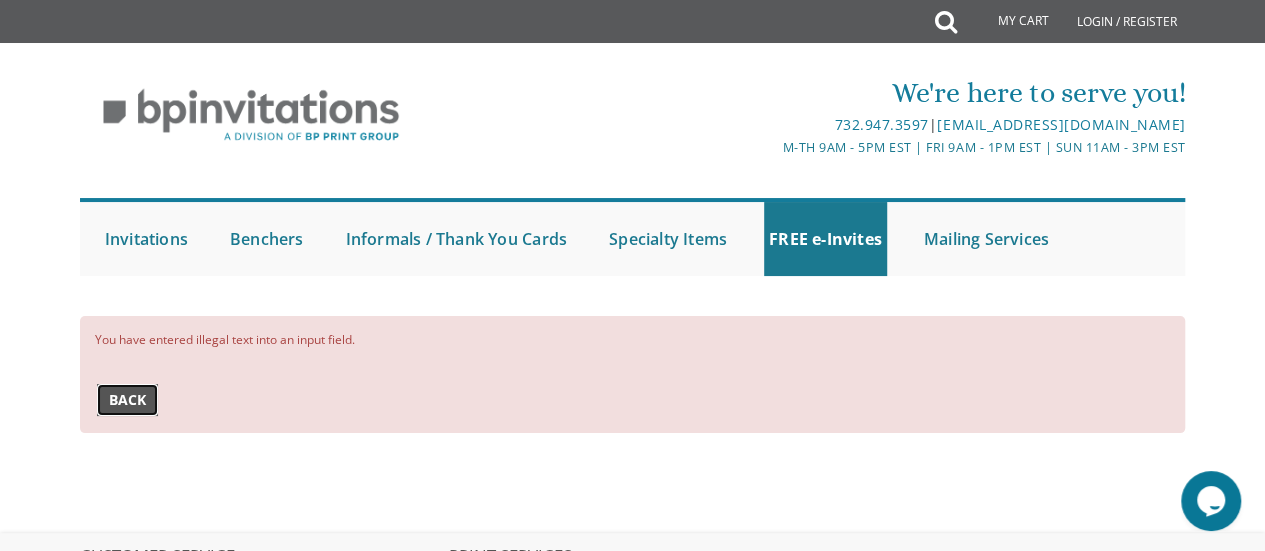 click on "Back" at bounding box center [127, 400] 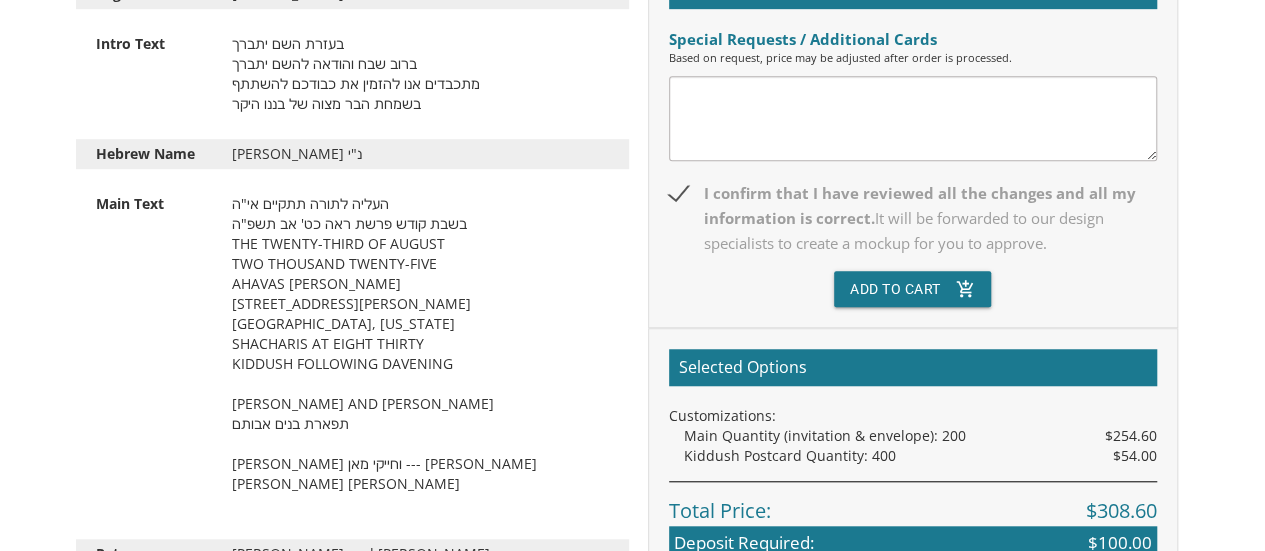 scroll, scrollTop: 0, scrollLeft: 0, axis: both 